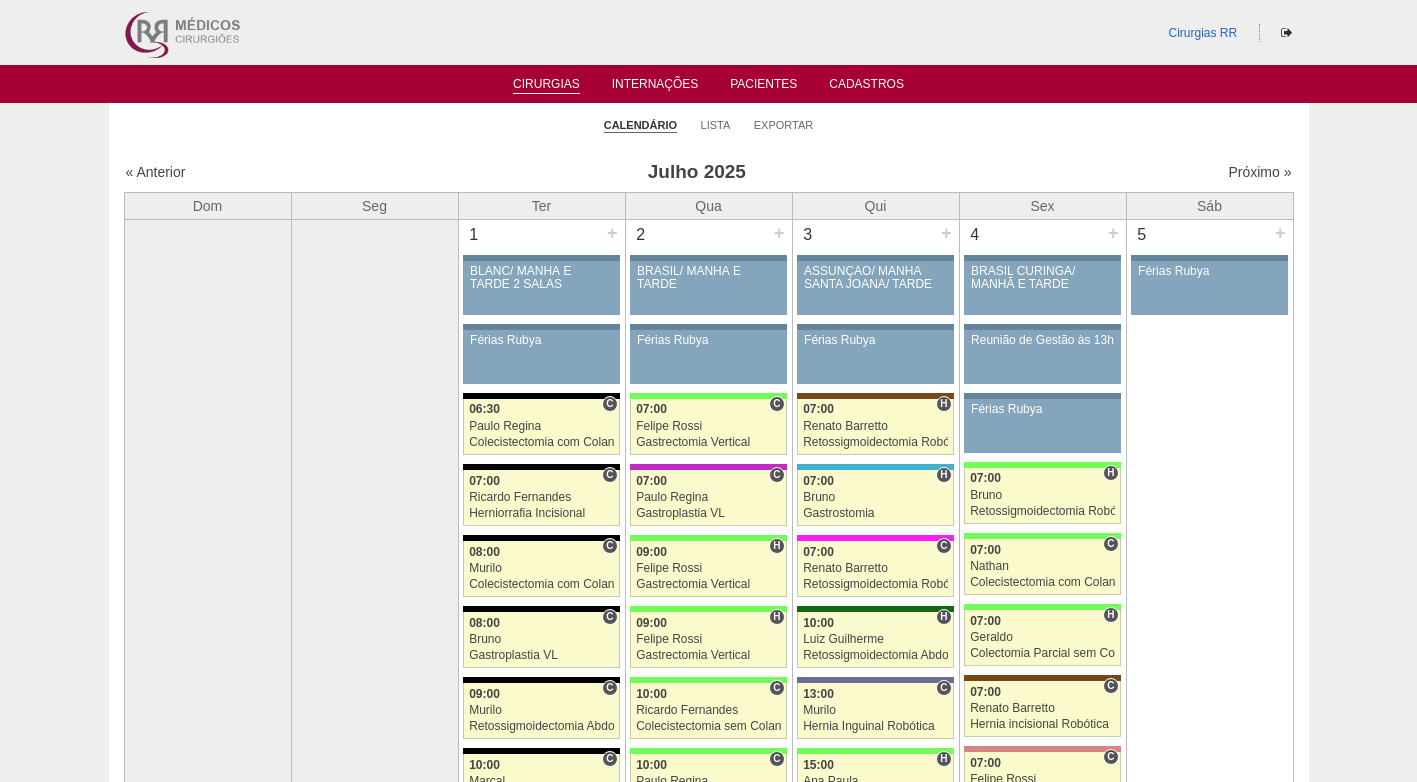 scroll, scrollTop: 4688, scrollLeft: 0, axis: vertical 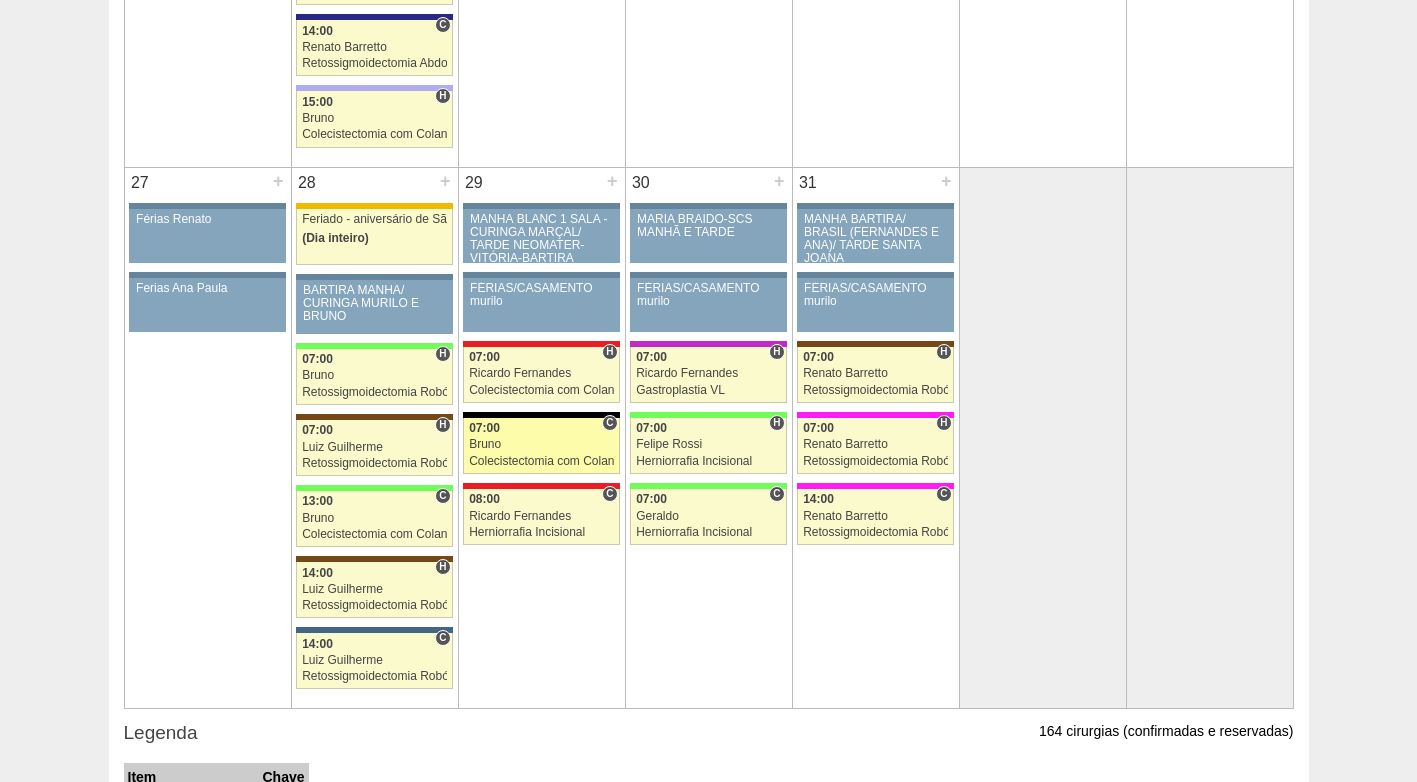click on "Colecistectomia com Colangiografia VL" at bounding box center [541, 461] 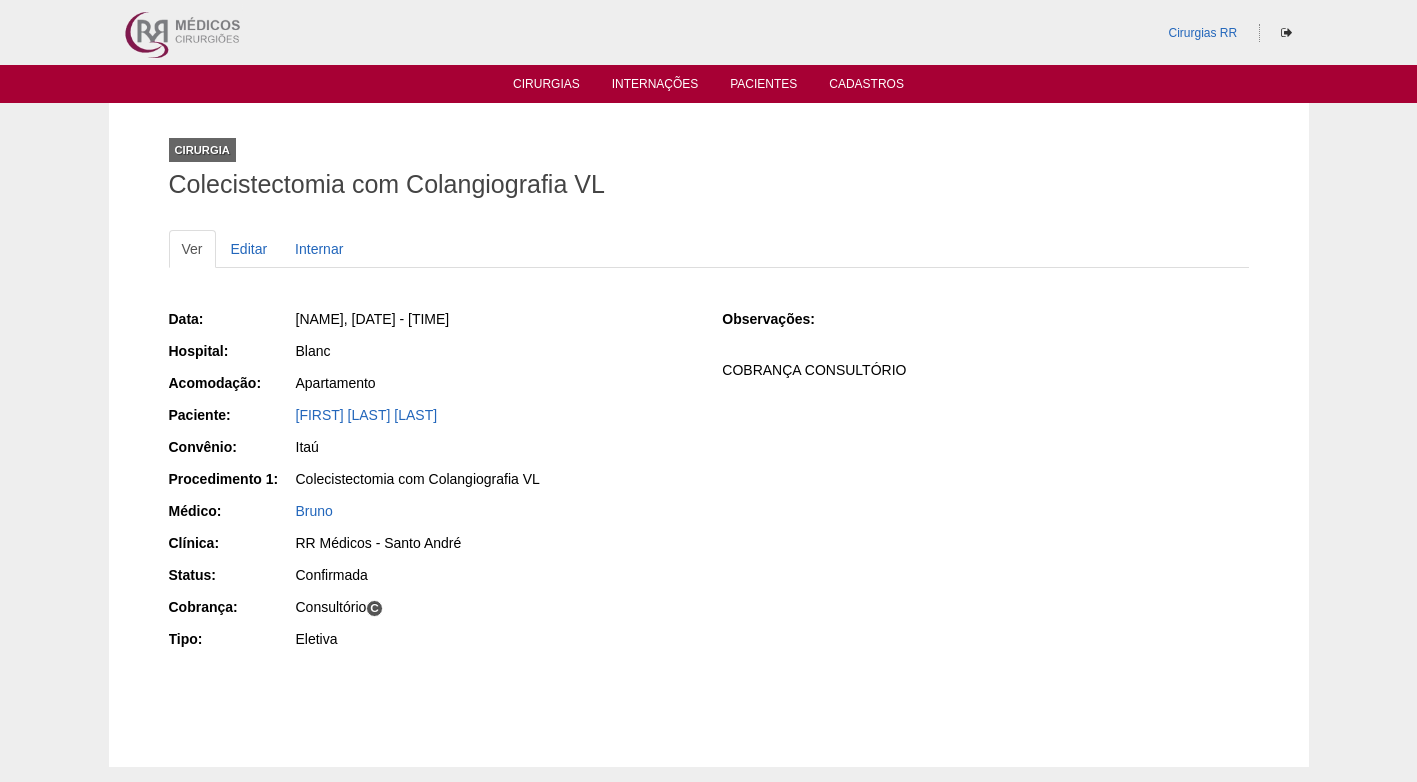 scroll, scrollTop: 0, scrollLeft: 0, axis: both 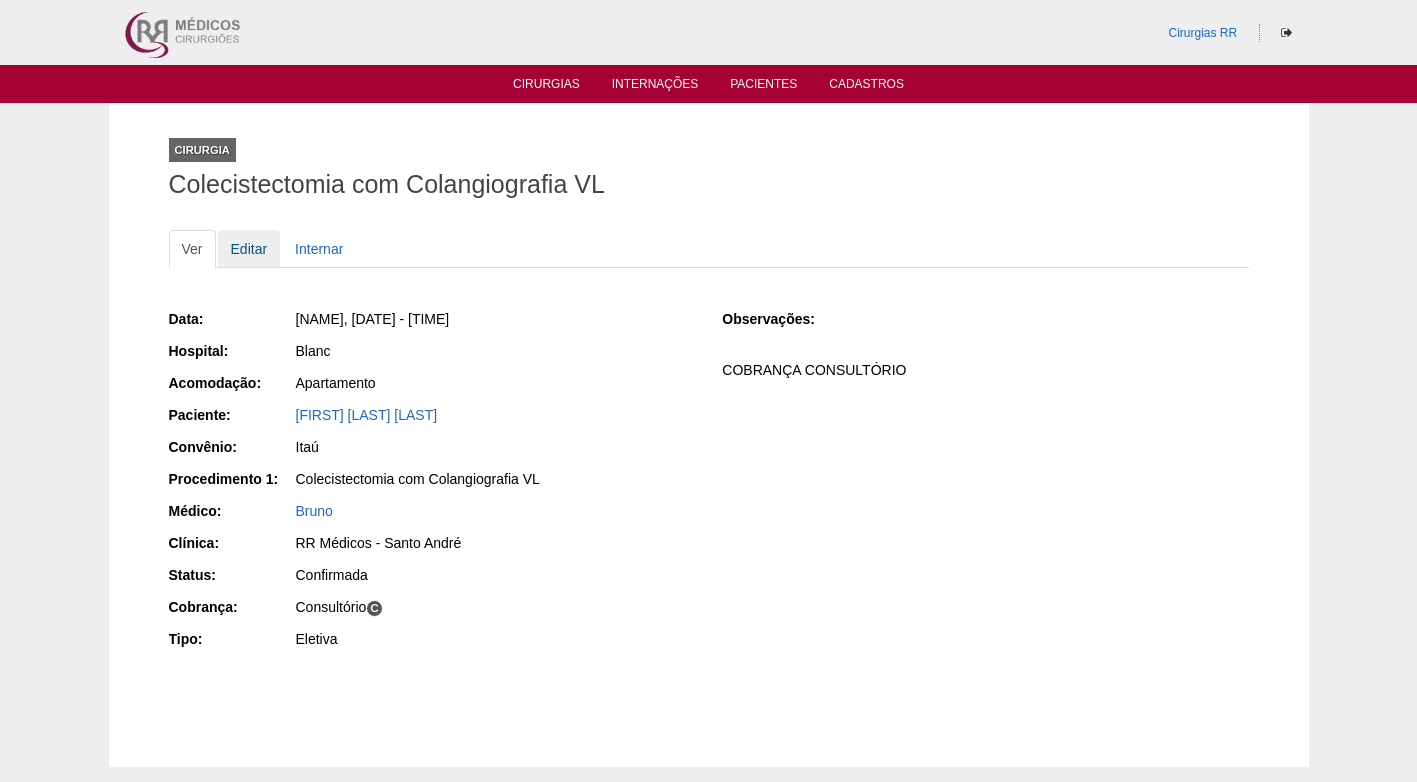 click on "Editar" at bounding box center (249, 249) 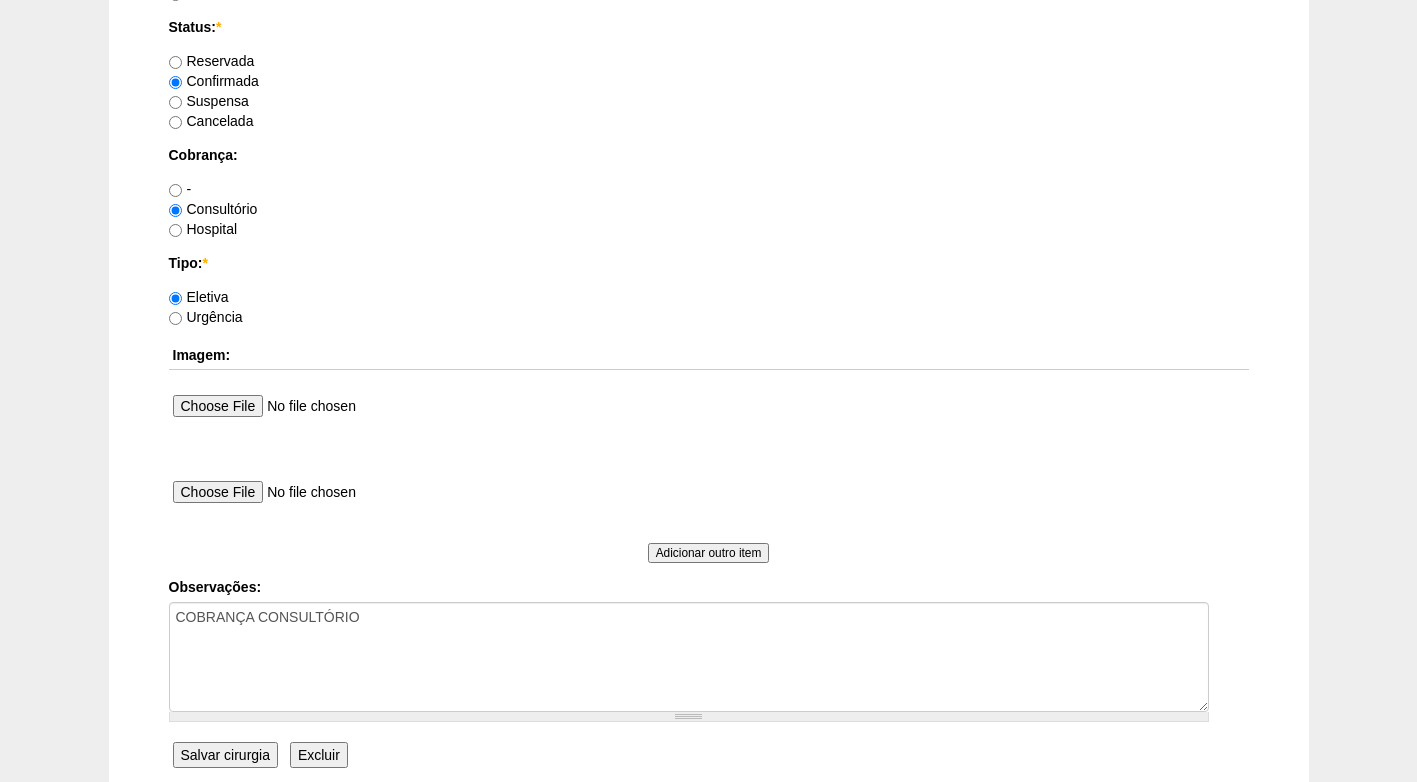 scroll, scrollTop: 1795, scrollLeft: 0, axis: vertical 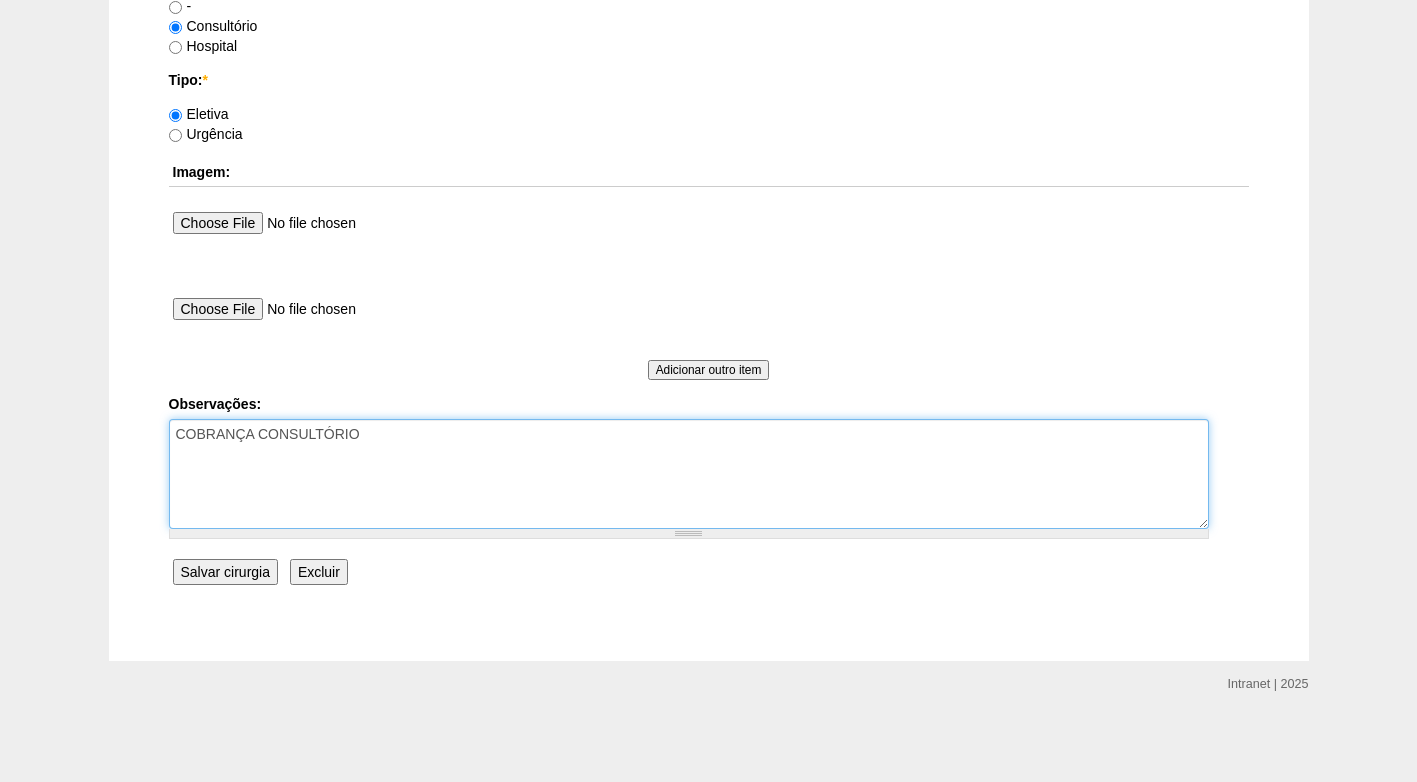 click on "COBRANÇA CONSULTÓRIO" at bounding box center (689, 474) 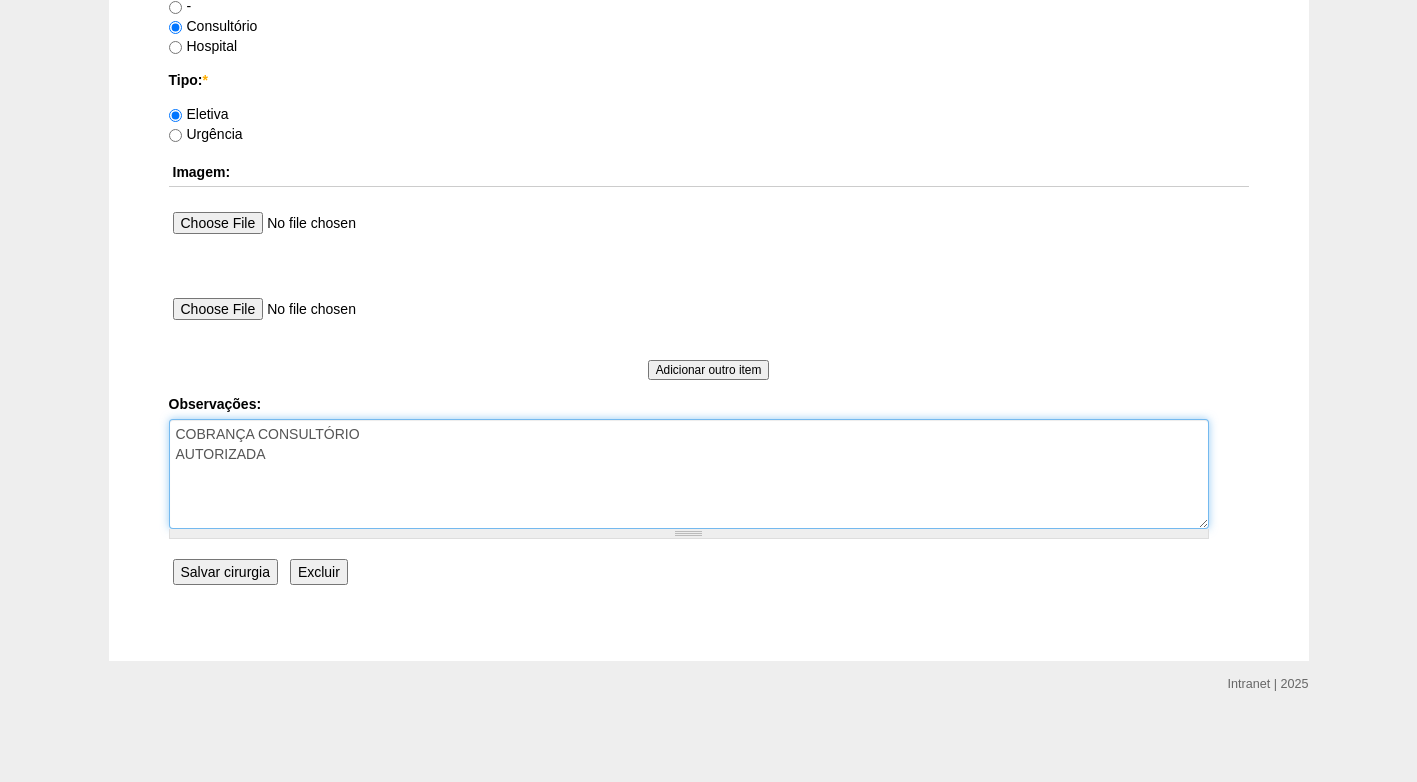 type on "COBRANÇA CONSULTÓRIO
AUTORIZADA" 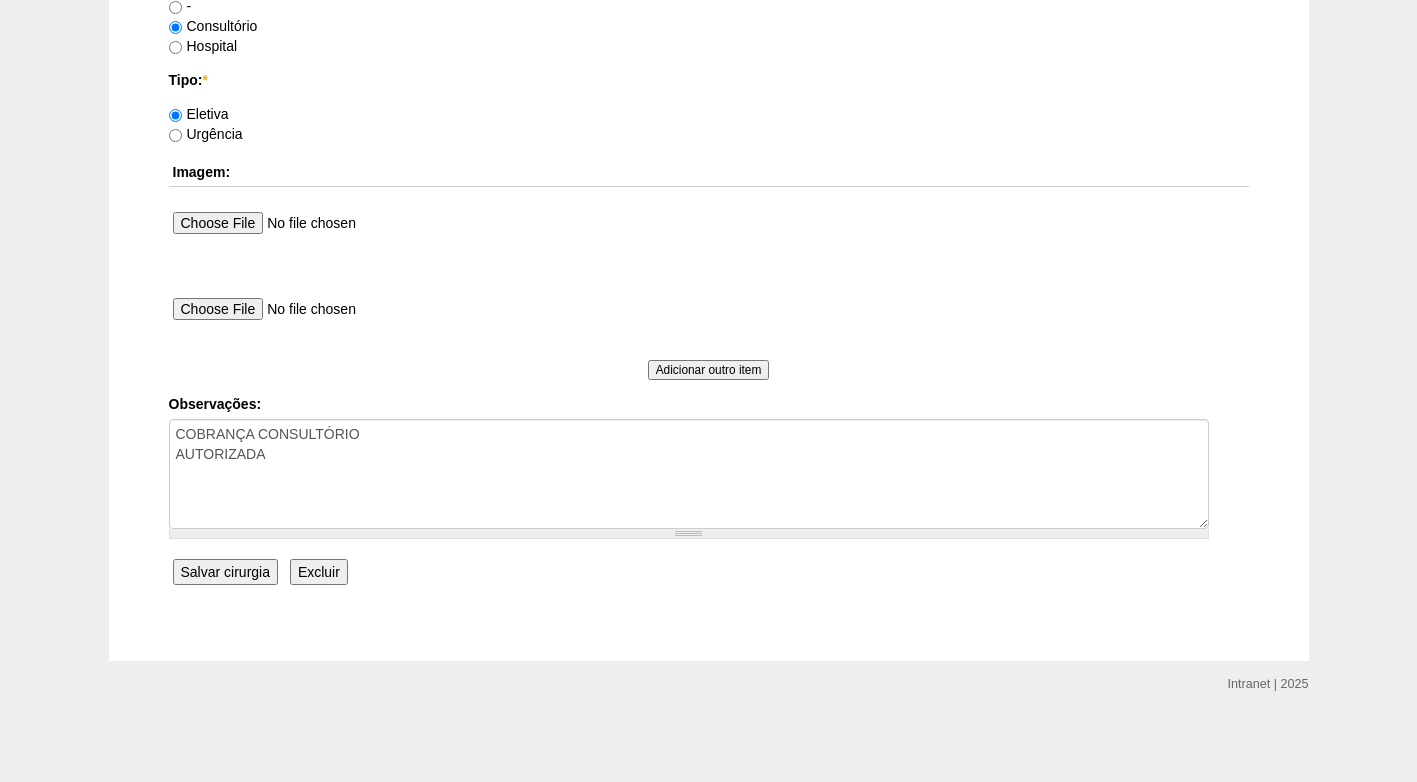 click on "Salvar cirurgia" at bounding box center [225, 572] 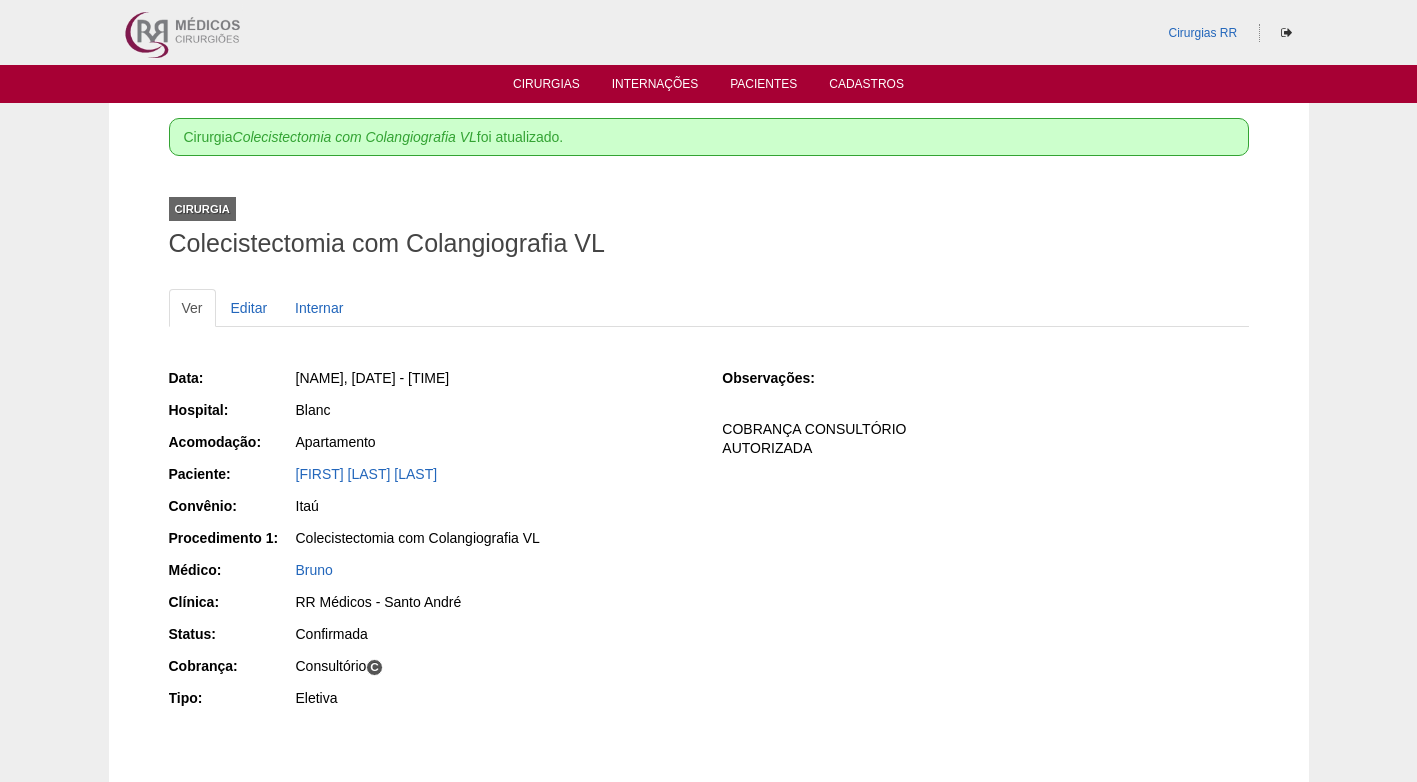 scroll, scrollTop: 0, scrollLeft: 0, axis: both 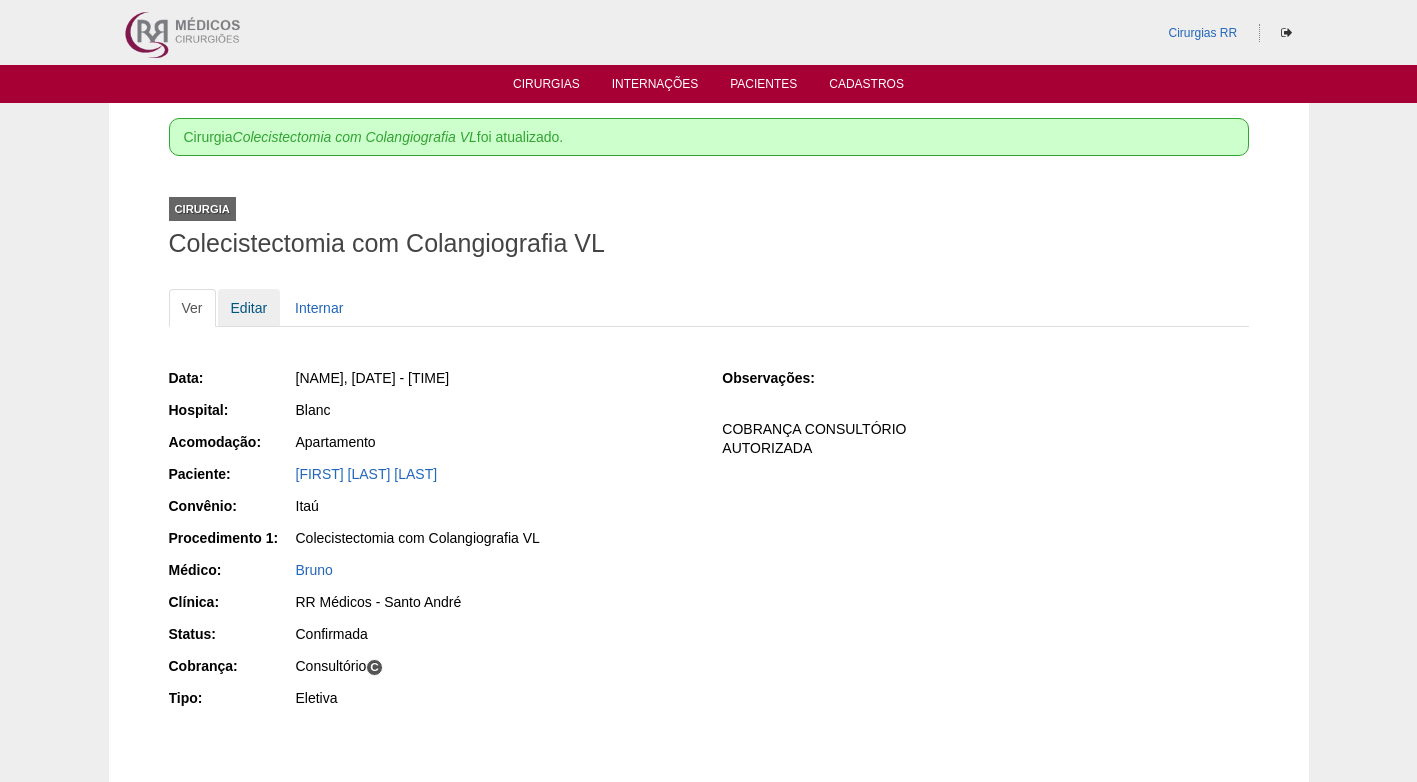 click on "Editar" at bounding box center [249, 308] 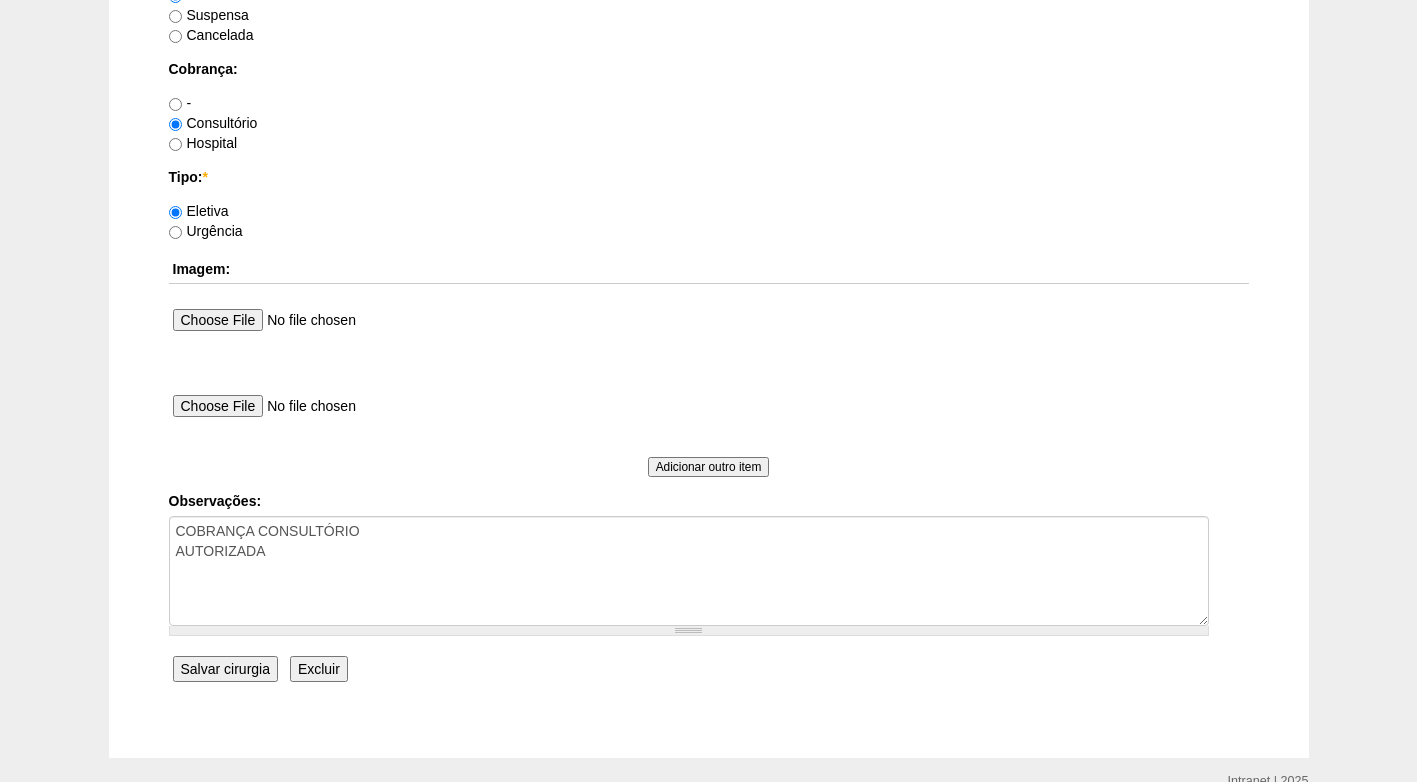 scroll, scrollTop: 1700, scrollLeft: 0, axis: vertical 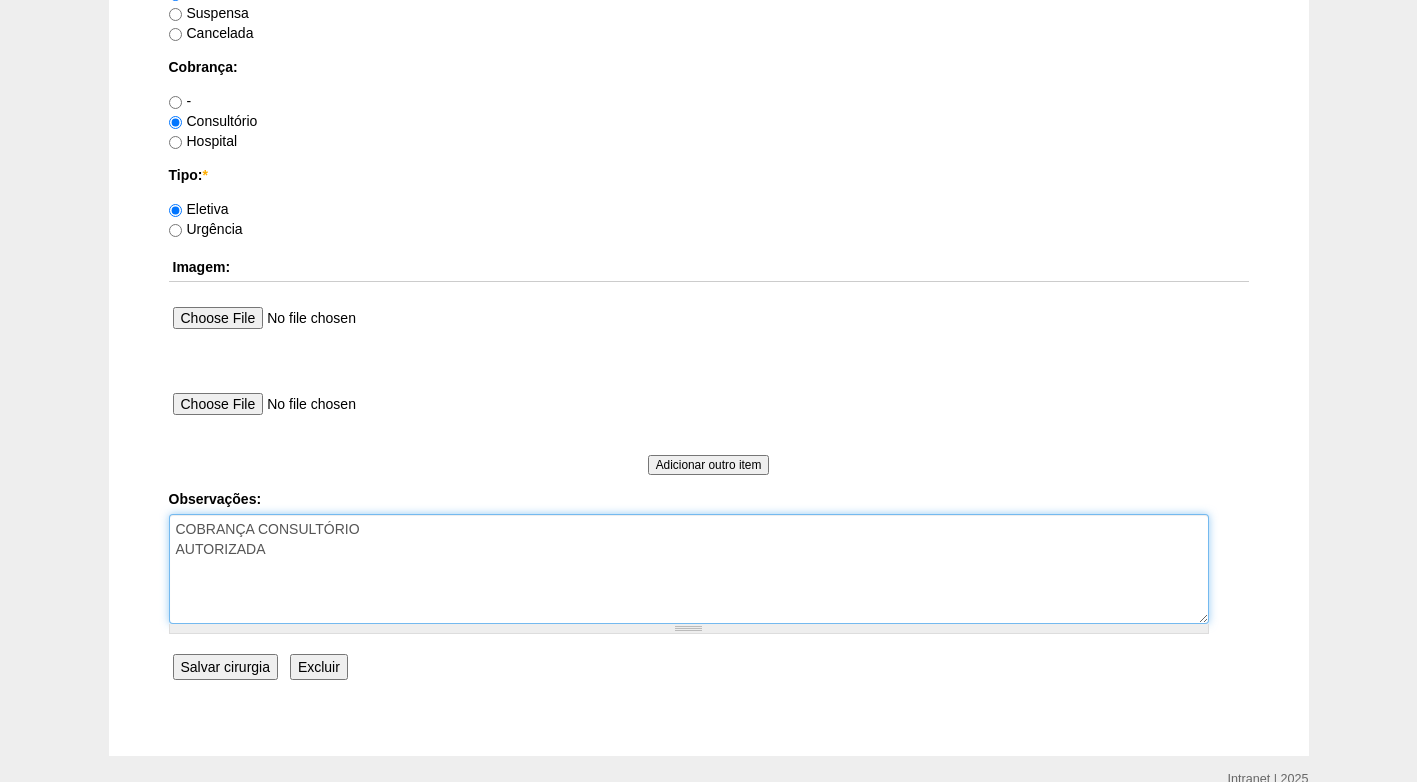 click on "COBRANÇA CONSULTÓRIO
AUTORIZADA" at bounding box center (689, 569) 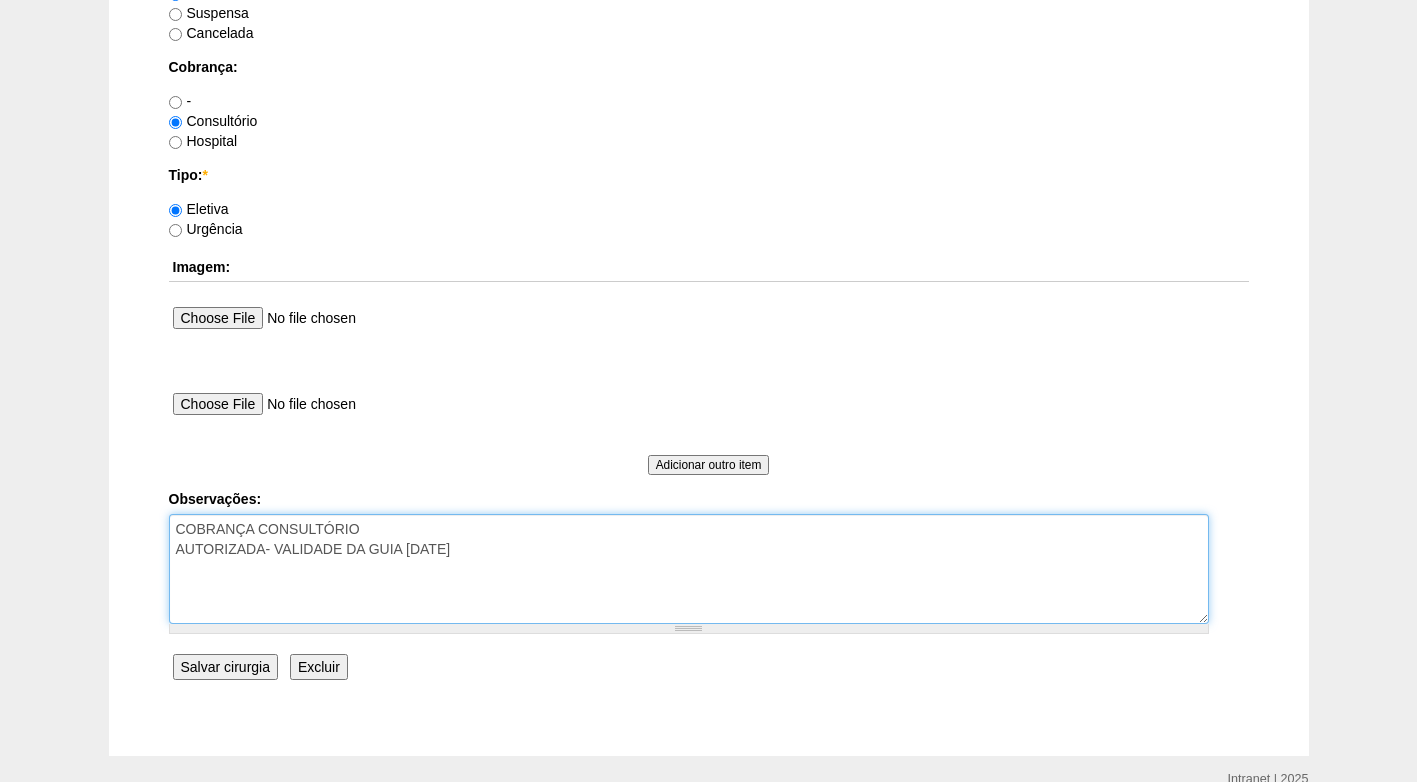 type on "COBRANÇA CONSULTÓRIO
AUTORIZADA- VALIDADE DA GUIA 28/08/25" 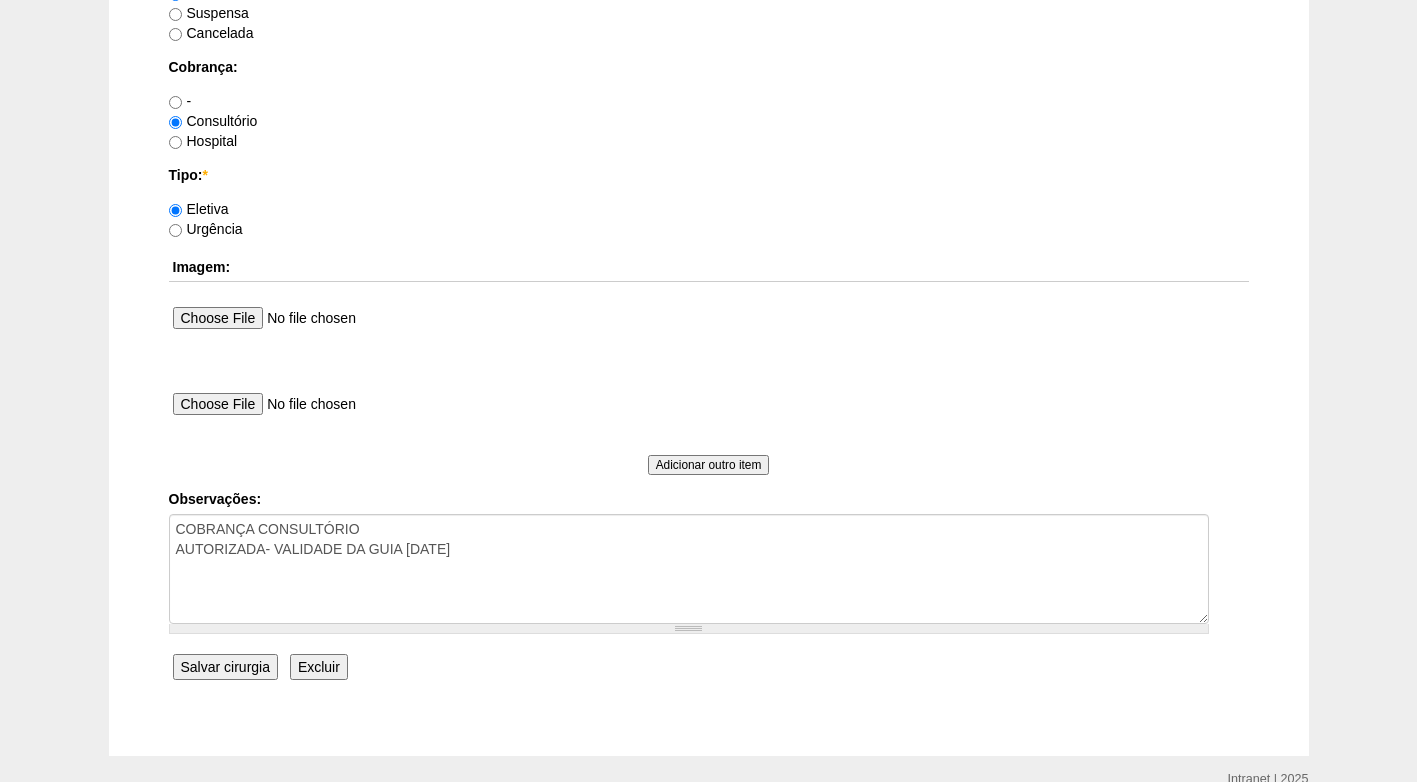 click on "Salvar cirurgia" at bounding box center (225, 667) 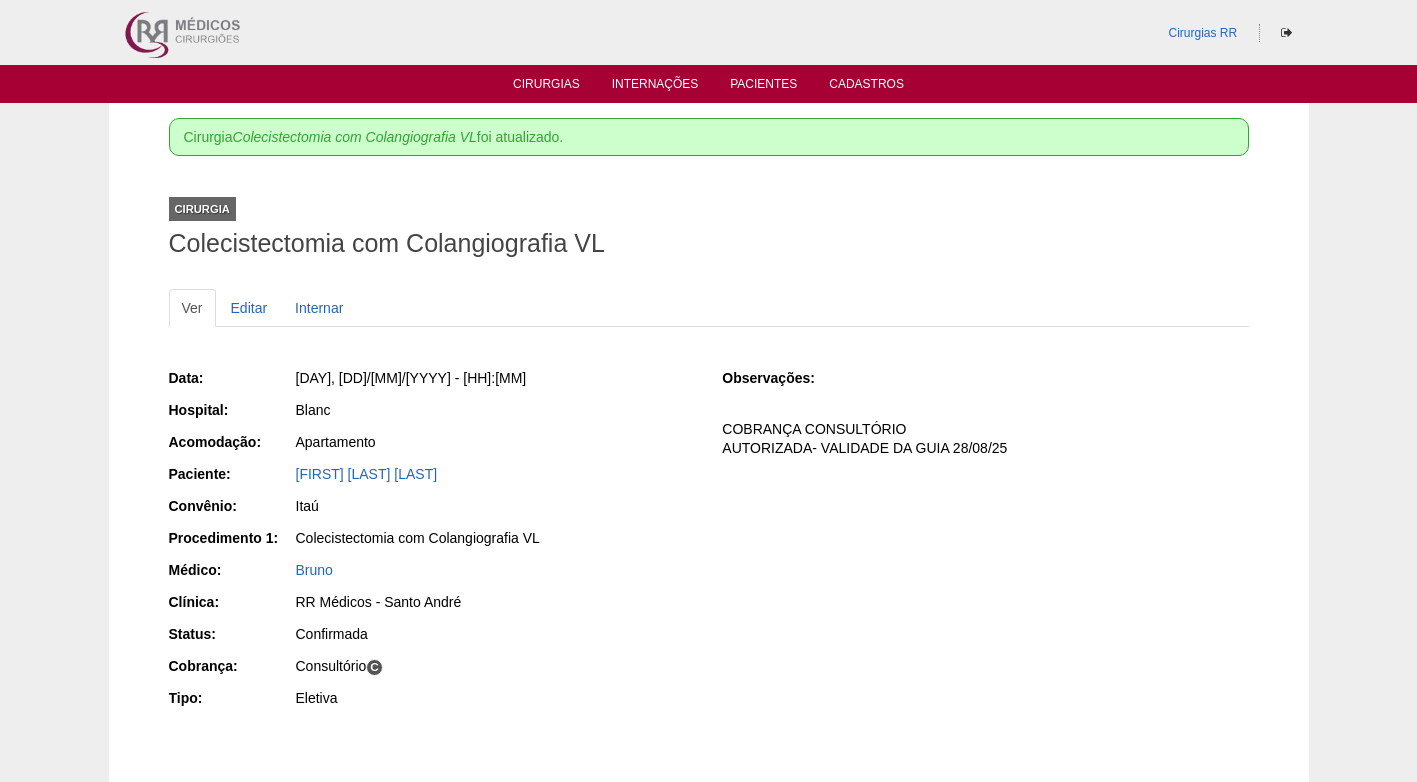 scroll, scrollTop: 0, scrollLeft: 0, axis: both 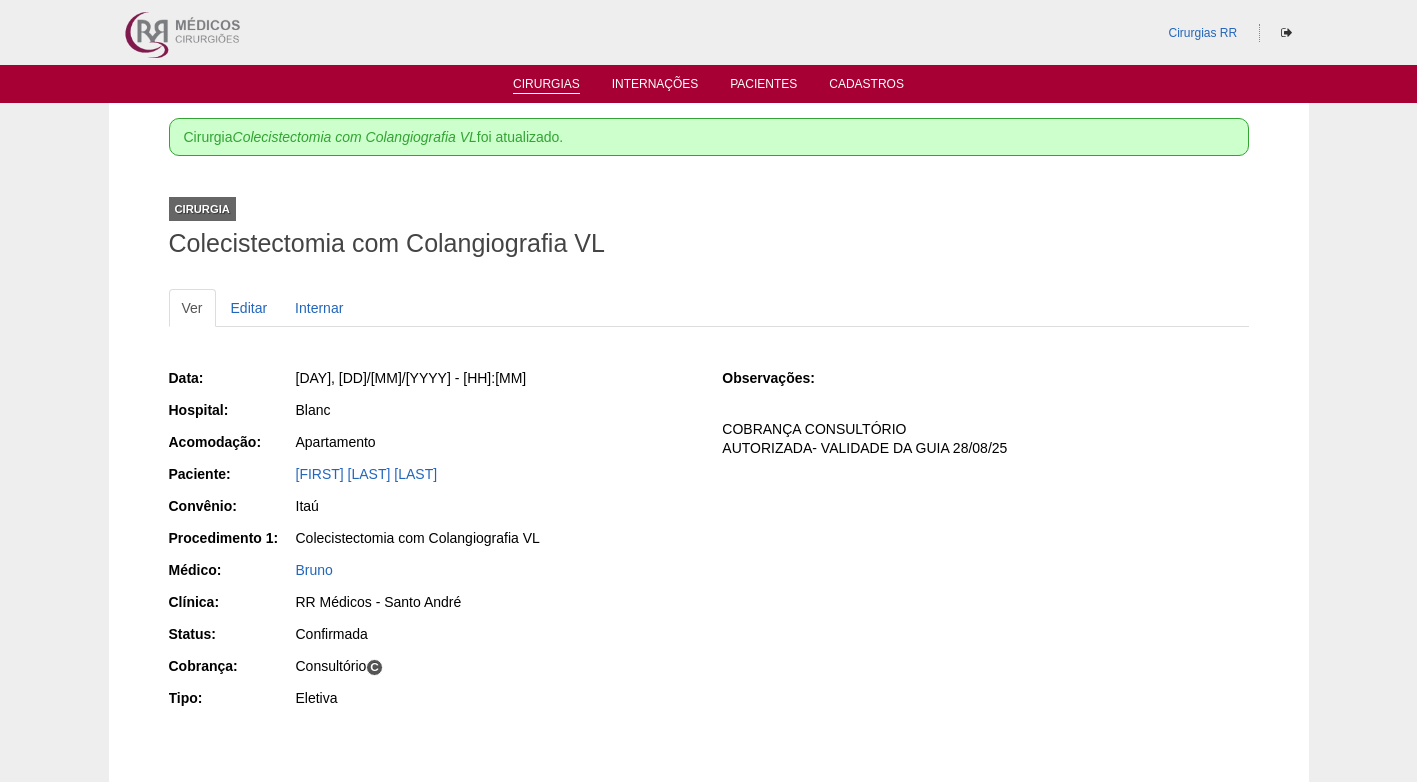 click on "Cirurgias" at bounding box center (546, 85) 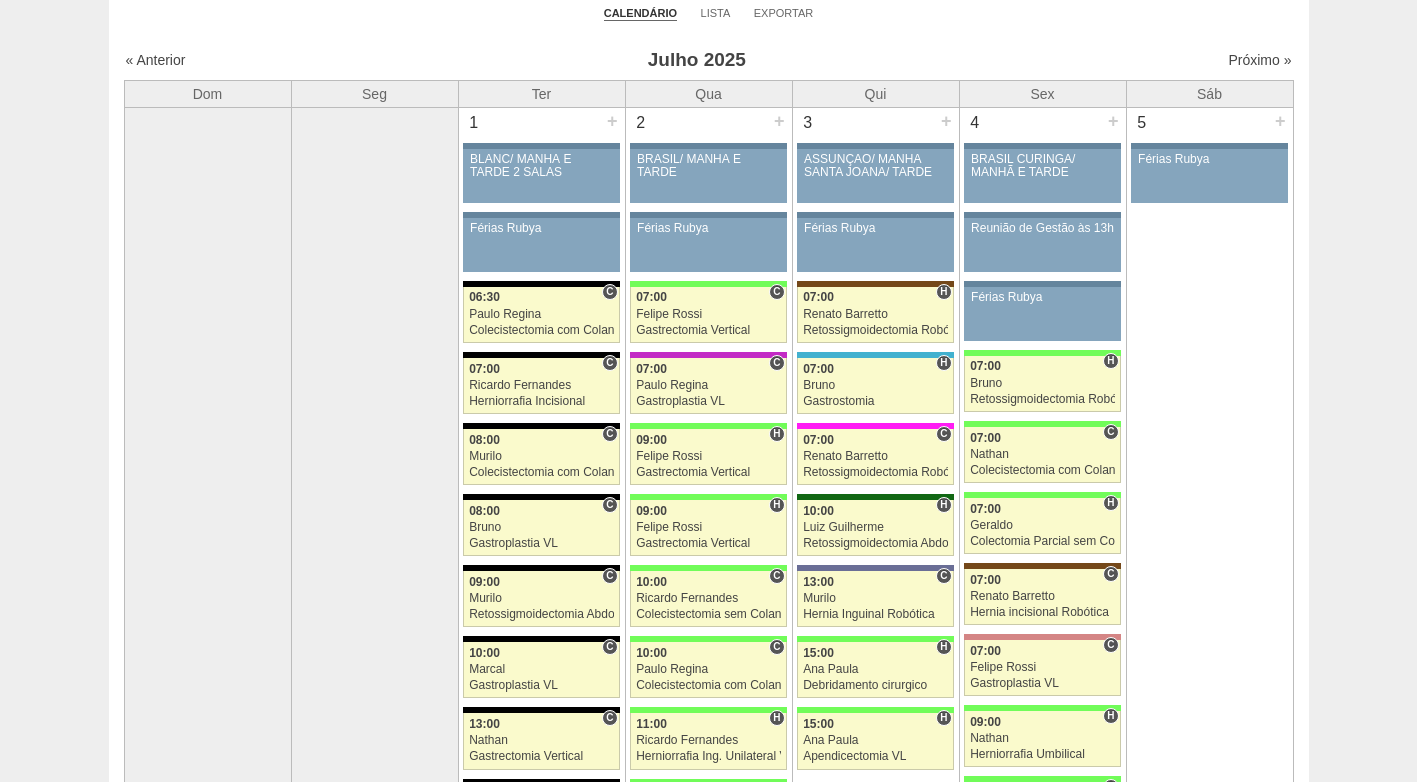 scroll, scrollTop: 0, scrollLeft: 0, axis: both 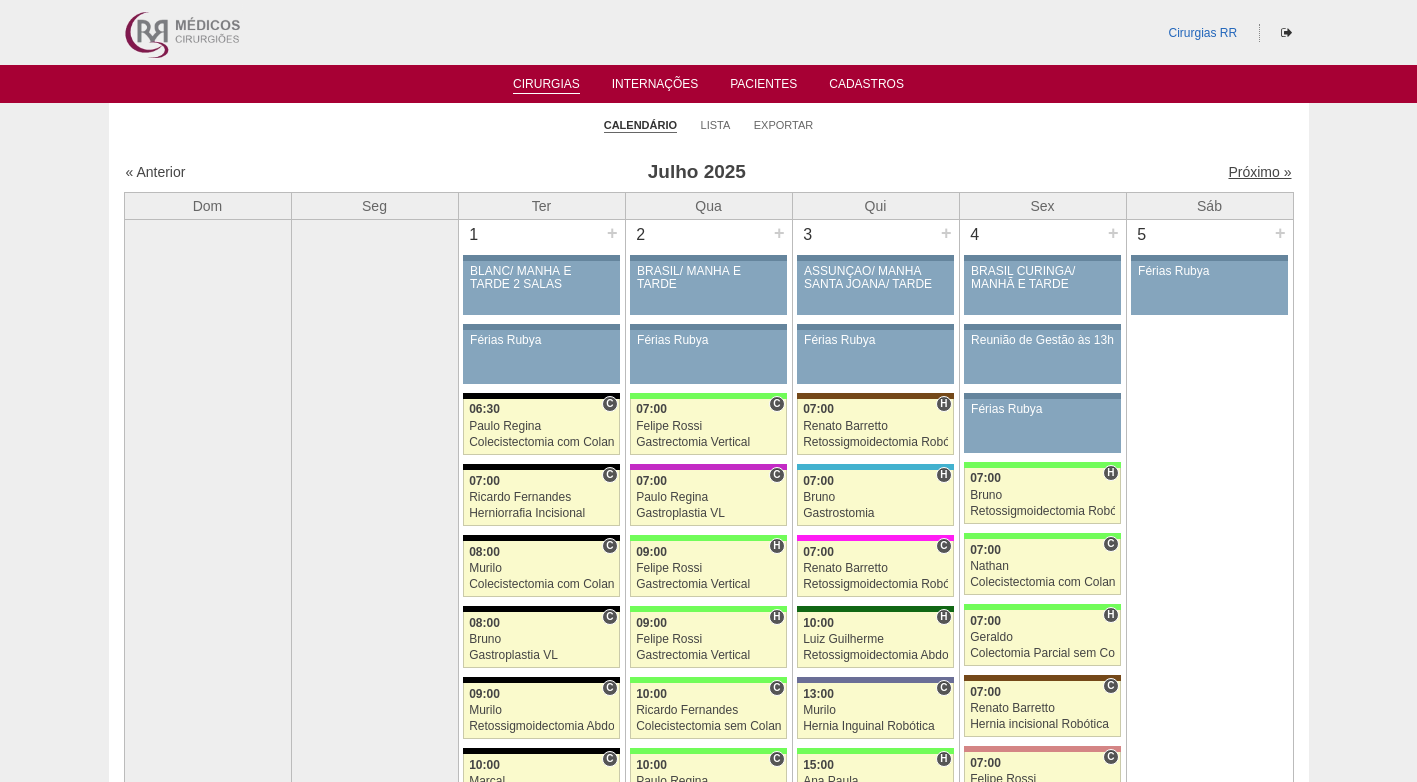 click on "Próximo »" at bounding box center [1259, 172] 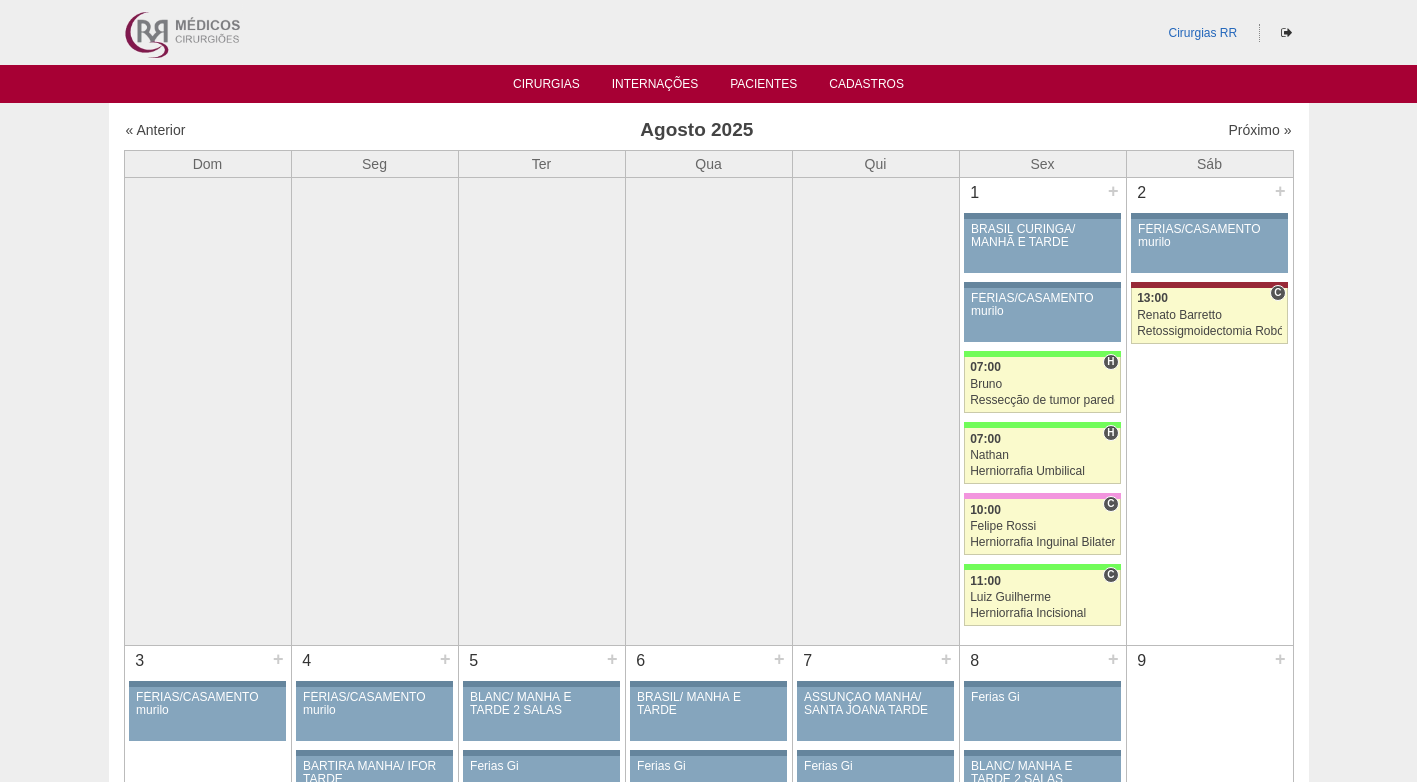 scroll, scrollTop: 200, scrollLeft: 0, axis: vertical 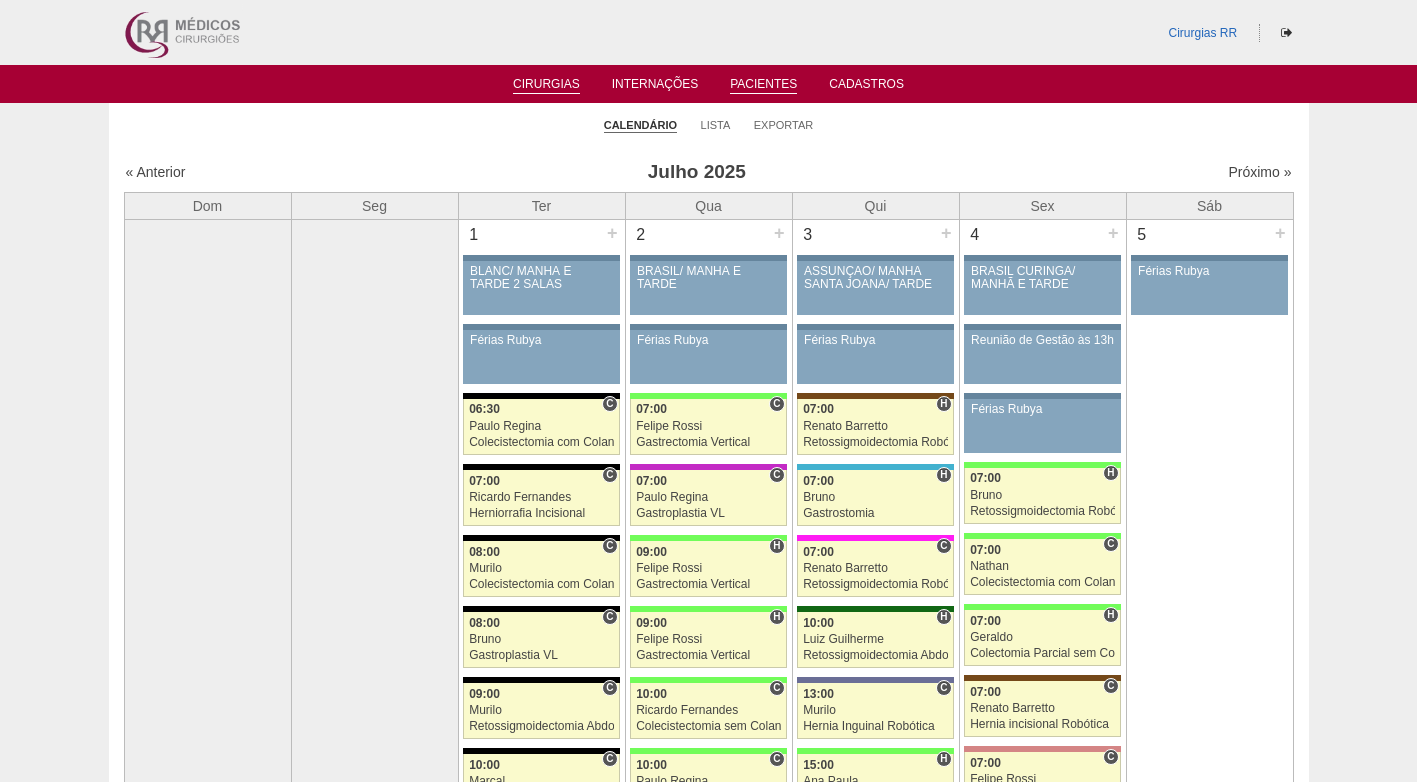click on "Pacientes" at bounding box center (763, 85) 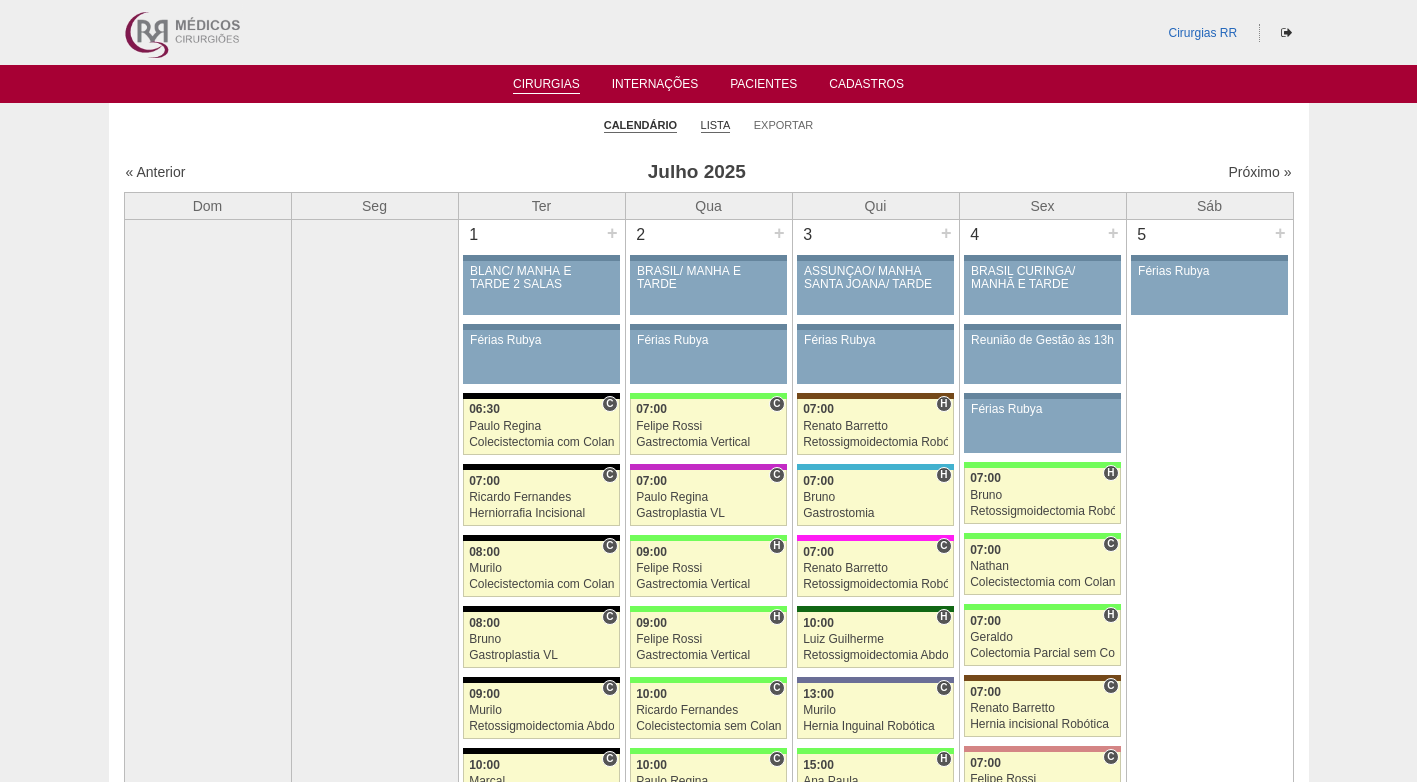 click on "Lista" at bounding box center (716, 125) 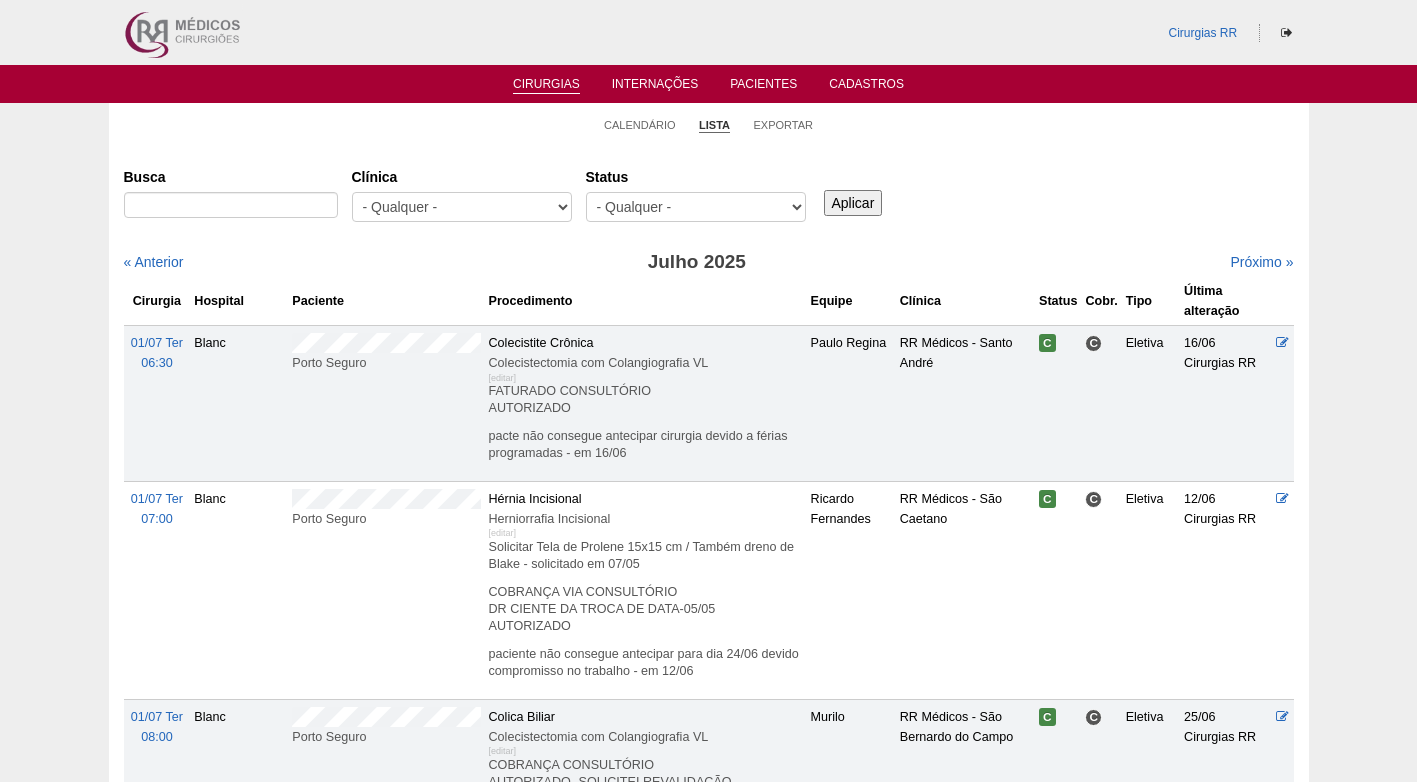 scroll, scrollTop: 0, scrollLeft: 0, axis: both 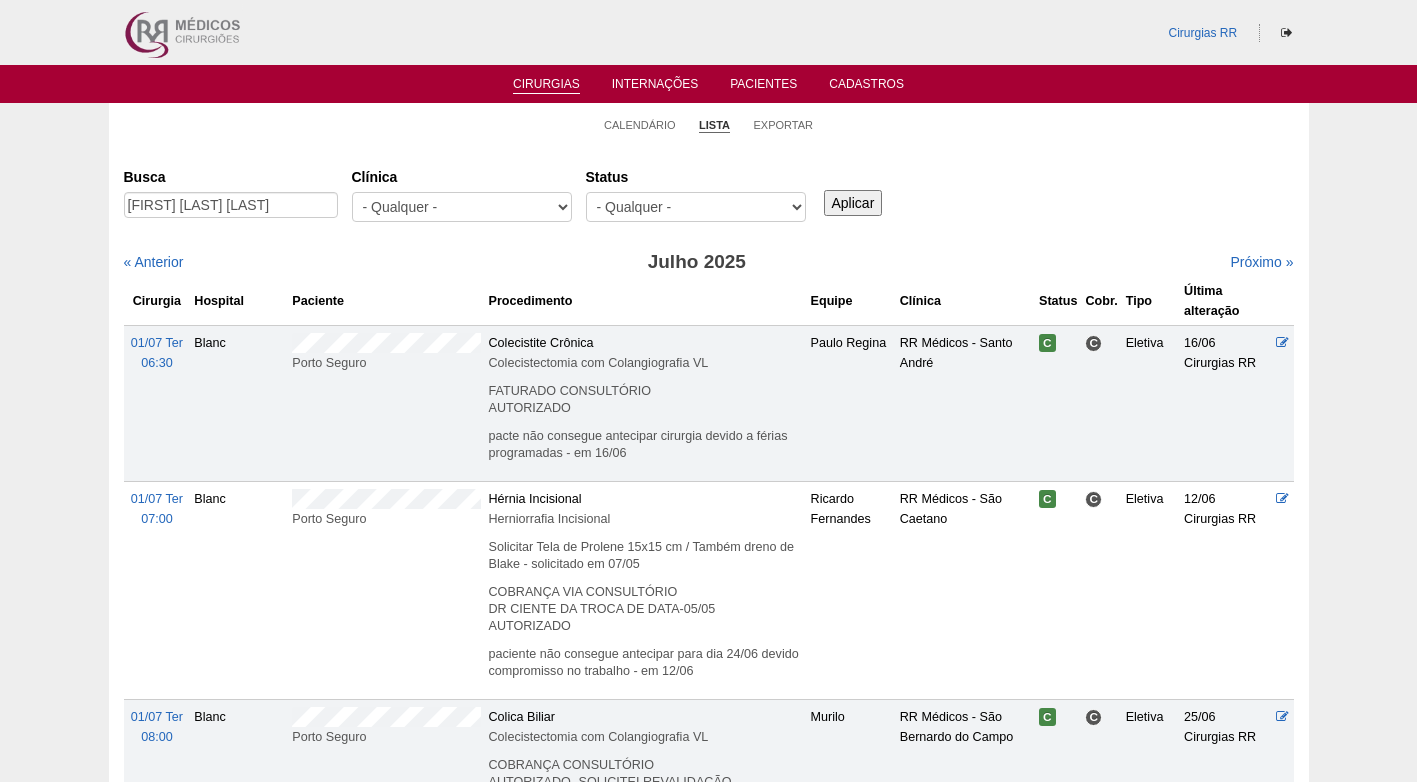 type on "[FIRST] [LAST] [LAST]" 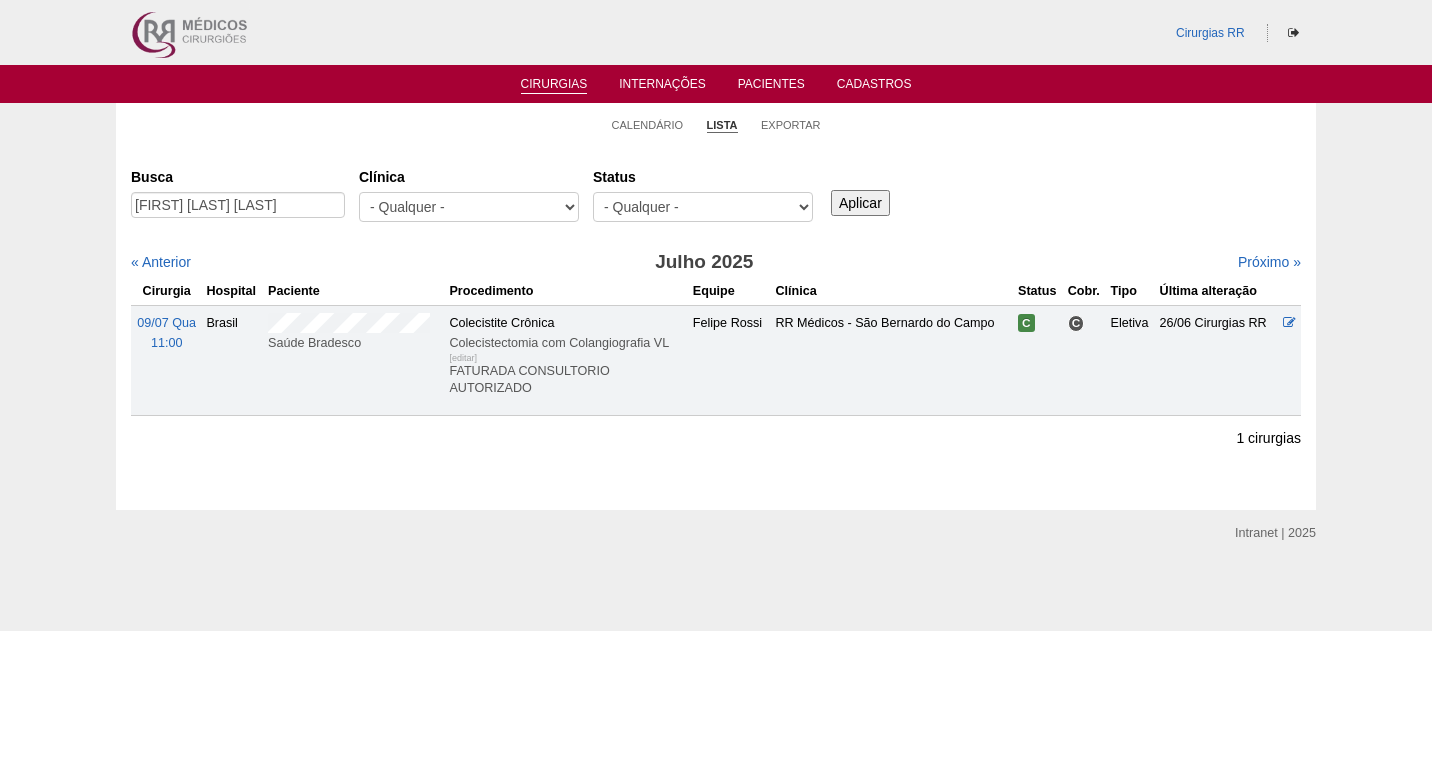 scroll, scrollTop: 0, scrollLeft: 0, axis: both 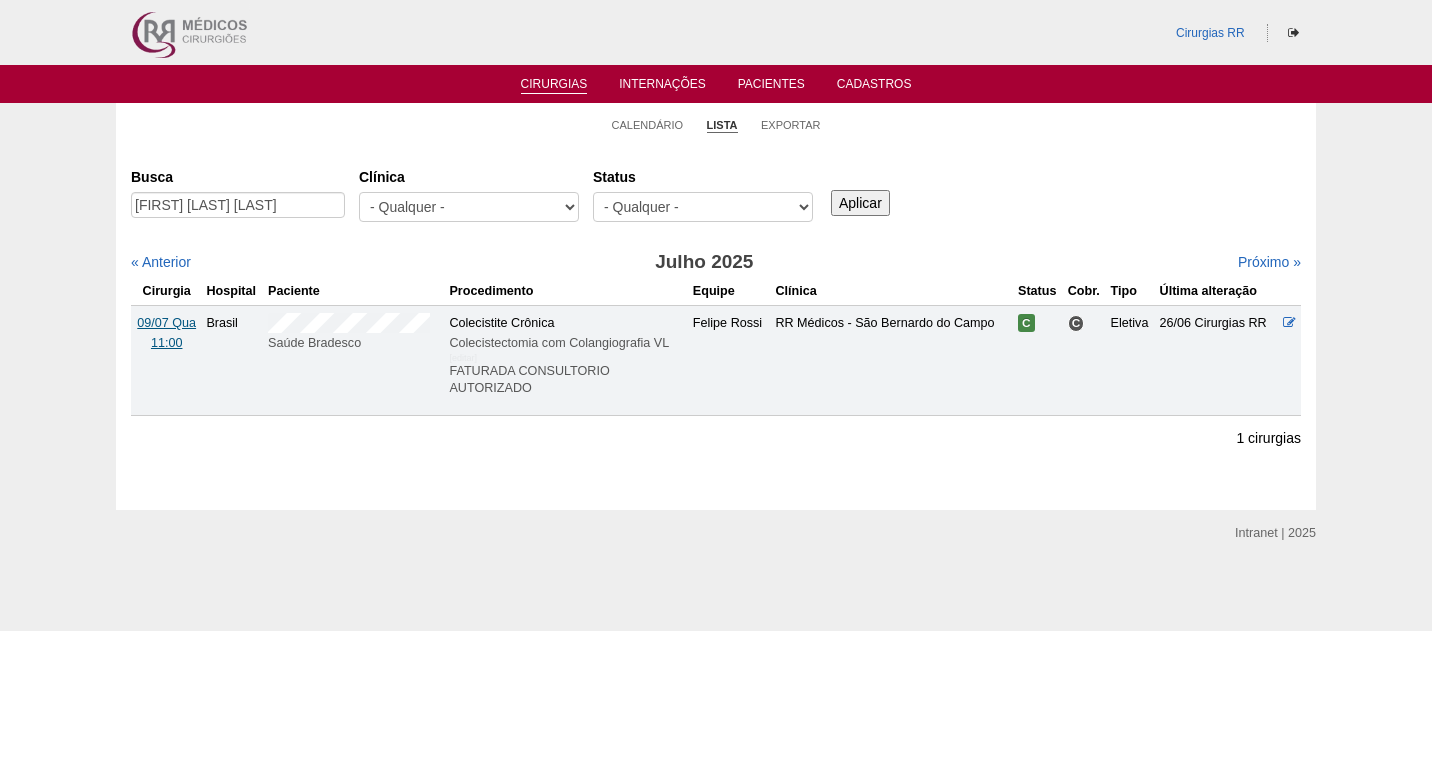 click on "09/07 Qua" at bounding box center (166, 323) 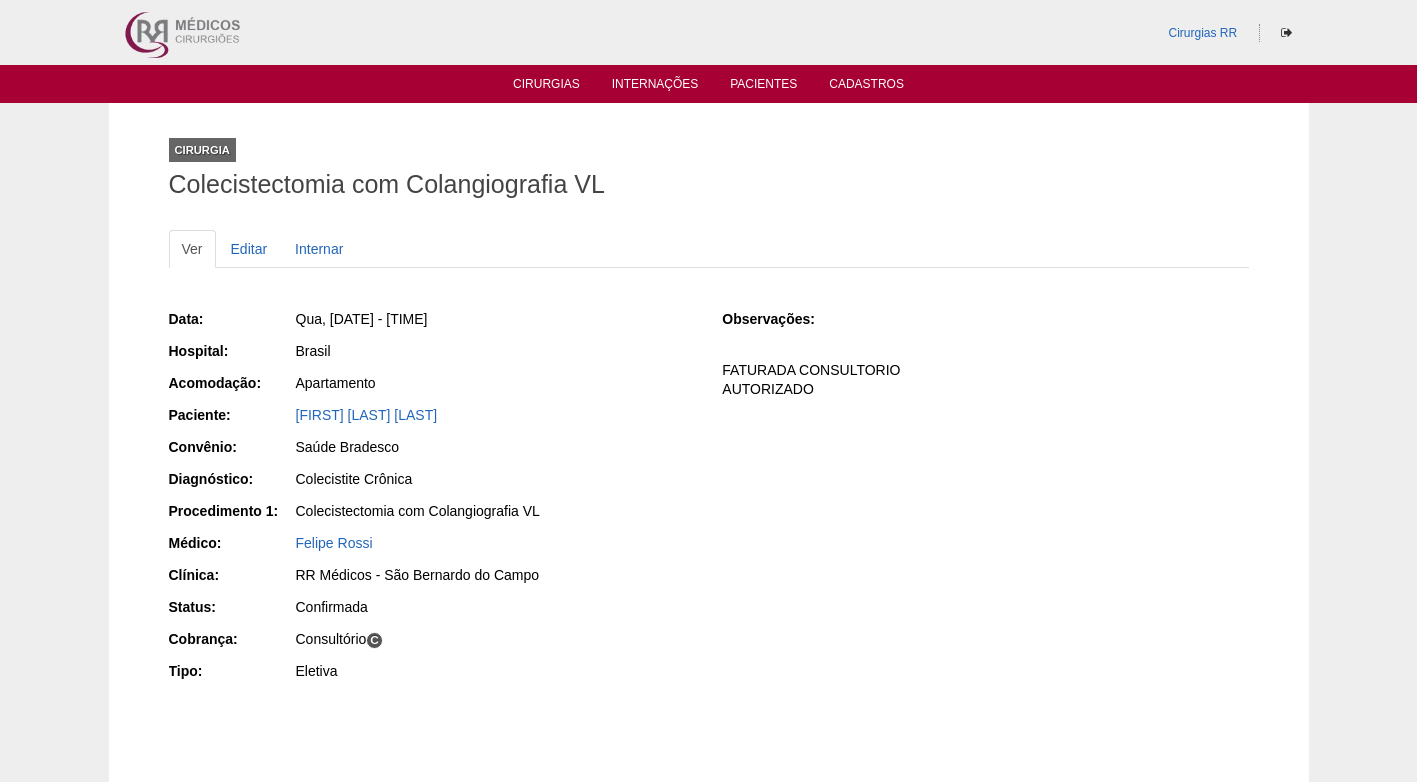 scroll, scrollTop: 0, scrollLeft: 0, axis: both 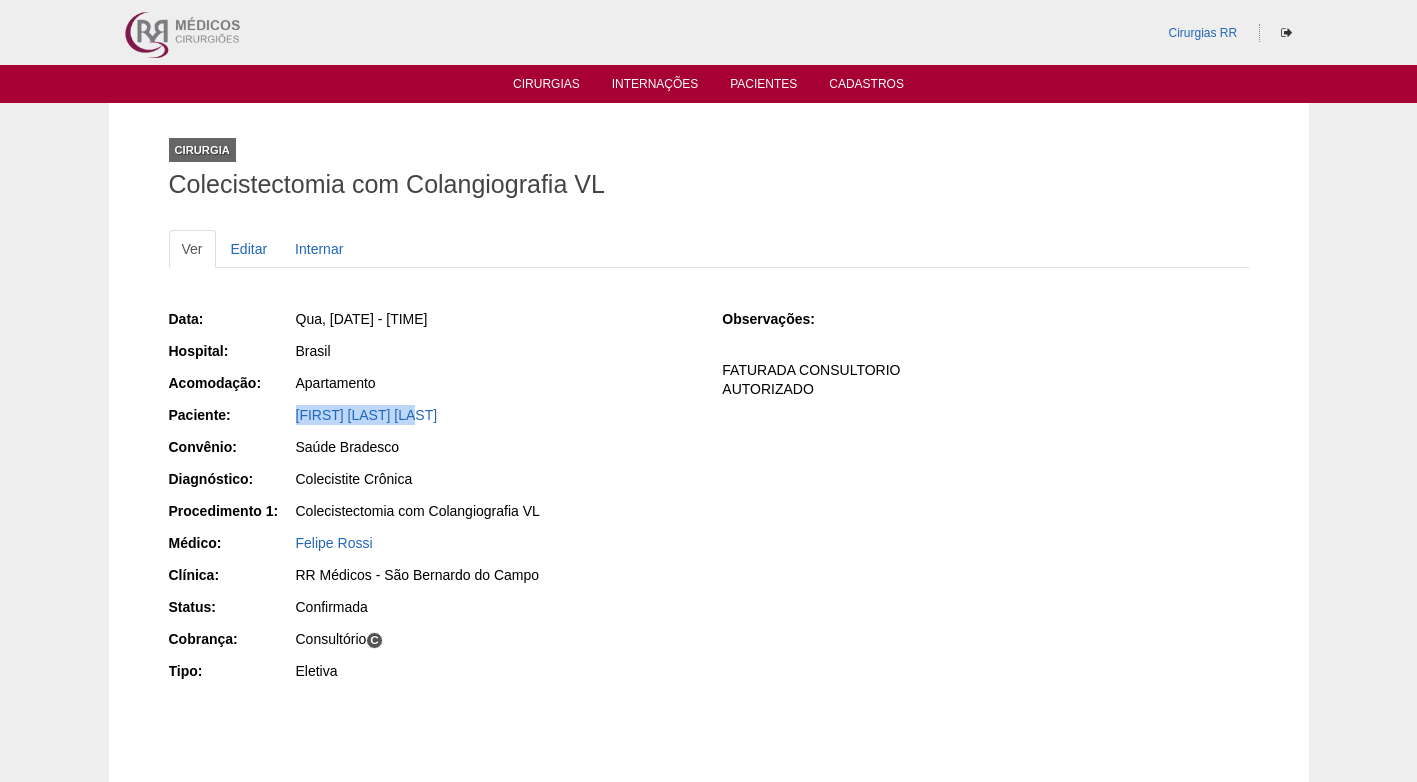 drag, startPoint x: 463, startPoint y: 405, endPoint x: 263, endPoint y: 401, distance: 200.04 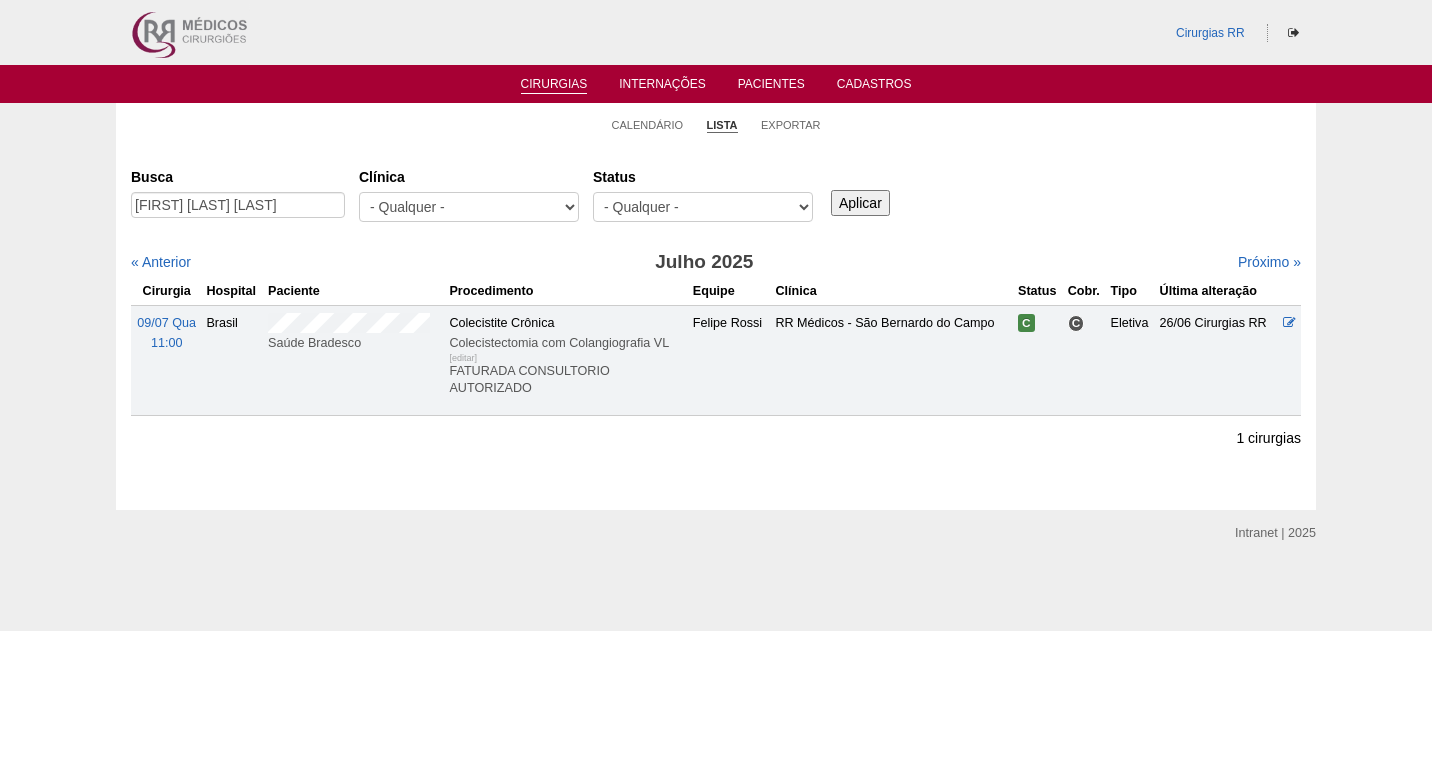 scroll, scrollTop: 0, scrollLeft: 0, axis: both 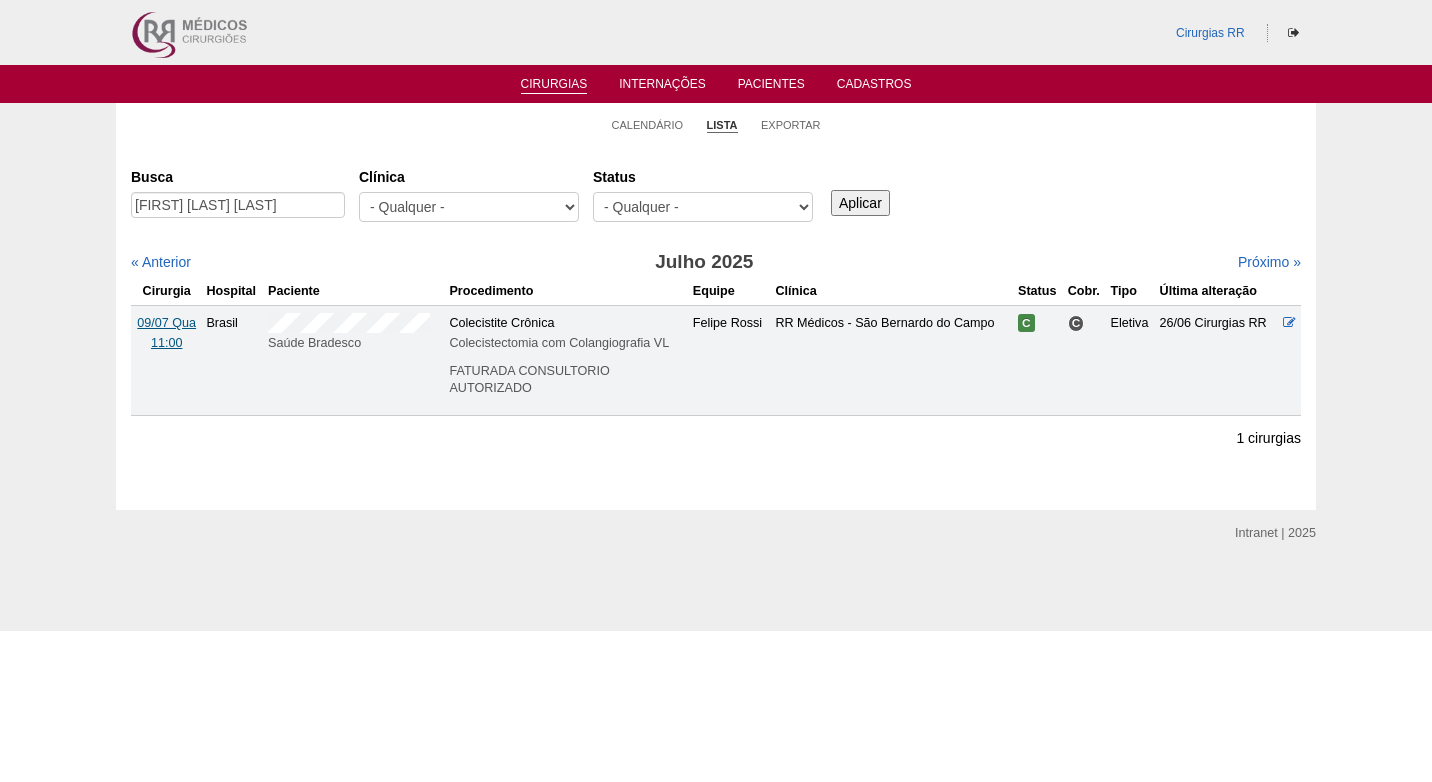 click on "09/07 Qua" at bounding box center (166, 323) 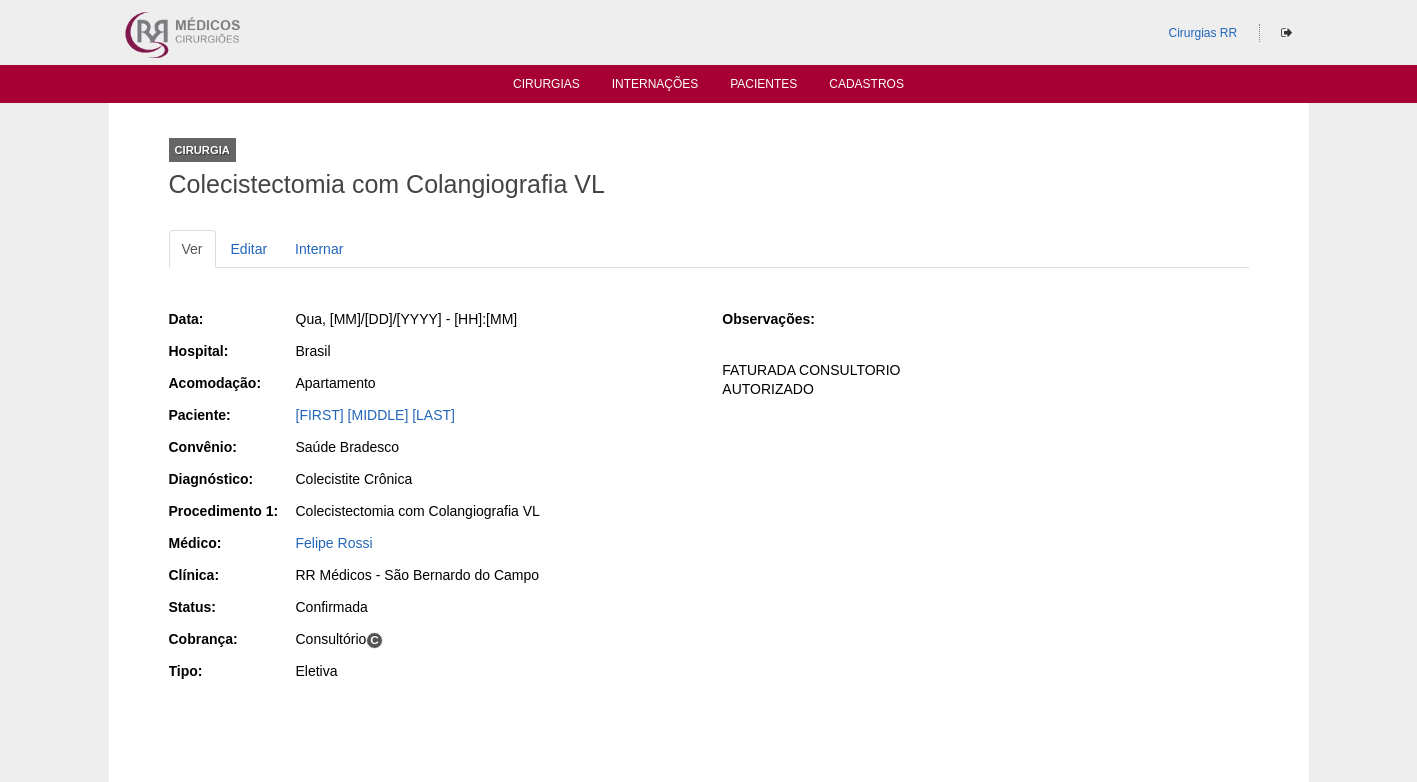 scroll, scrollTop: 0, scrollLeft: 0, axis: both 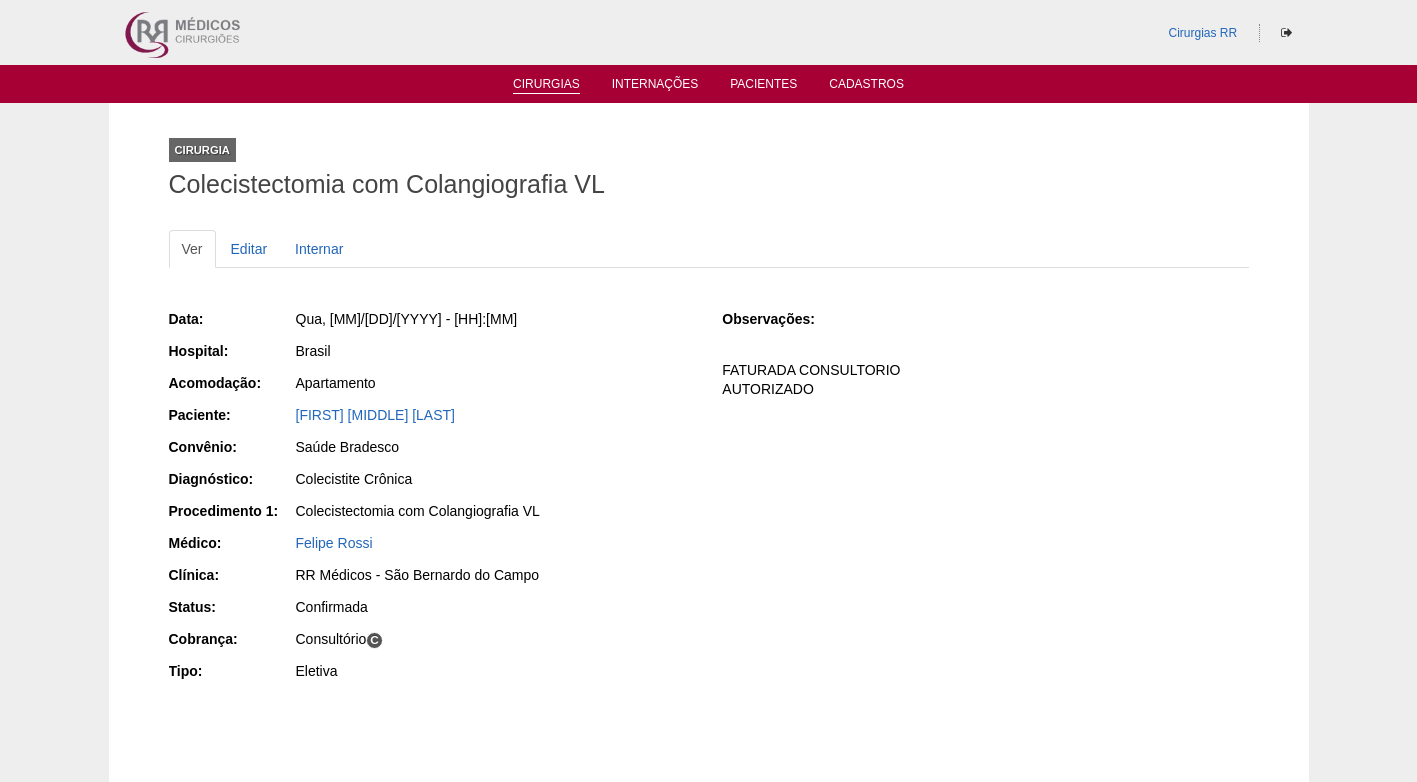 click on "Cirurgias" at bounding box center [546, 85] 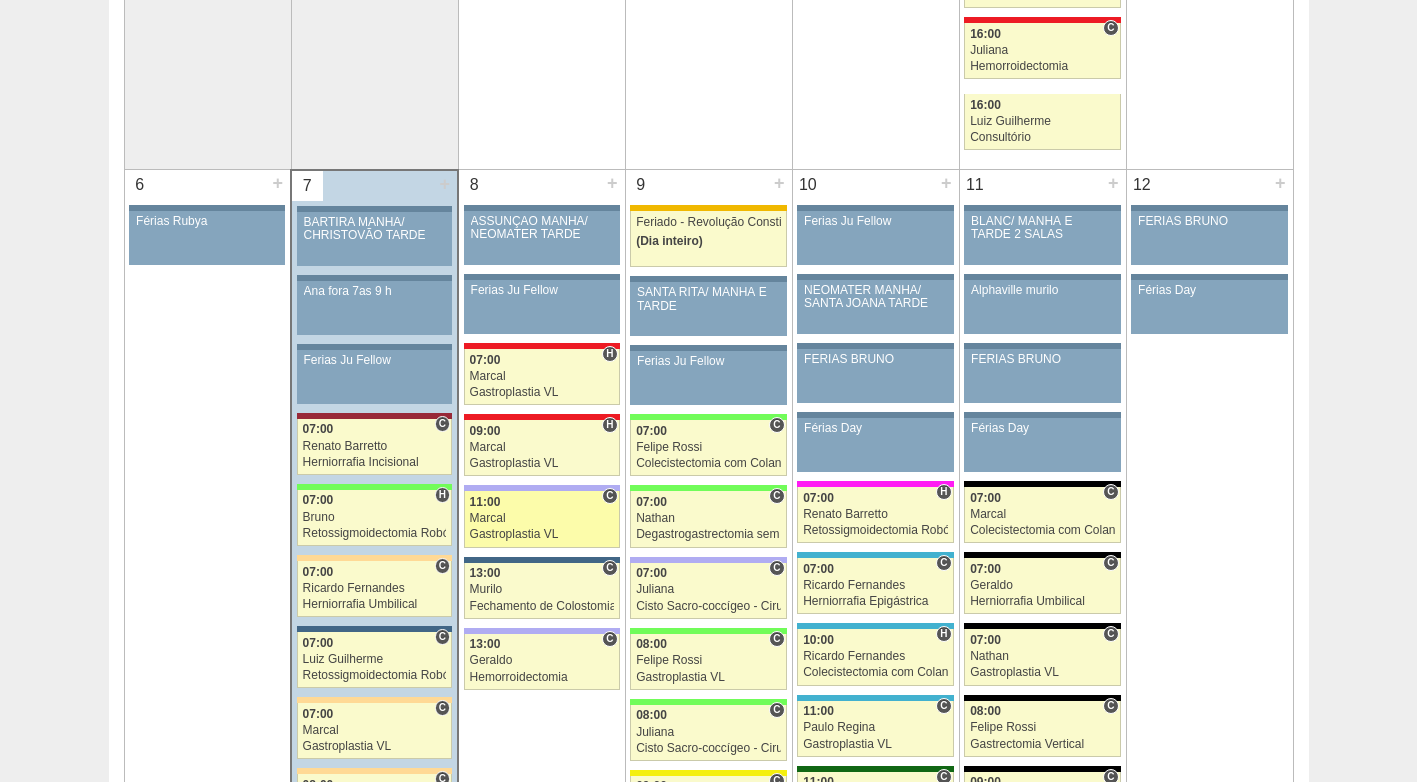 scroll, scrollTop: 1400, scrollLeft: 0, axis: vertical 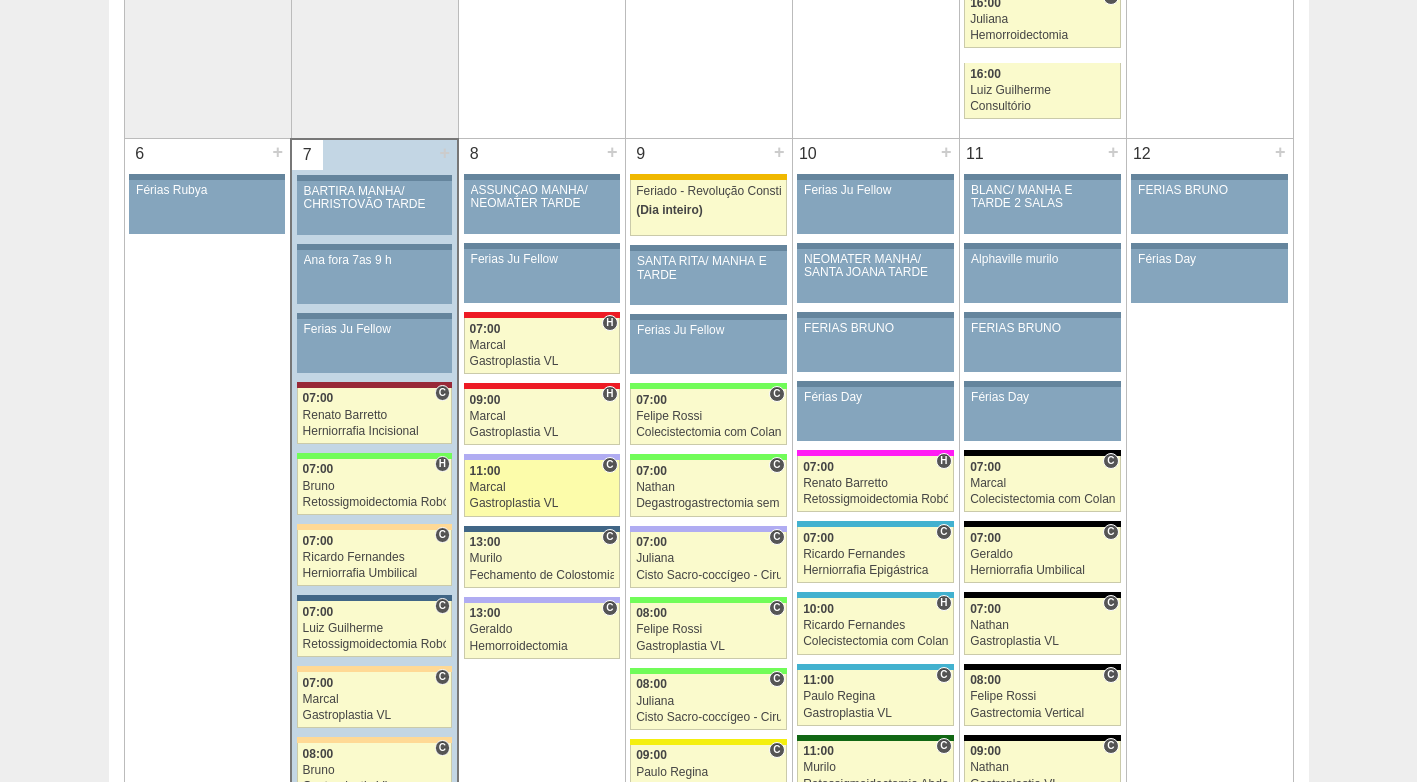 click on "Marcal" at bounding box center [542, 487] 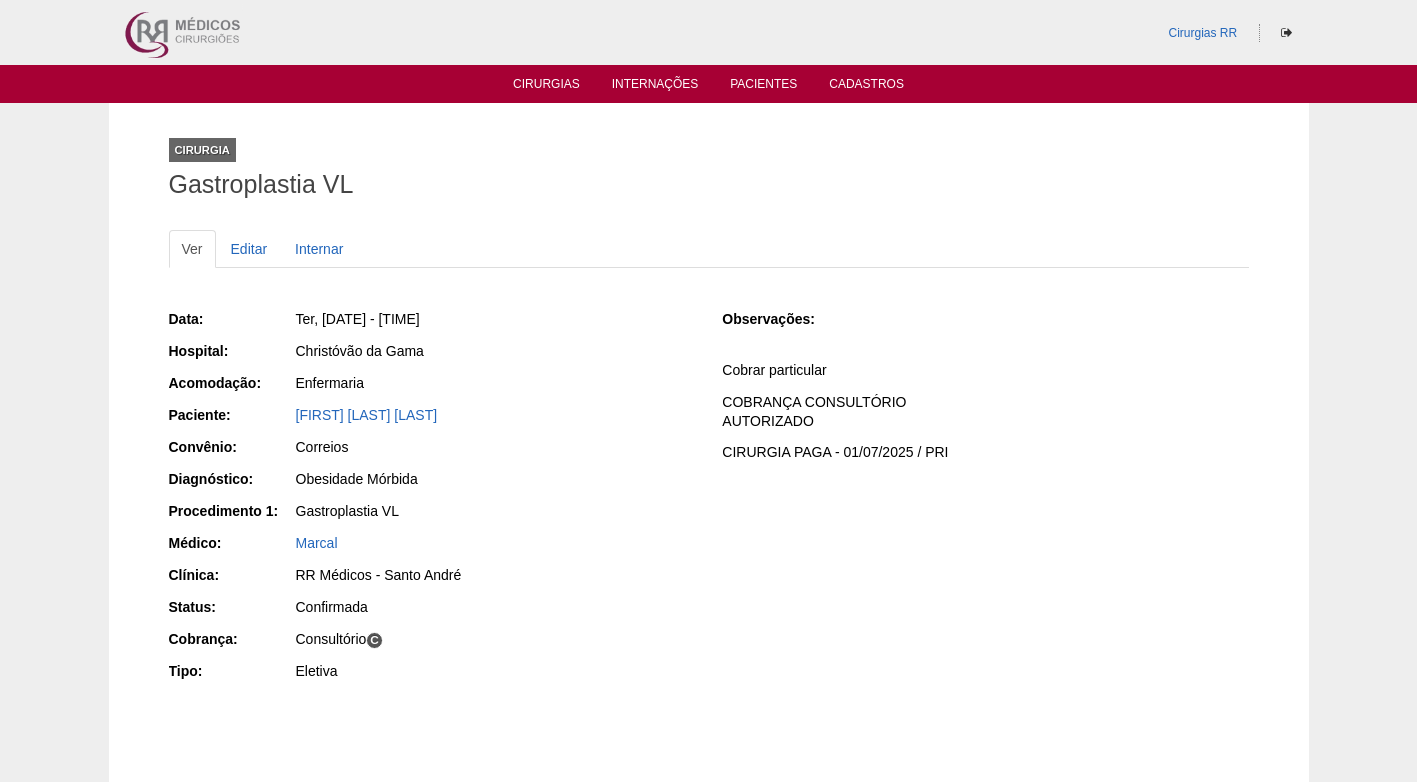 scroll, scrollTop: 0, scrollLeft: 0, axis: both 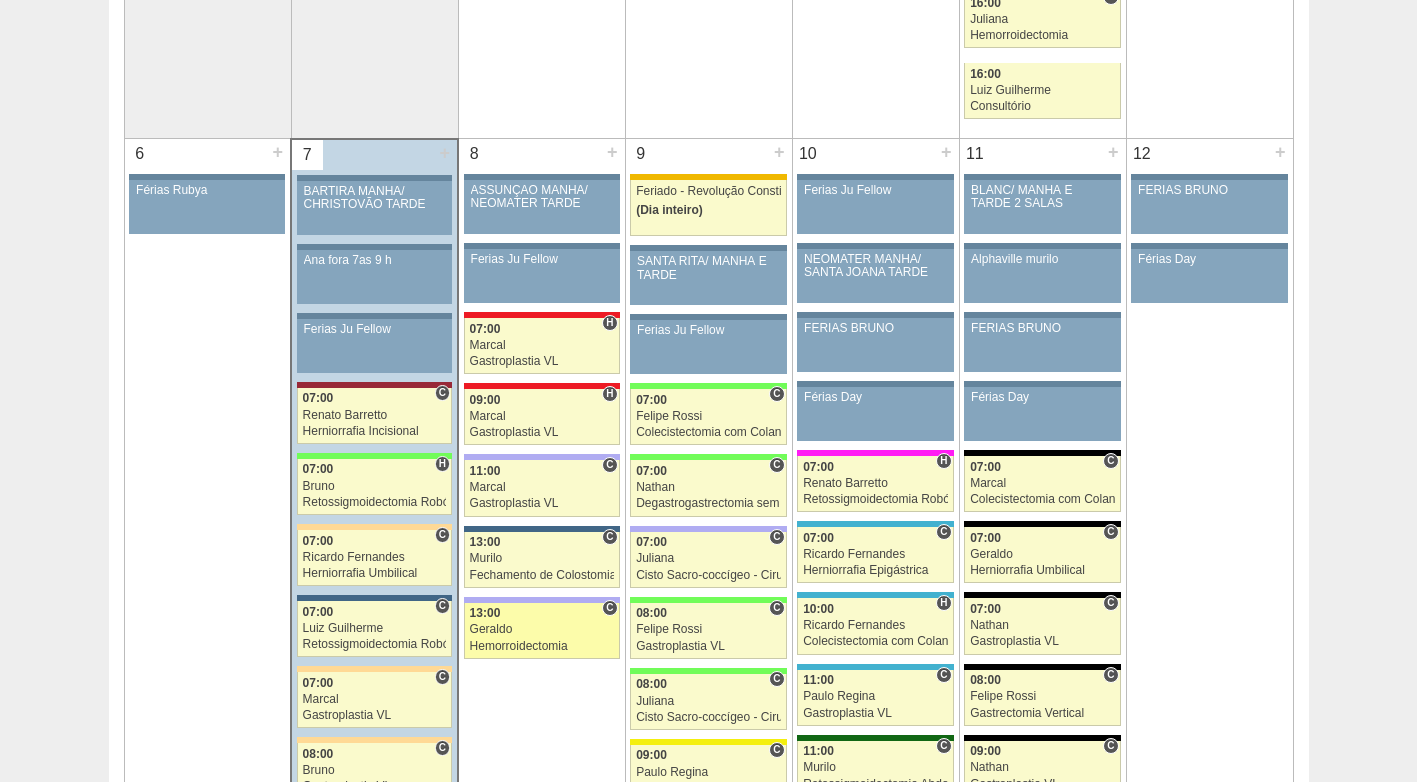 click on "Geraldo" at bounding box center (542, 629) 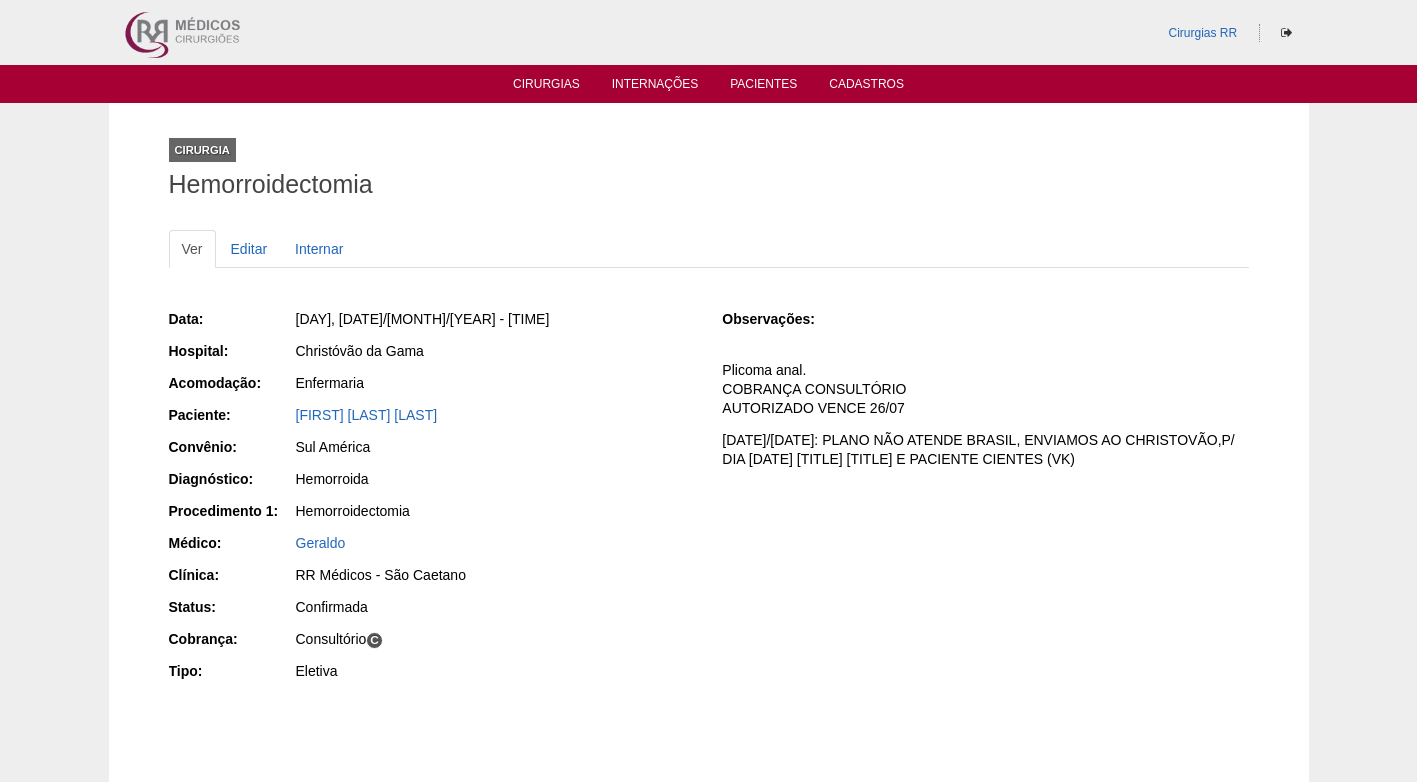 scroll, scrollTop: 0, scrollLeft: 0, axis: both 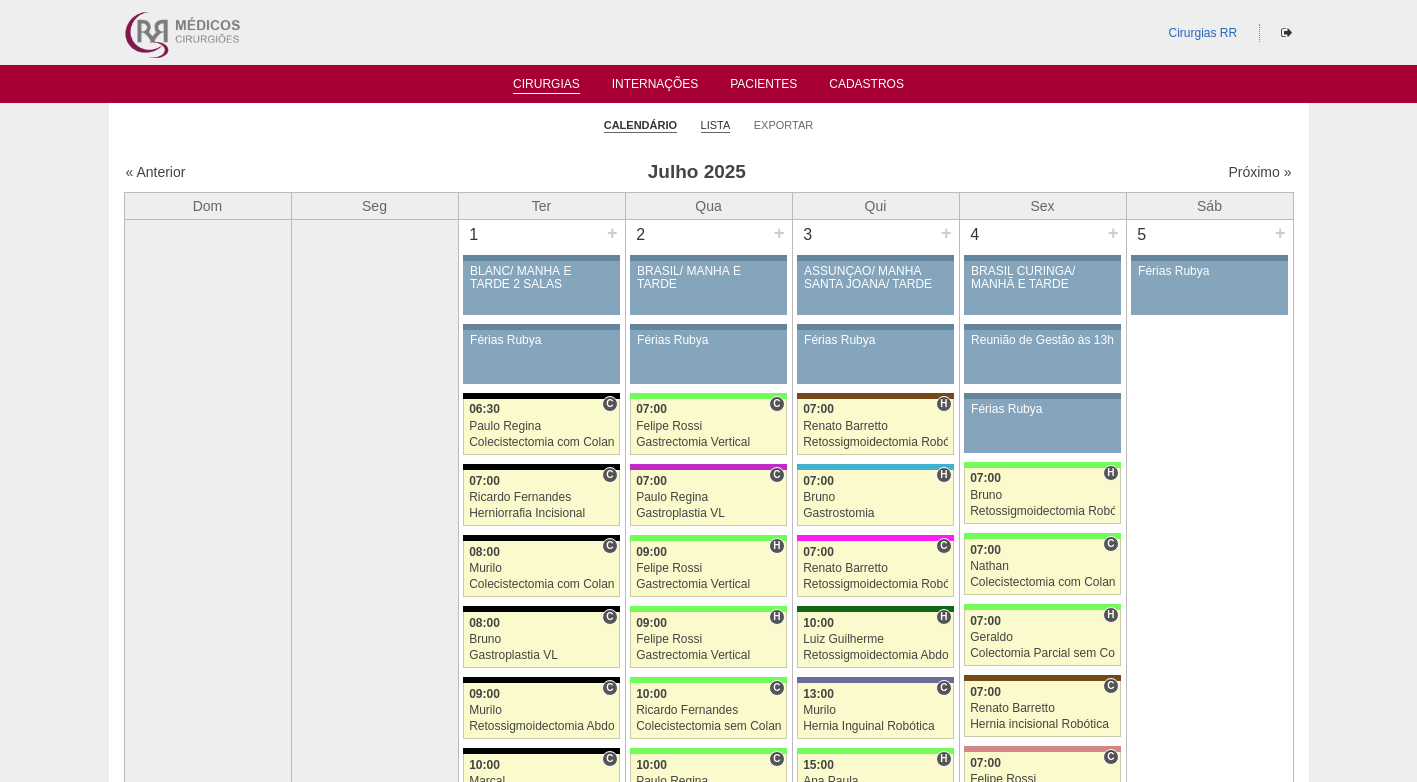 click on "Lista" at bounding box center [716, 125] 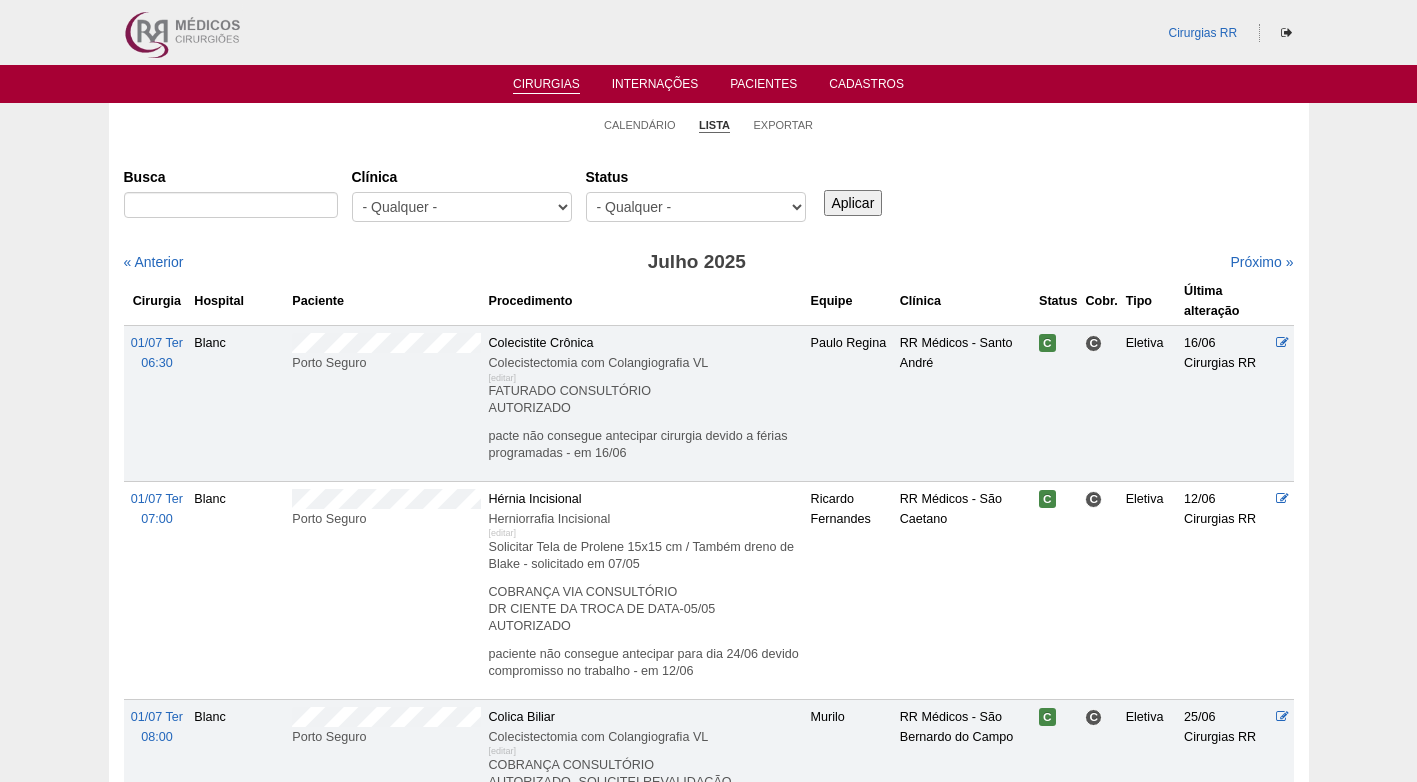 scroll, scrollTop: 0, scrollLeft: 0, axis: both 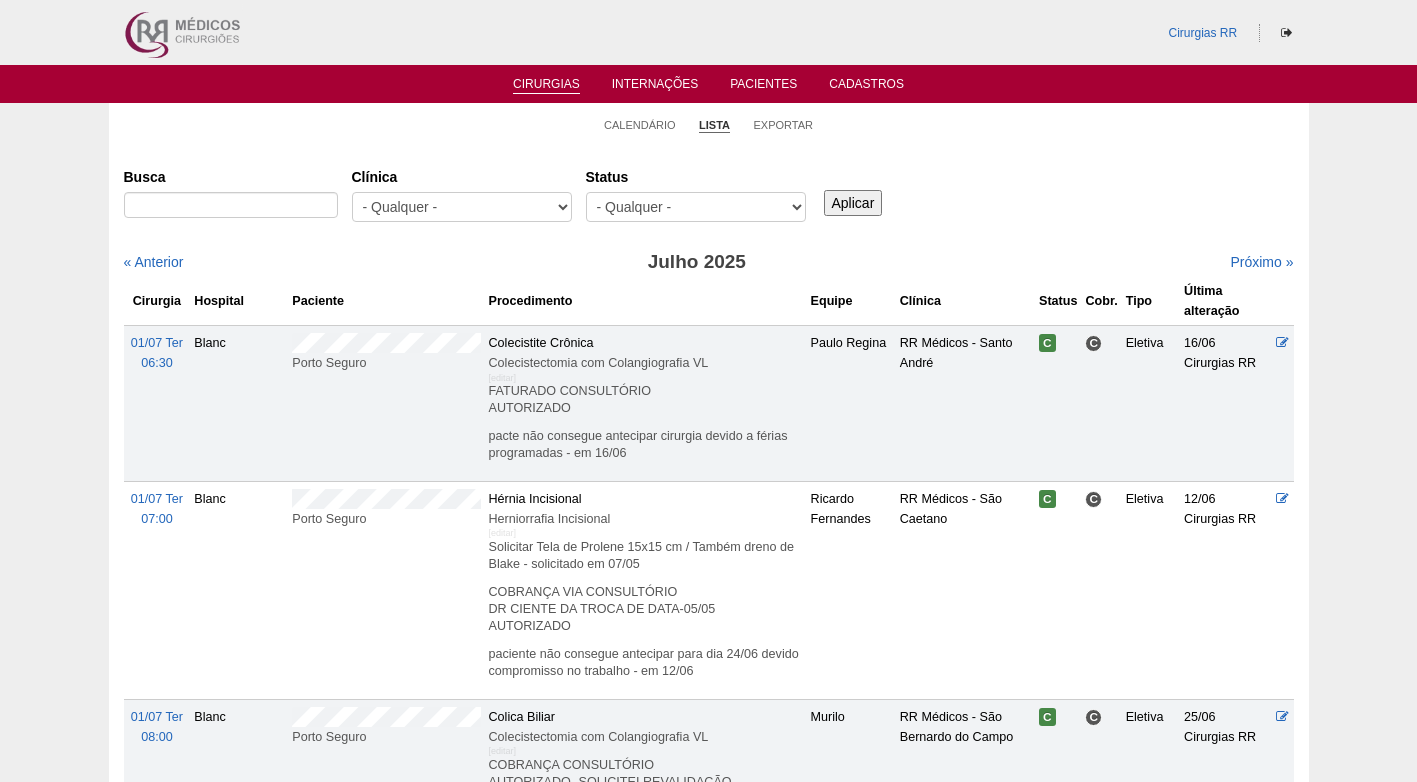 select on "resr" 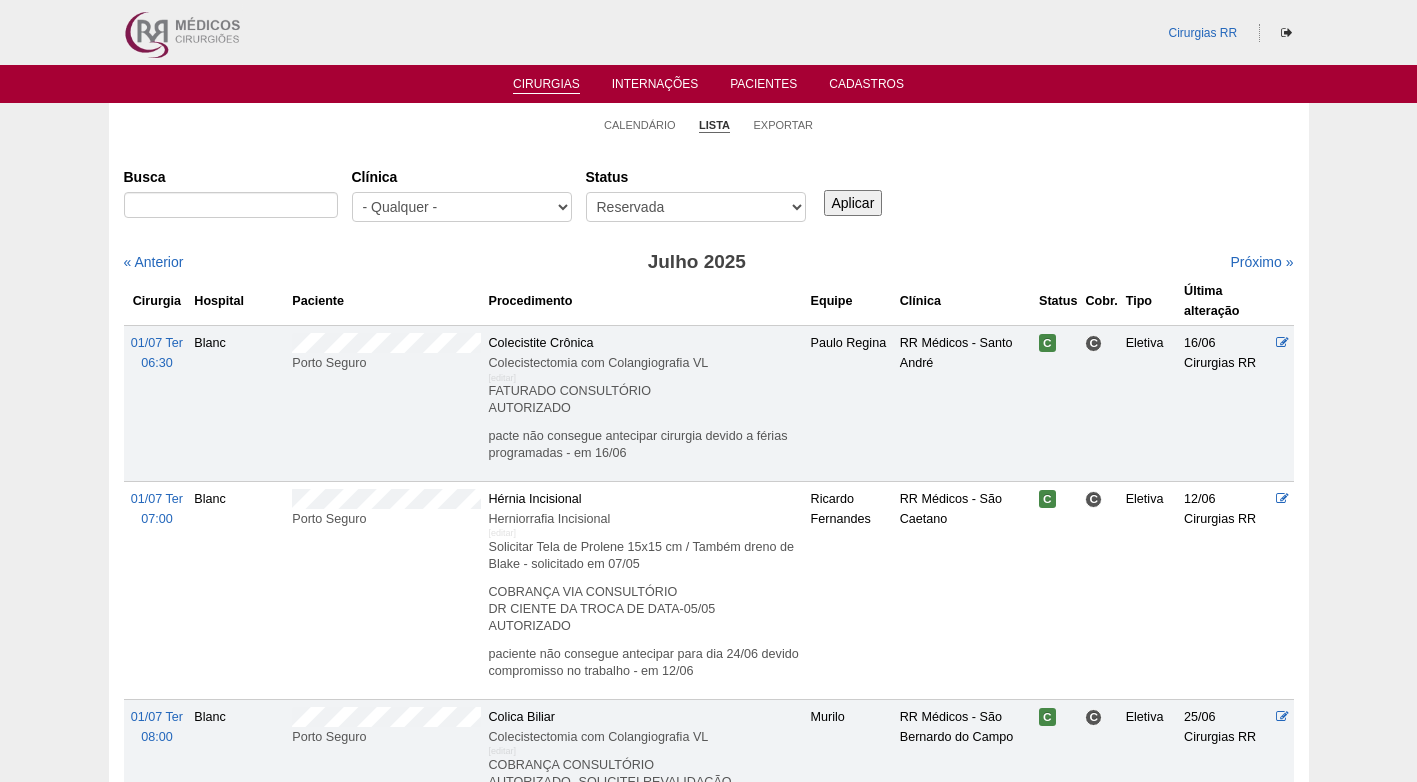click on "- Qualquer - Reservada Confirmada Suspensa Cancelada" at bounding box center (696, 207) 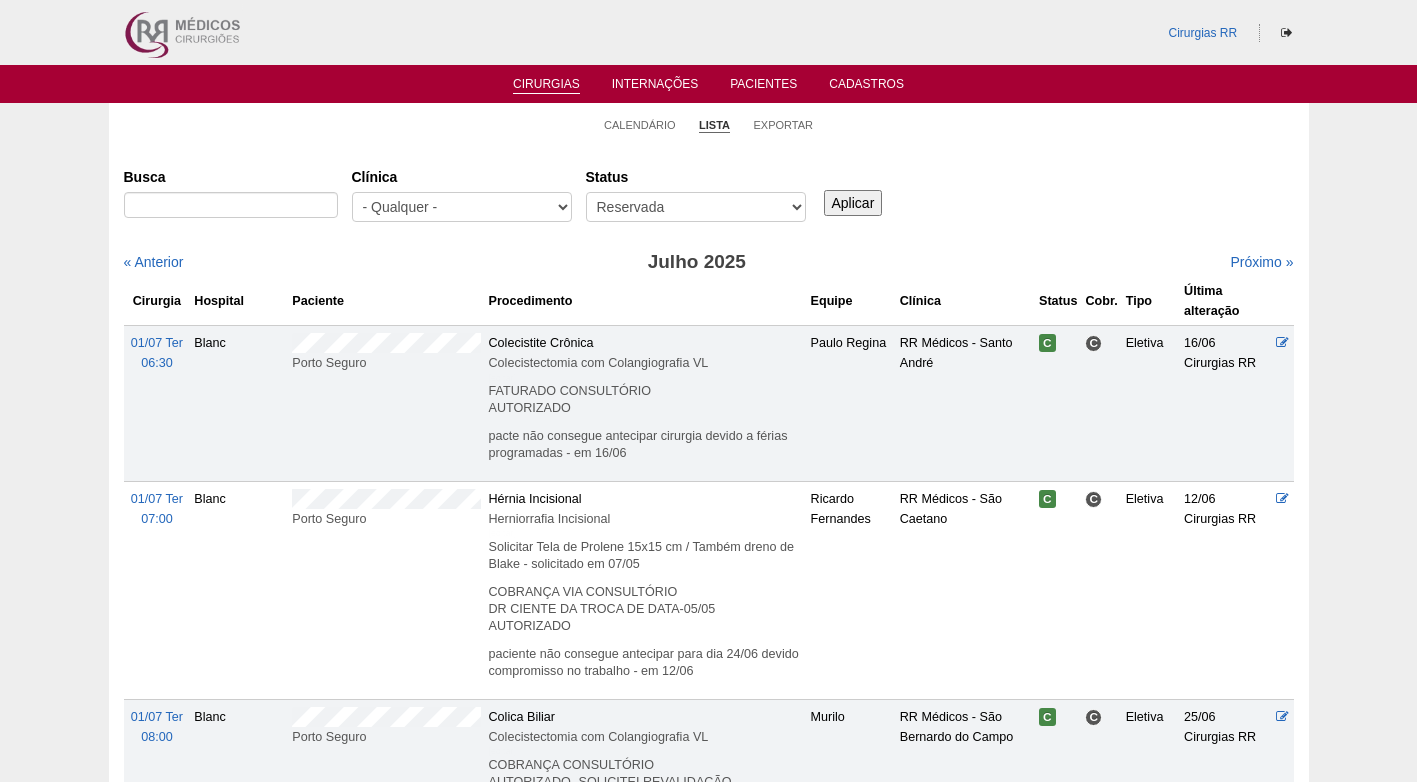 click on "Aplicar" at bounding box center (853, 203) 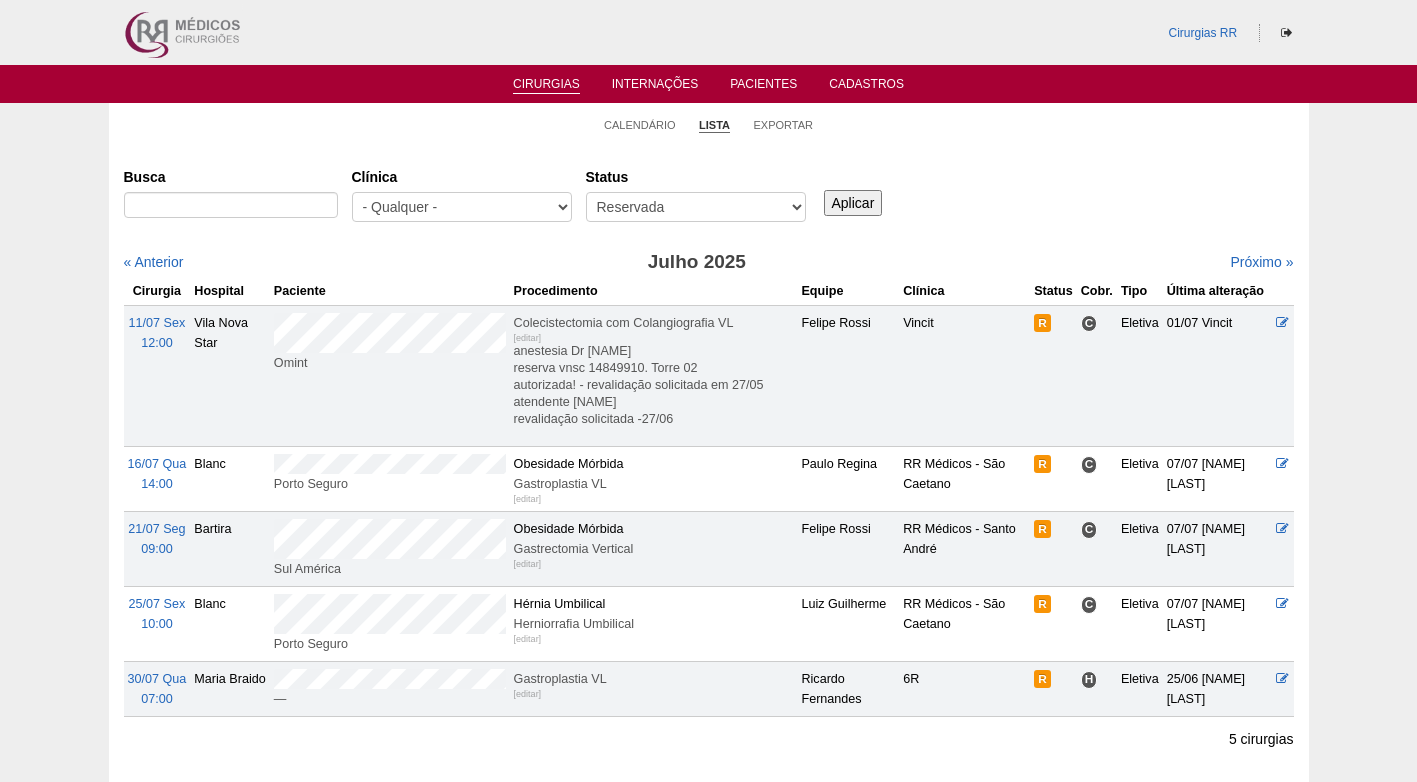 scroll, scrollTop: 0, scrollLeft: 0, axis: both 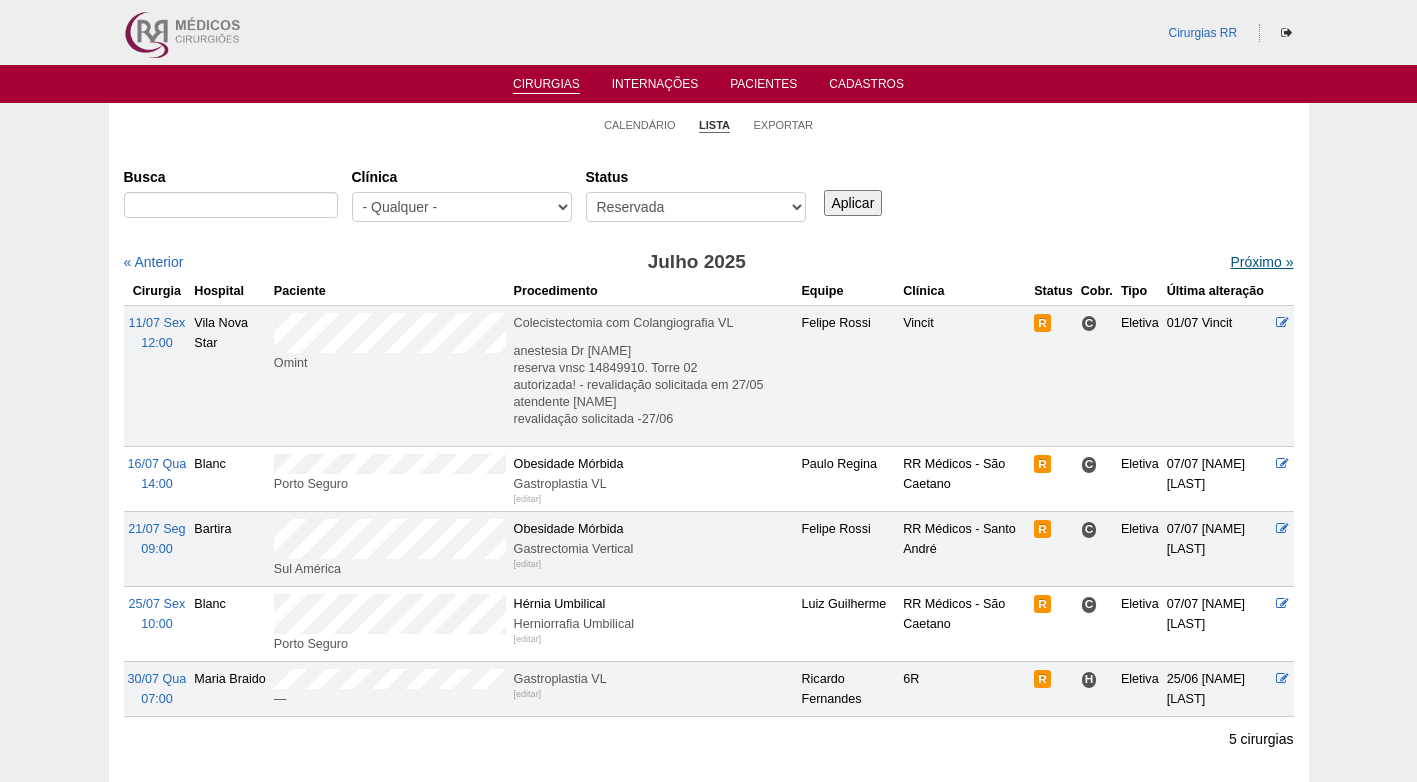click on "Próximo »" at bounding box center [1261, 262] 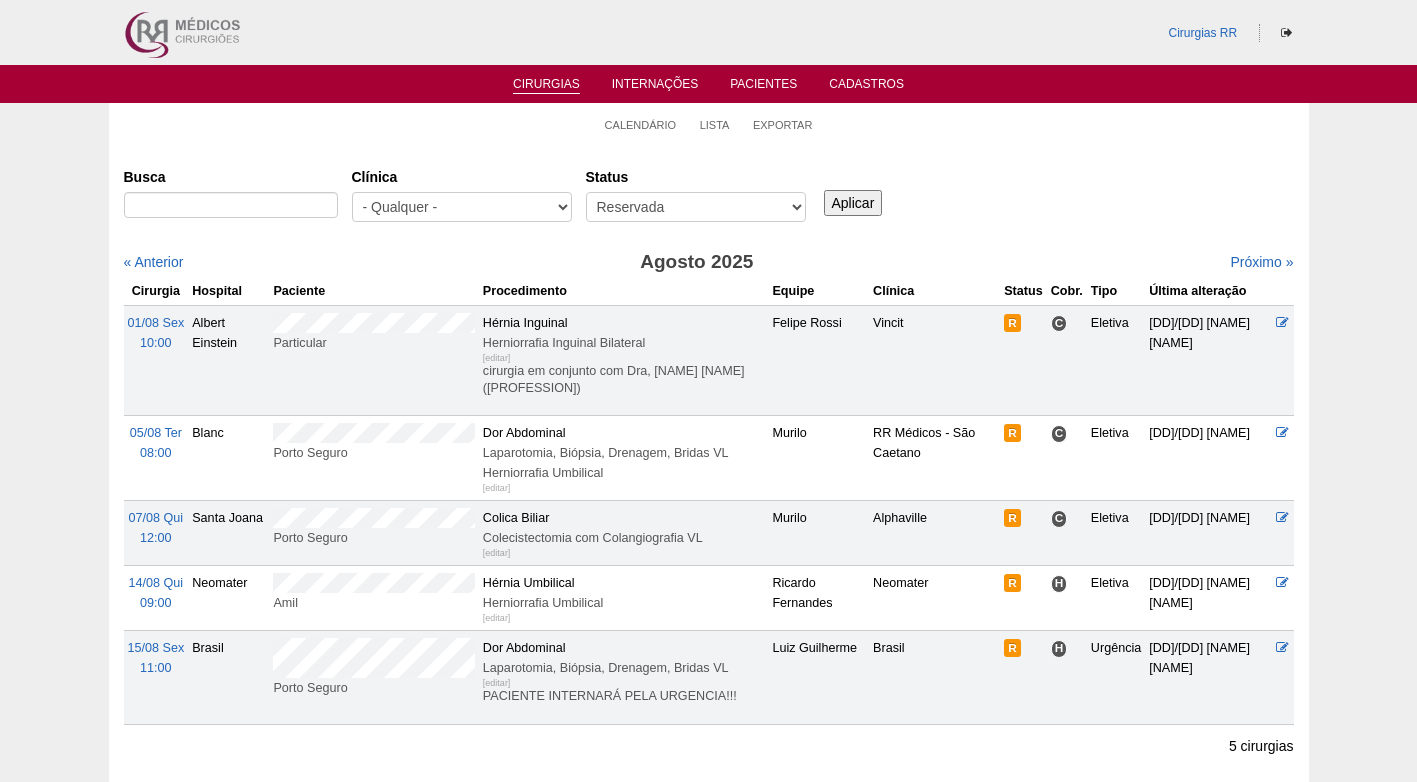 scroll, scrollTop: 0, scrollLeft: 0, axis: both 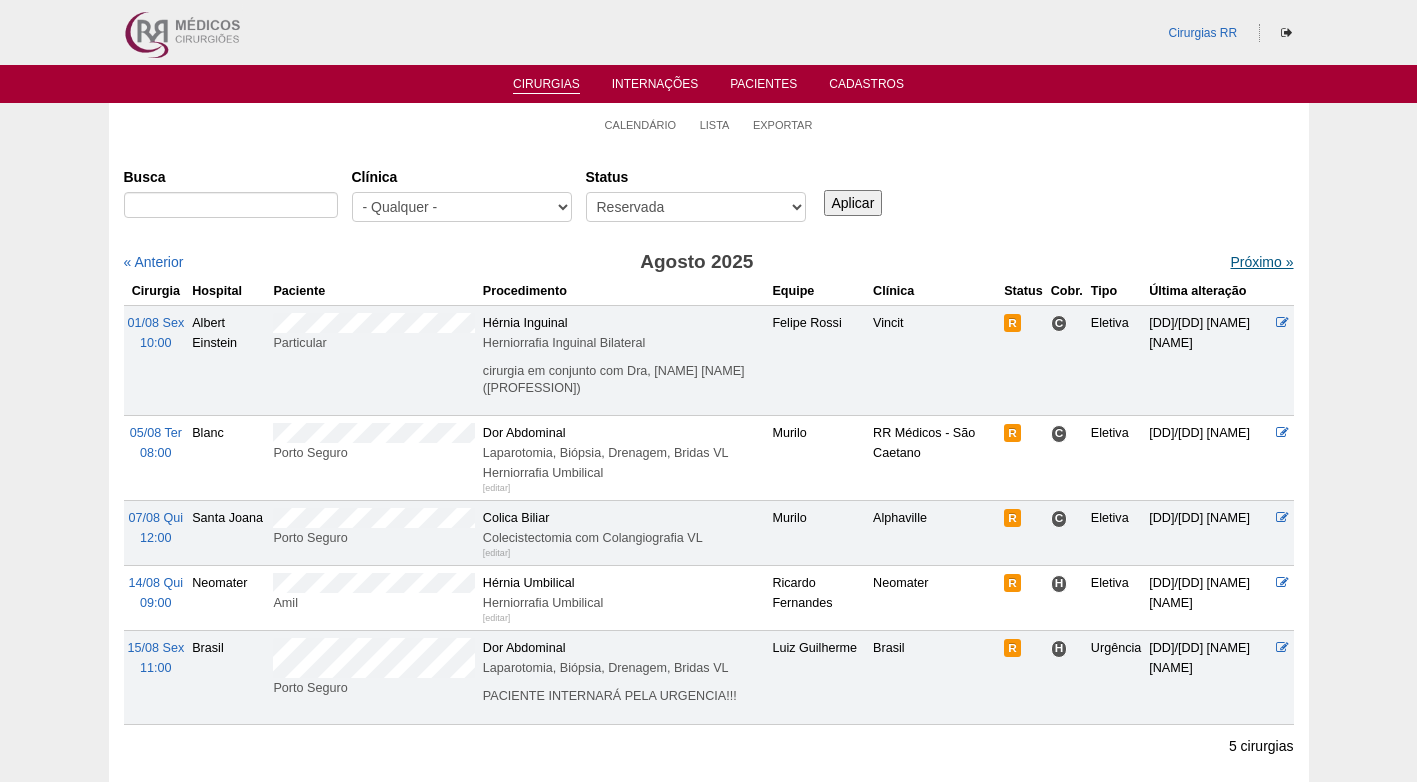 click on "Próximo »" at bounding box center [1261, 262] 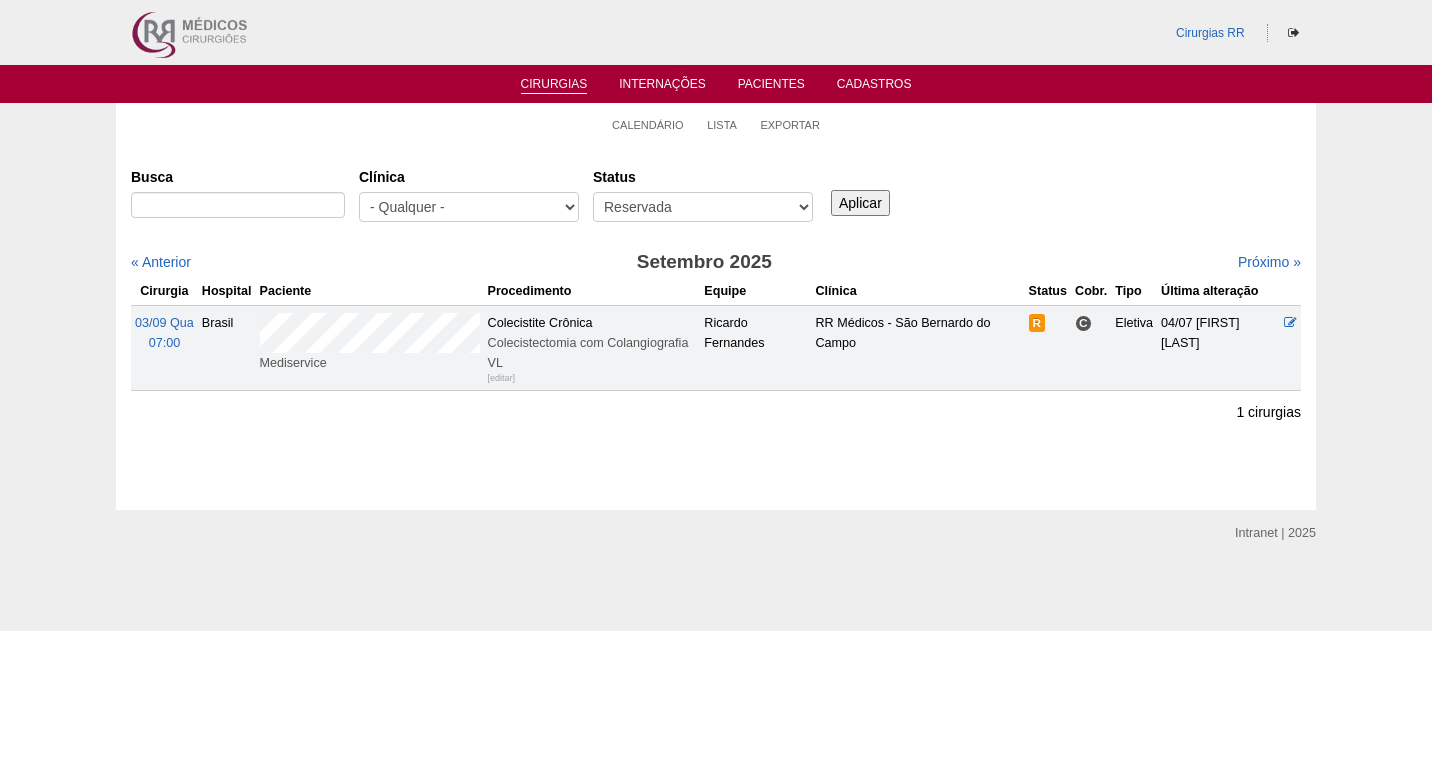 scroll, scrollTop: 0, scrollLeft: 0, axis: both 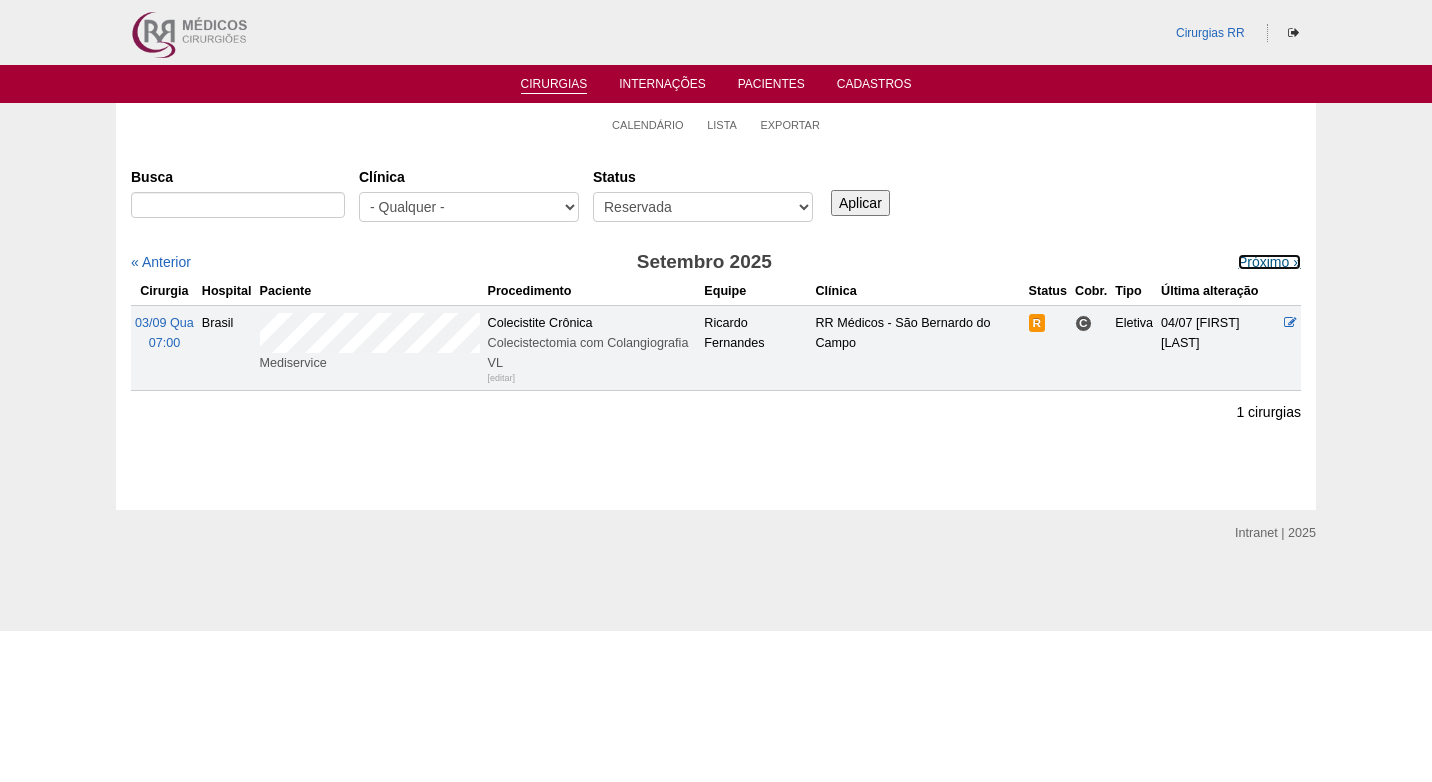 click on "Próximo »" at bounding box center [1269, 262] 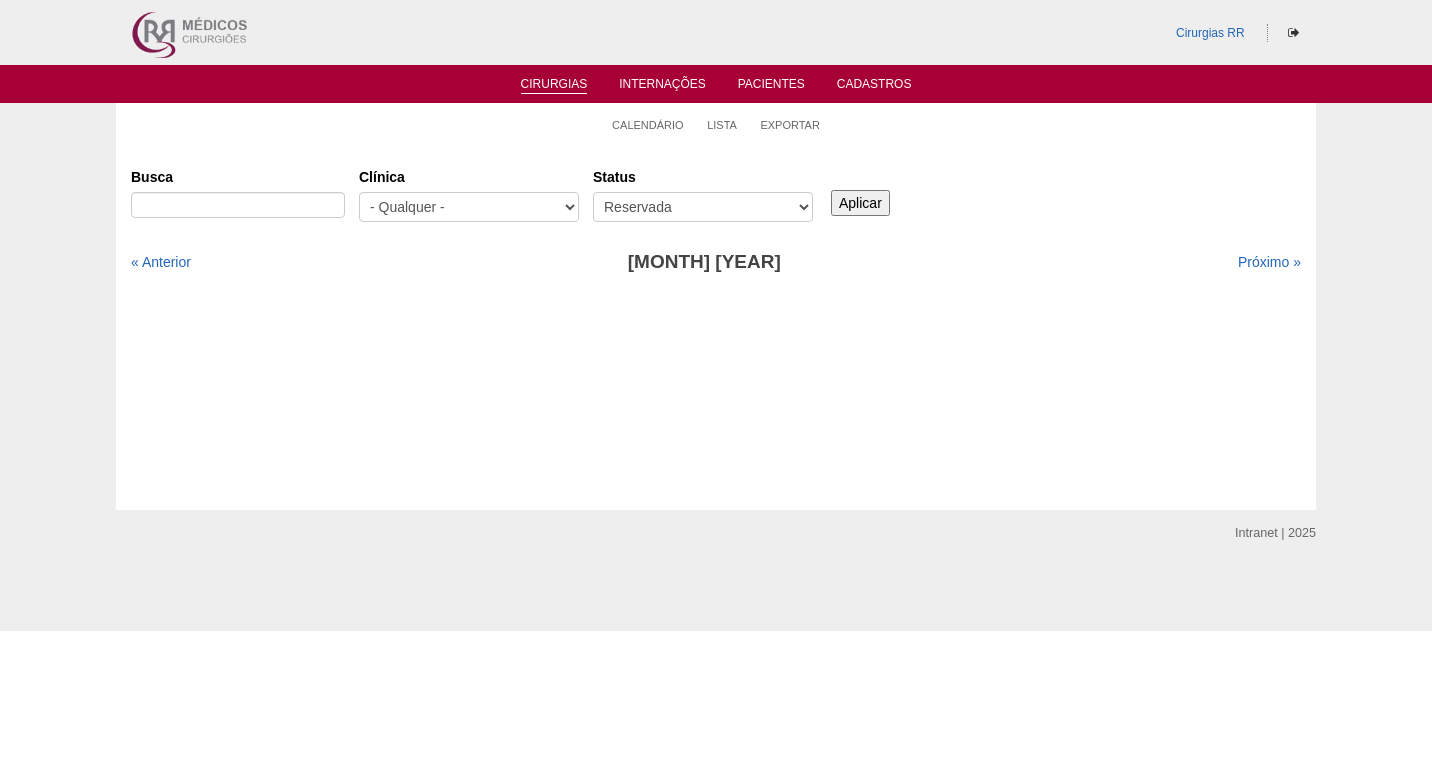 scroll, scrollTop: 0, scrollLeft: 0, axis: both 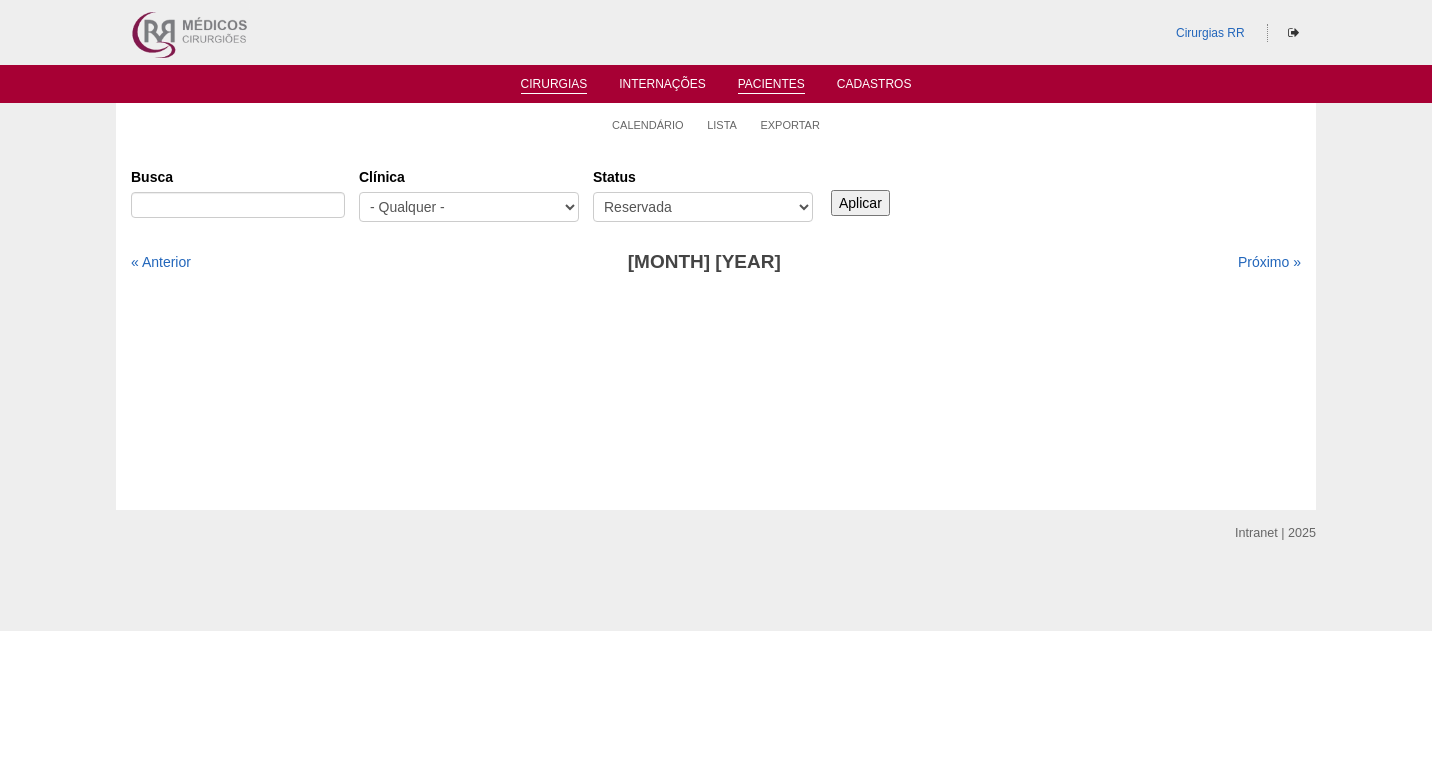 click on "Pacientes" at bounding box center (771, 85) 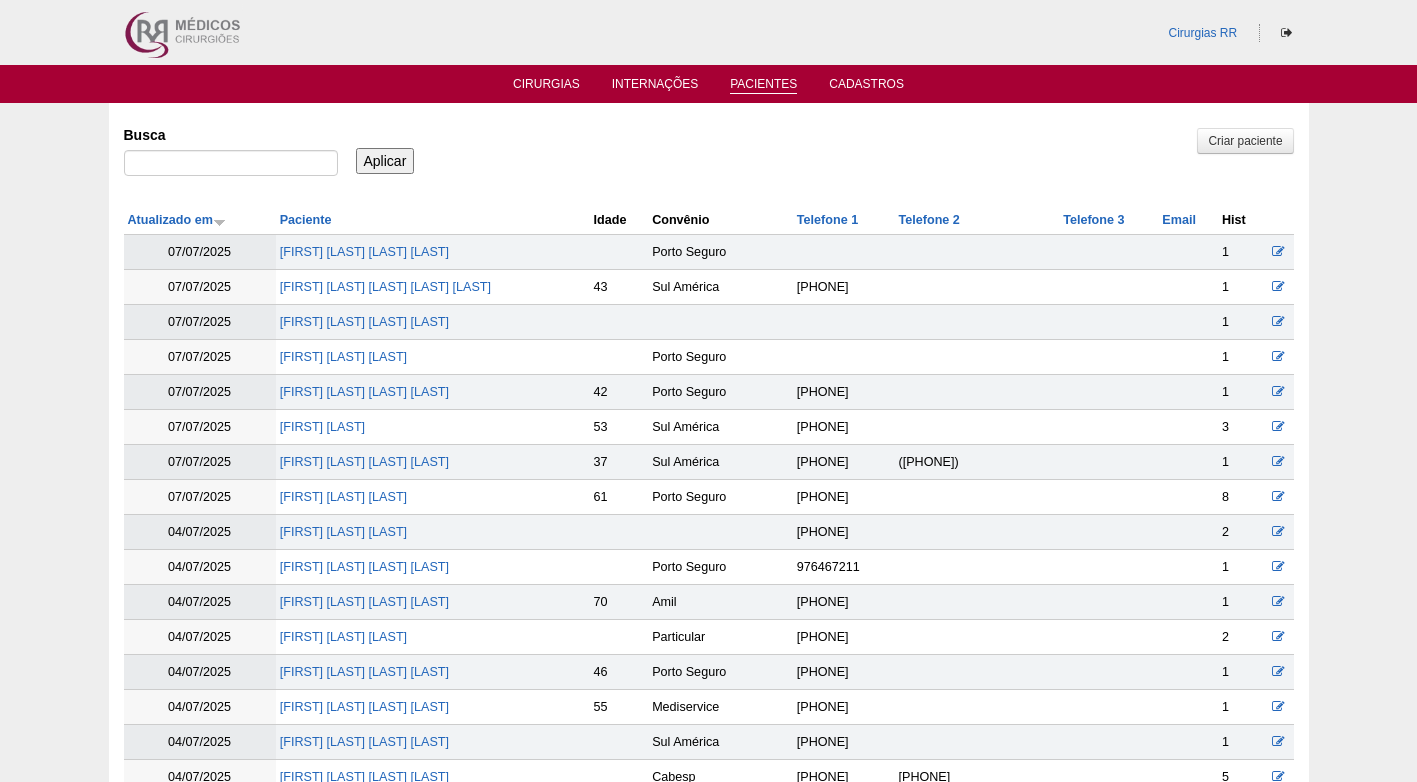 scroll, scrollTop: 0, scrollLeft: 0, axis: both 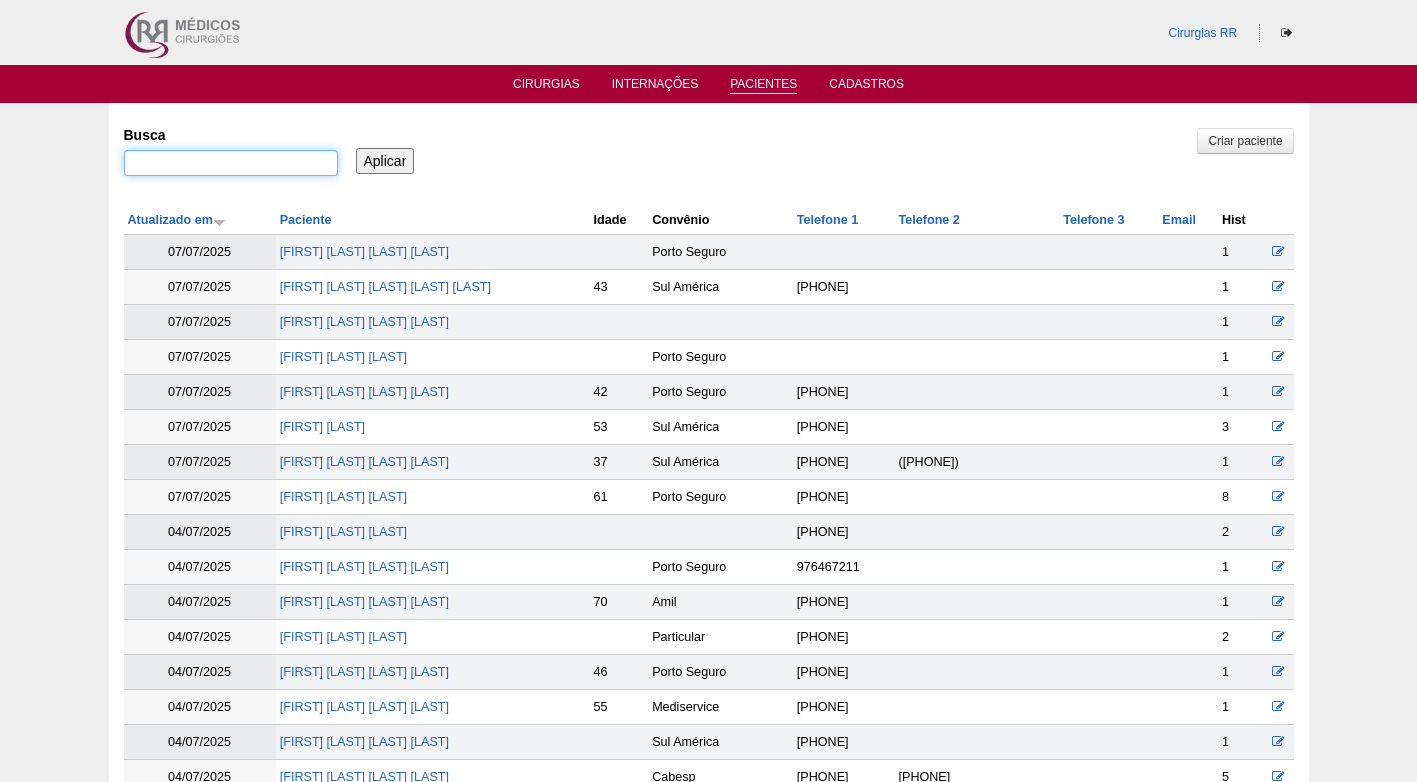 click on "Busca" at bounding box center [231, 163] 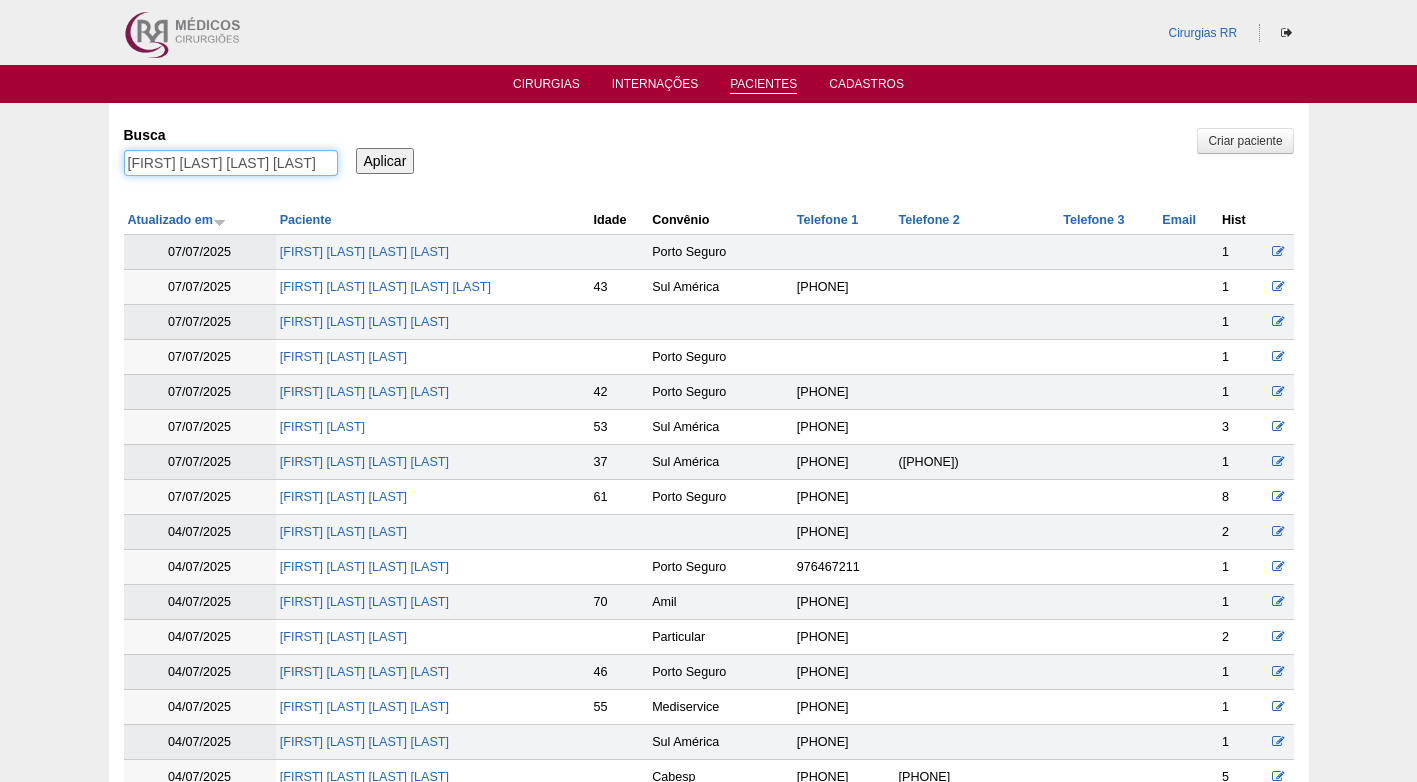 type on "TIAGO BATALHA DE SOUZA" 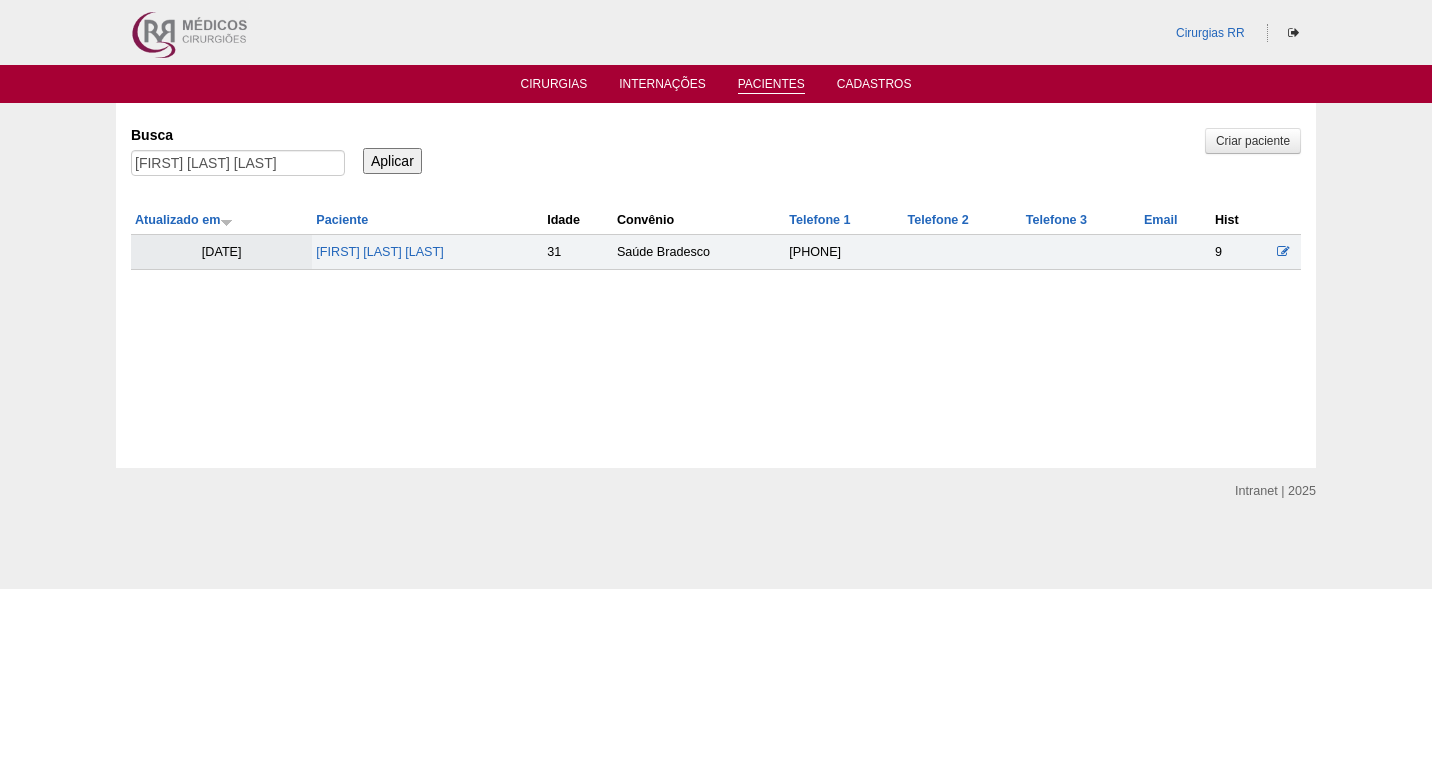 scroll, scrollTop: 0, scrollLeft: 0, axis: both 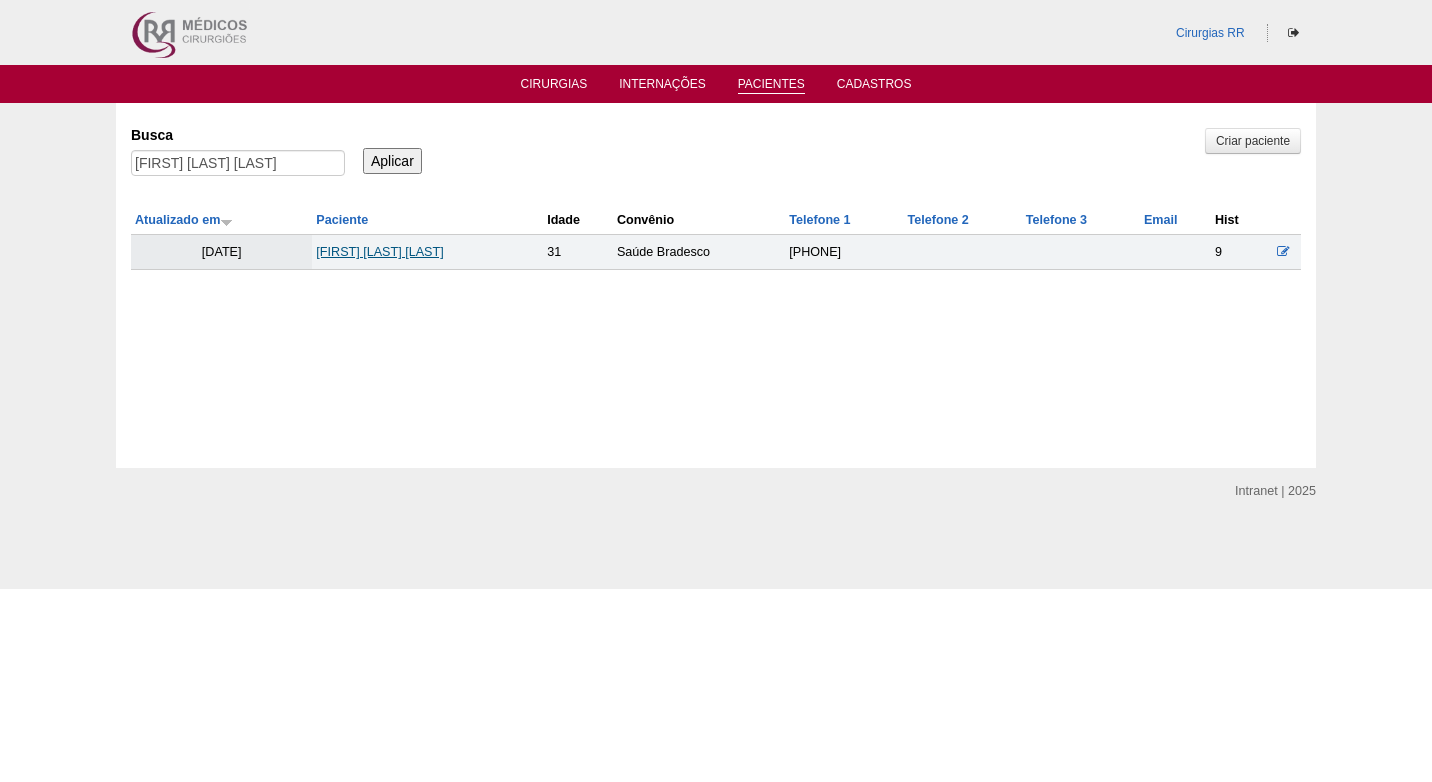 click on "[FIRST] [LAST] [LAST]" at bounding box center (379, 252) 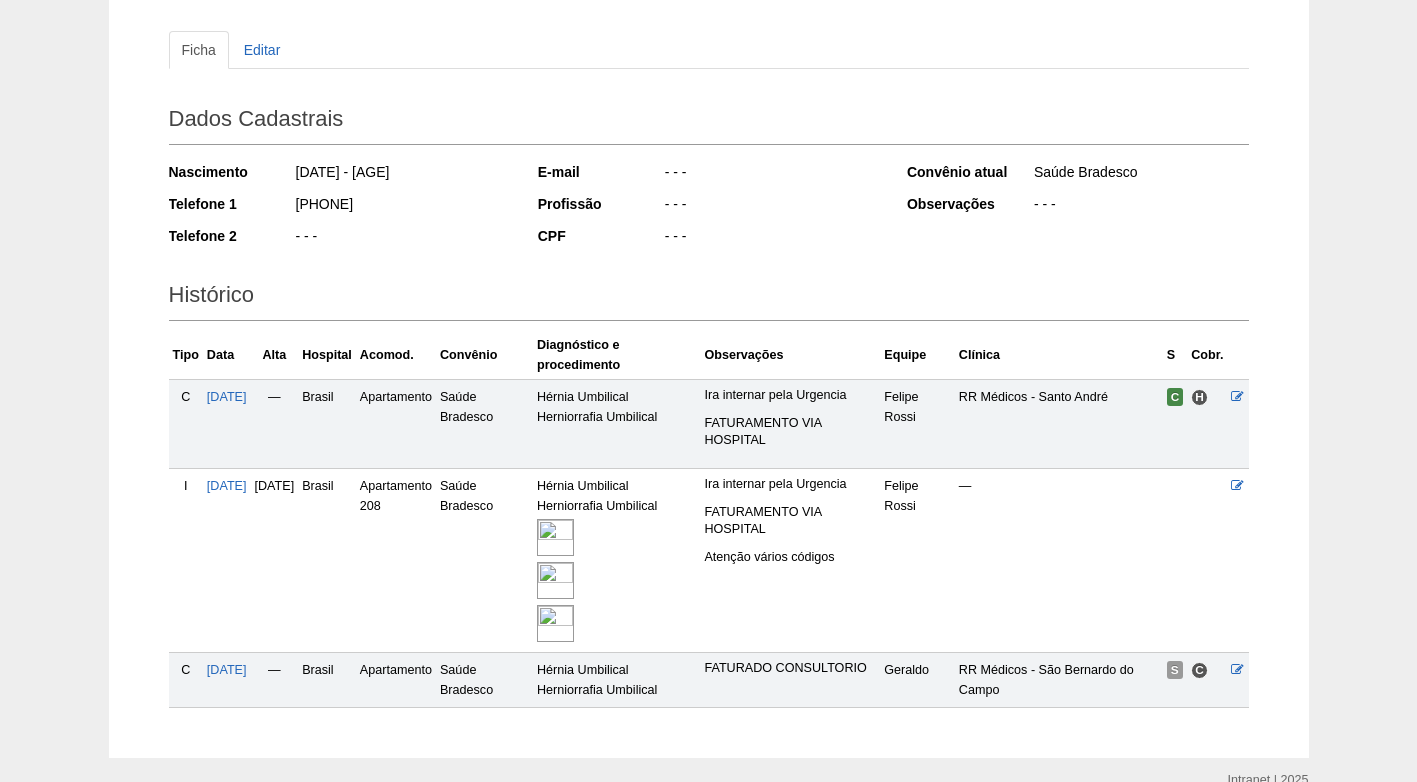 scroll, scrollTop: 301, scrollLeft: 0, axis: vertical 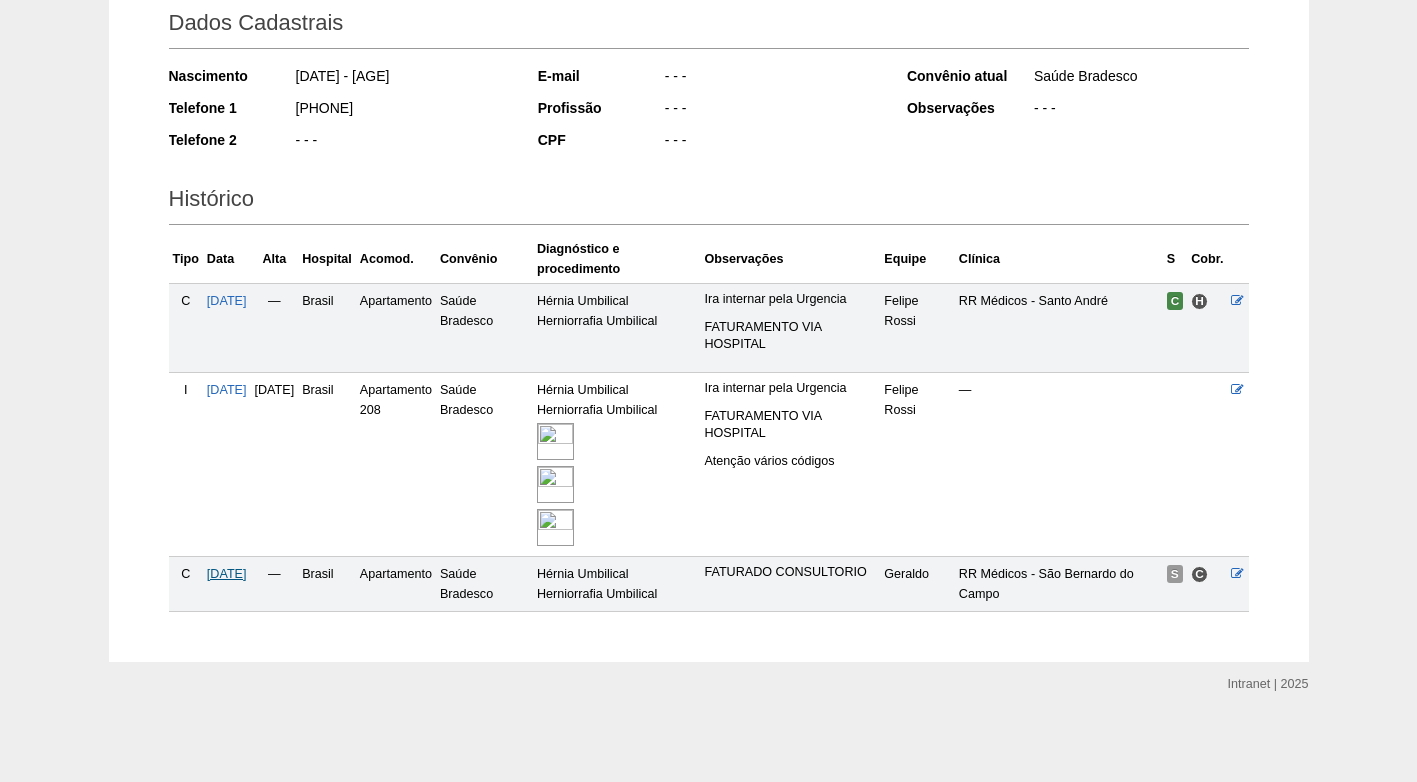 click on "[DATE]" at bounding box center [227, 574] 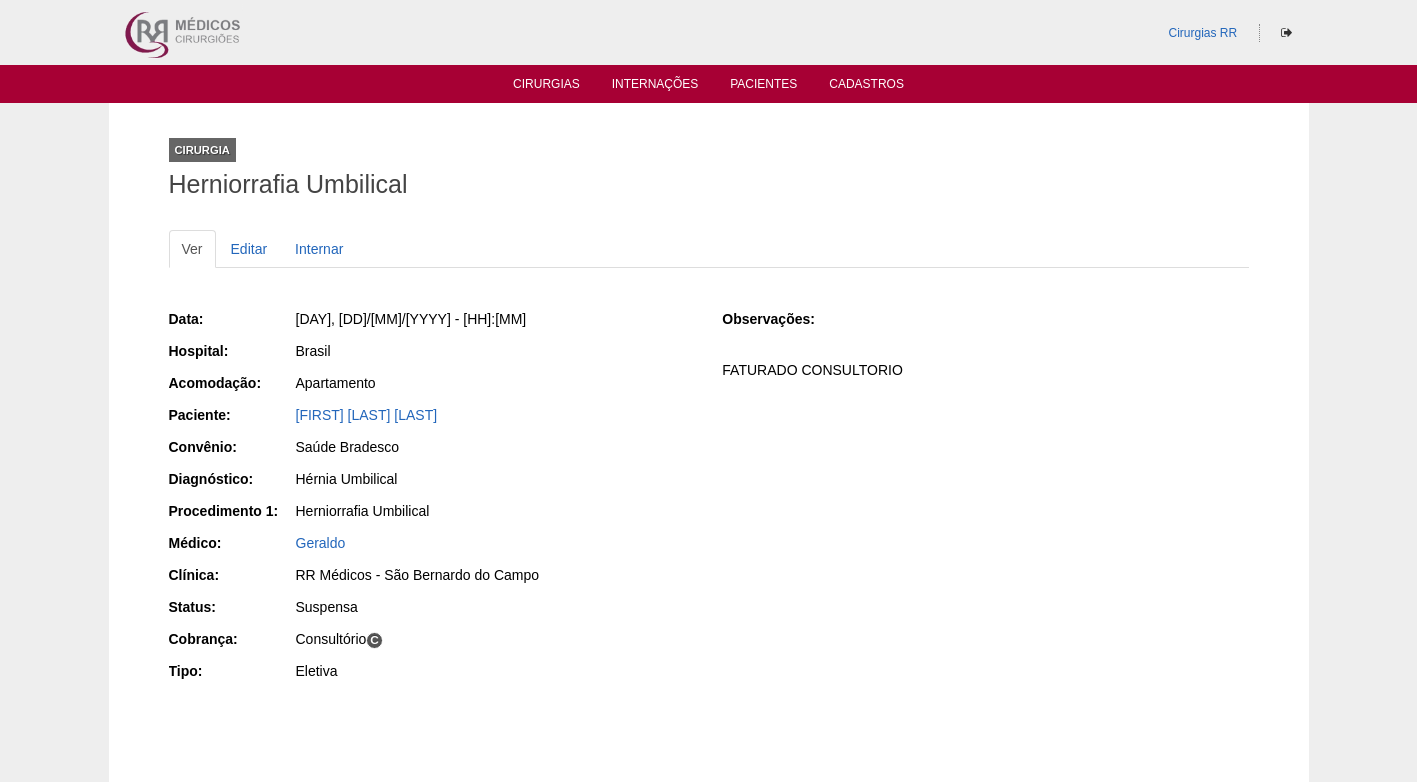 scroll, scrollTop: 0, scrollLeft: 0, axis: both 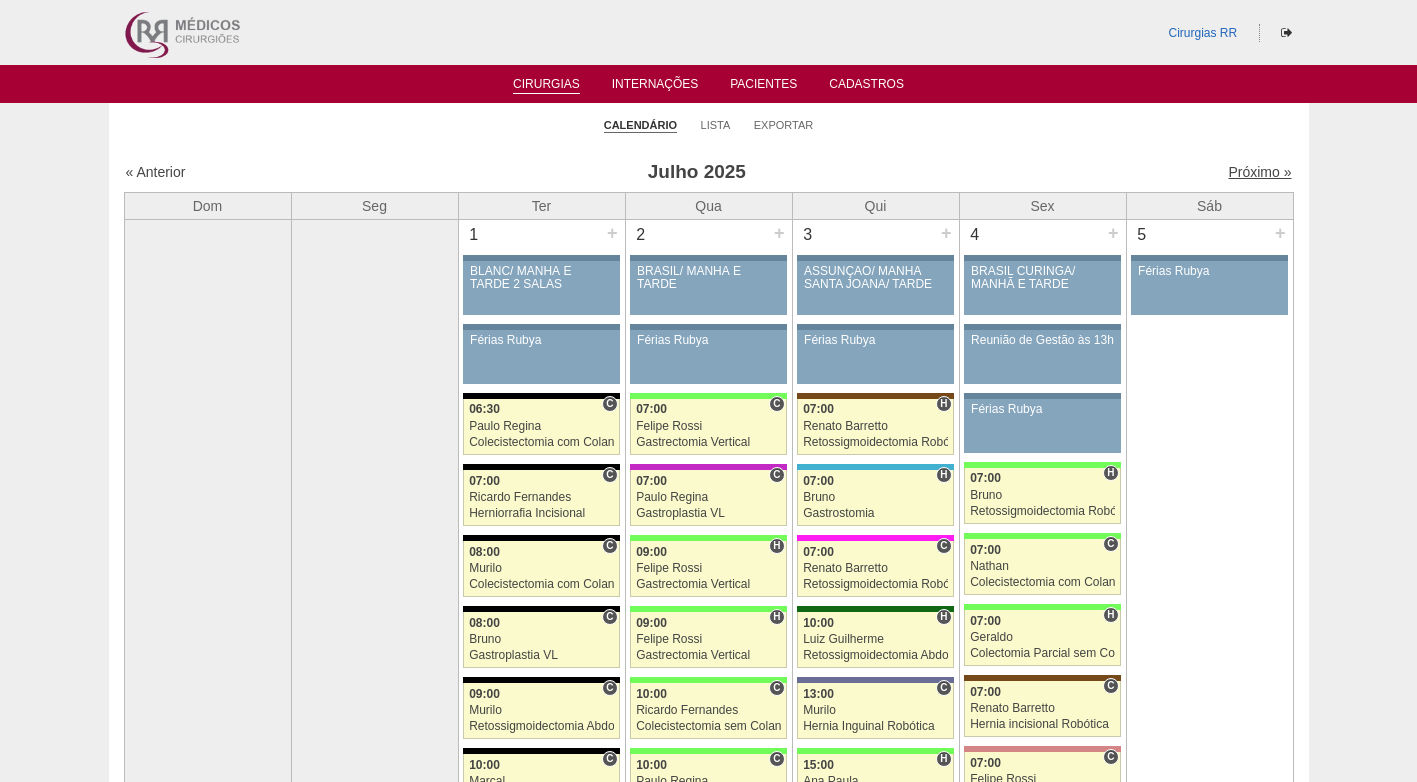 click on "Próximo »" at bounding box center [1259, 172] 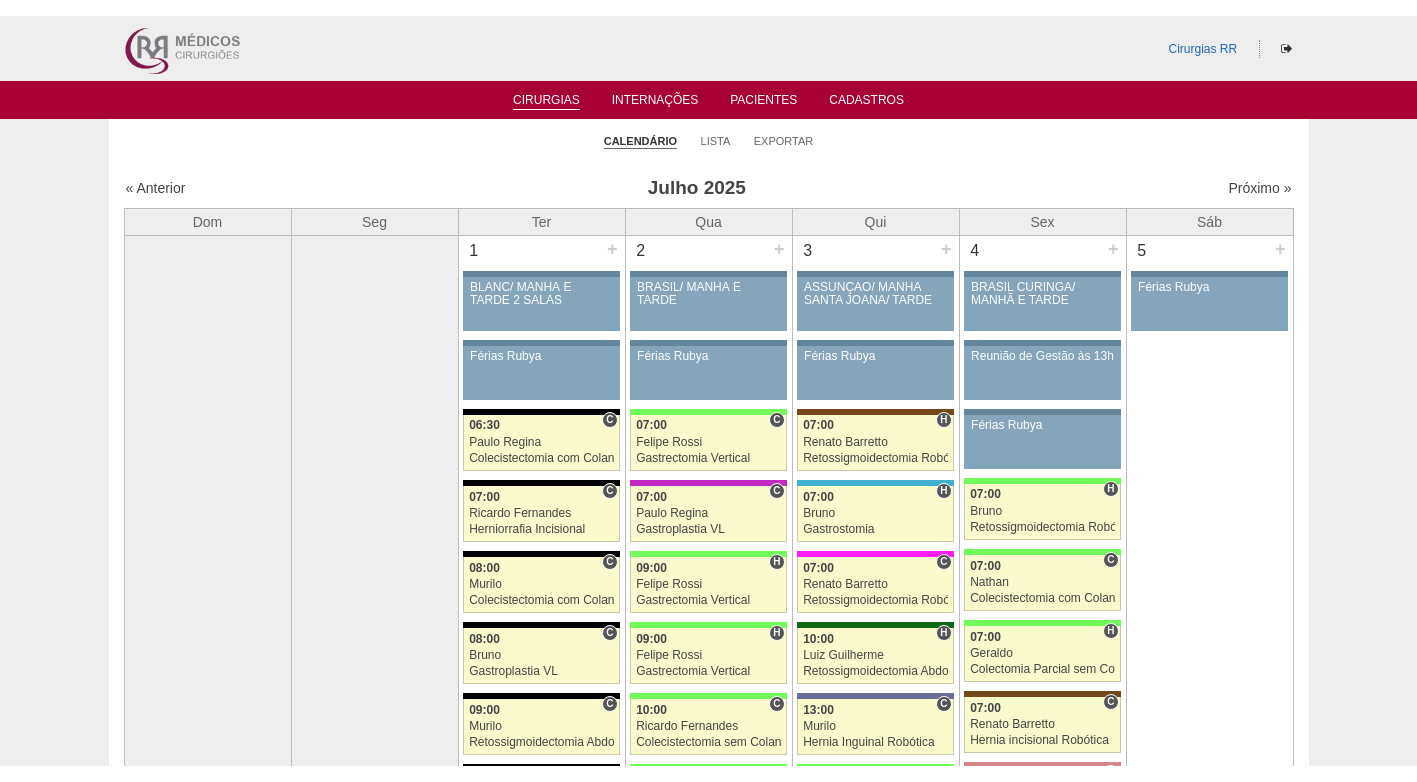 scroll, scrollTop: 0, scrollLeft: 0, axis: both 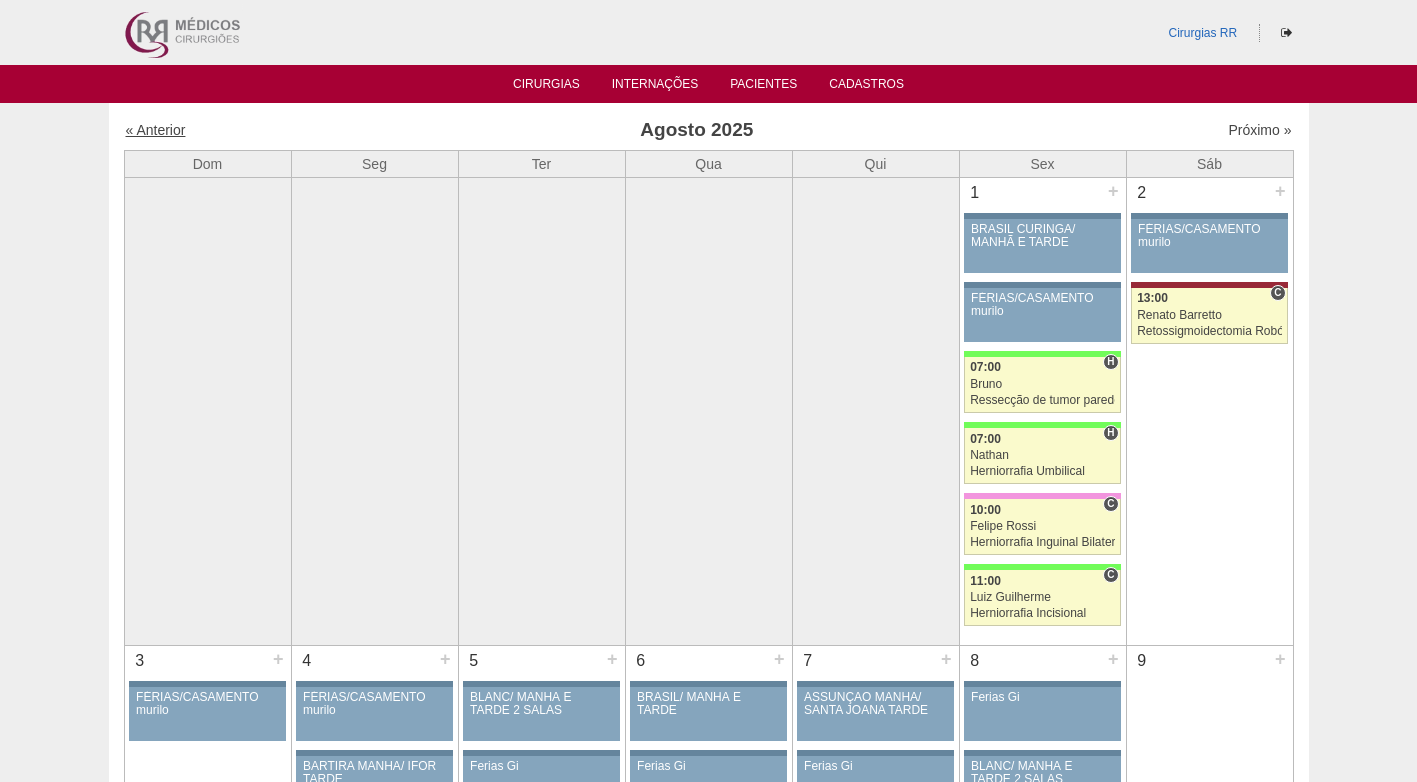 click on "« Anterior" at bounding box center (156, 130) 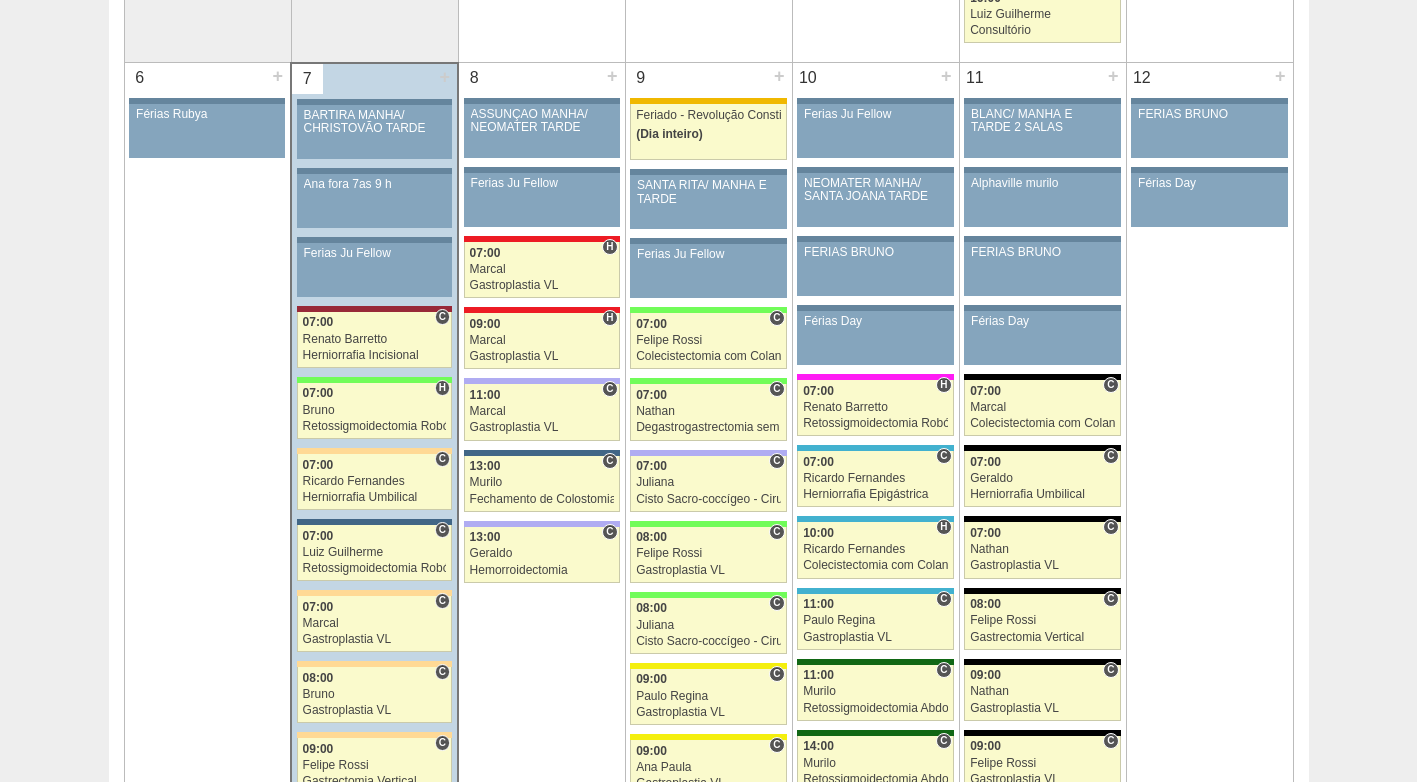 scroll, scrollTop: 1500, scrollLeft: 0, axis: vertical 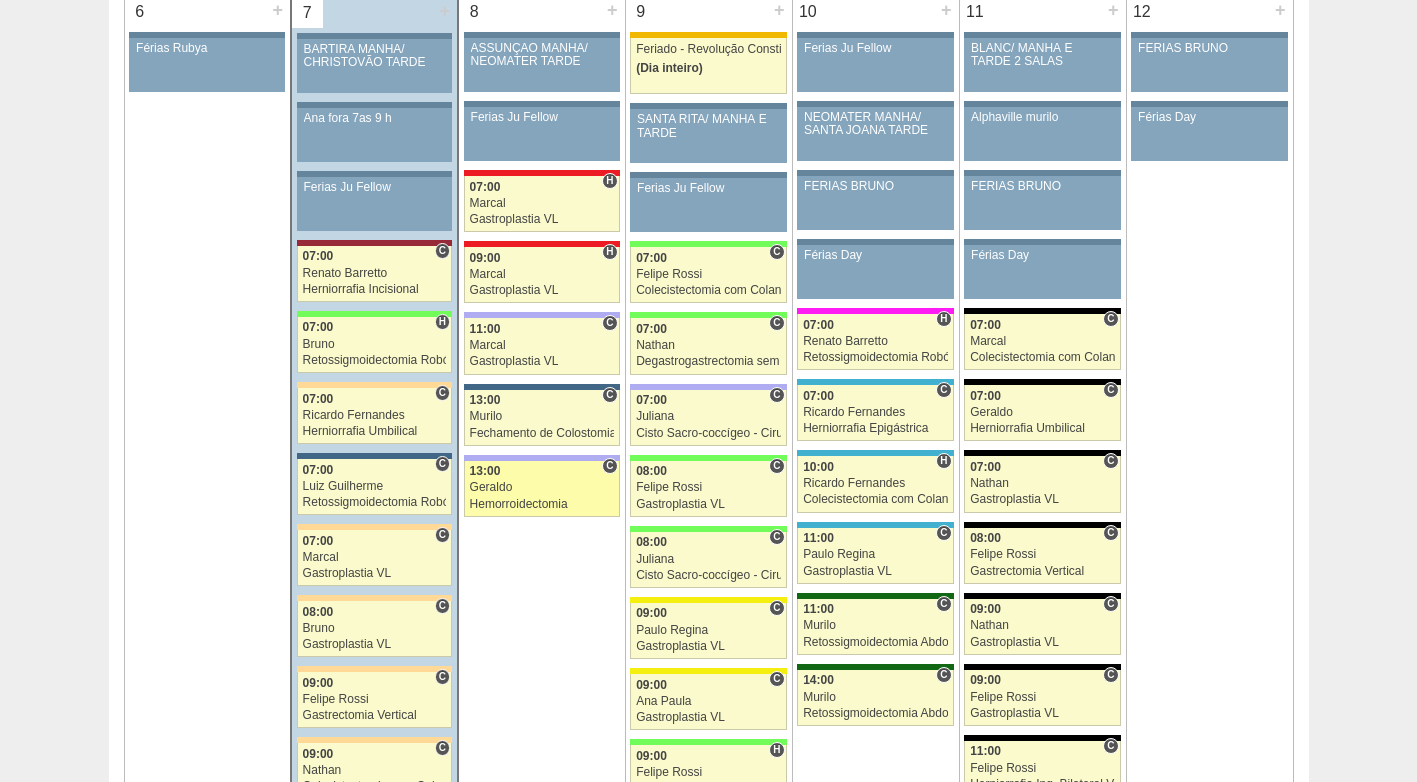 click on "Geraldo" at bounding box center (542, 487) 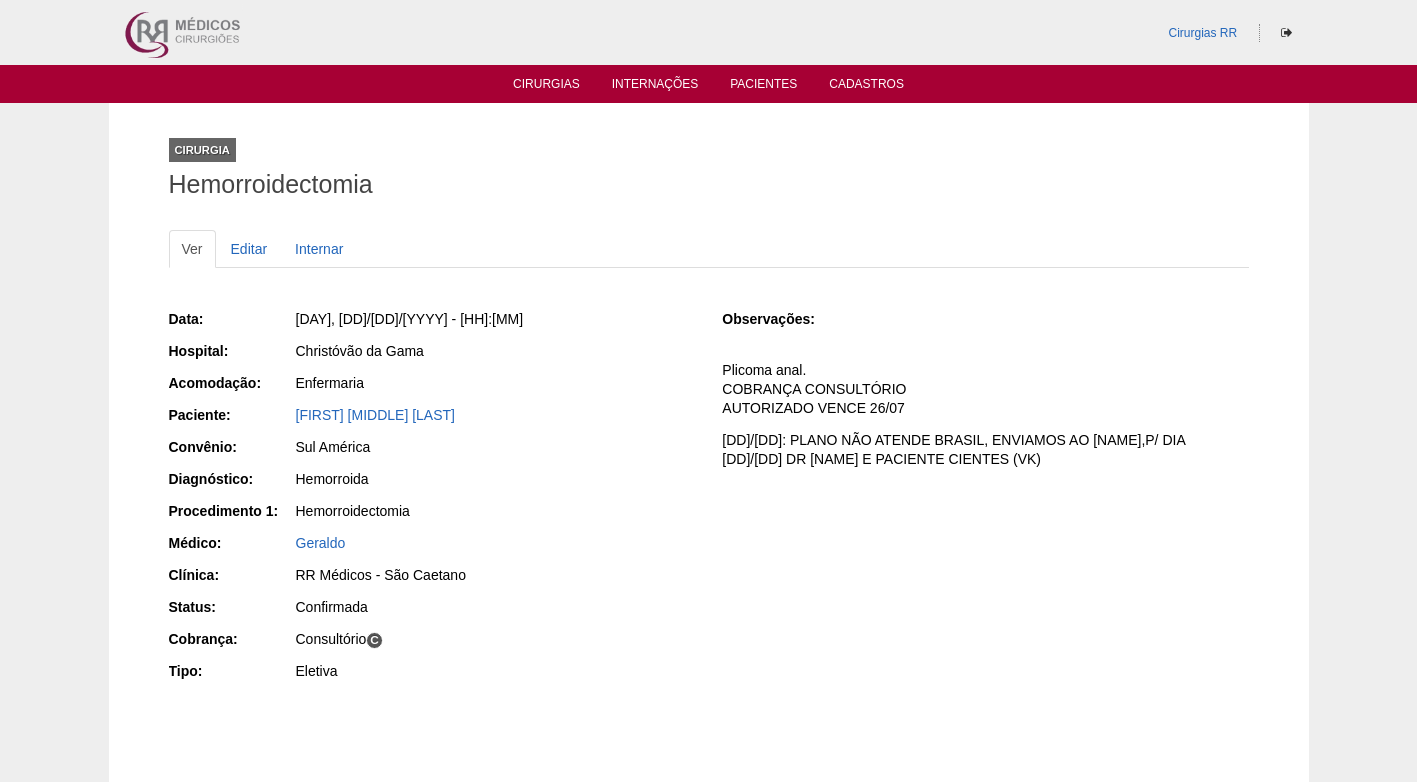 scroll, scrollTop: 0, scrollLeft: 0, axis: both 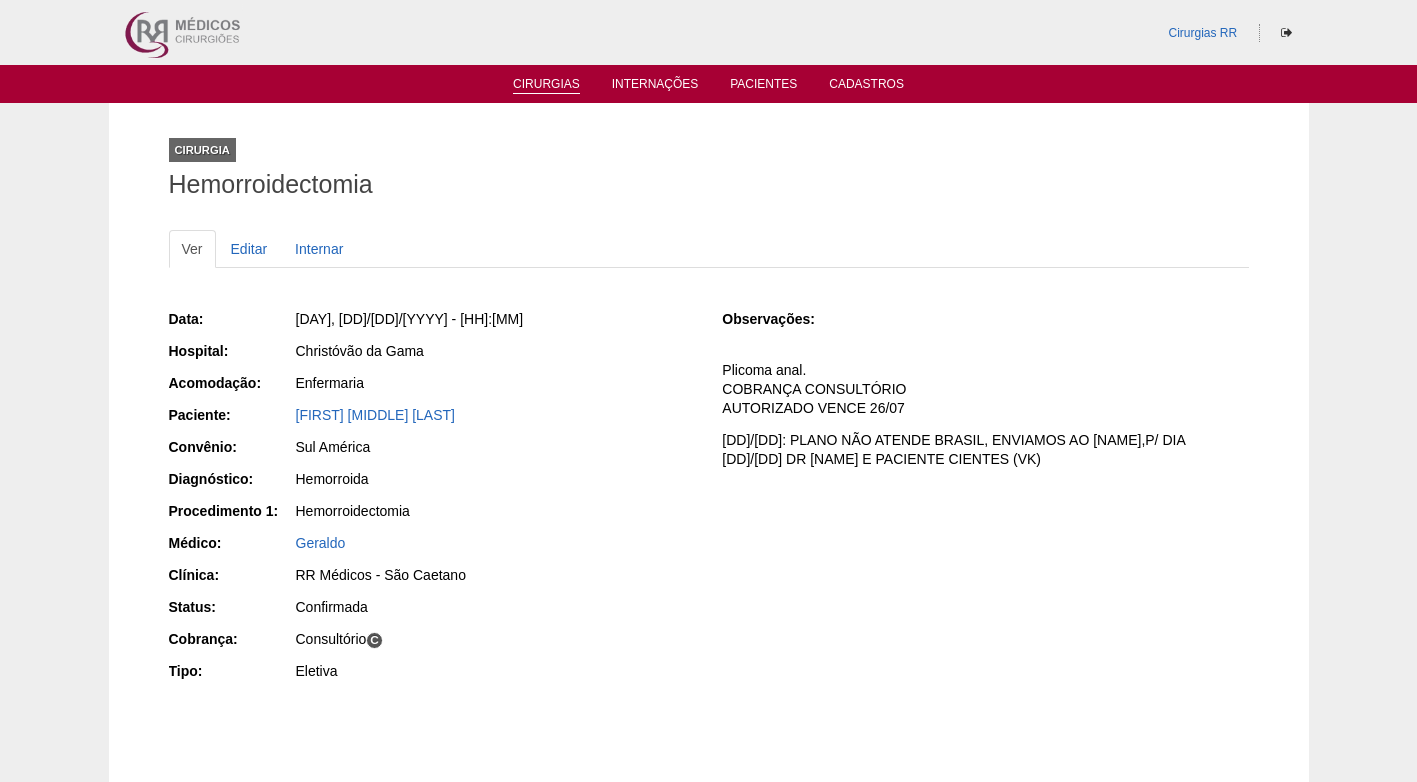 click on "Cirurgias" at bounding box center [546, 85] 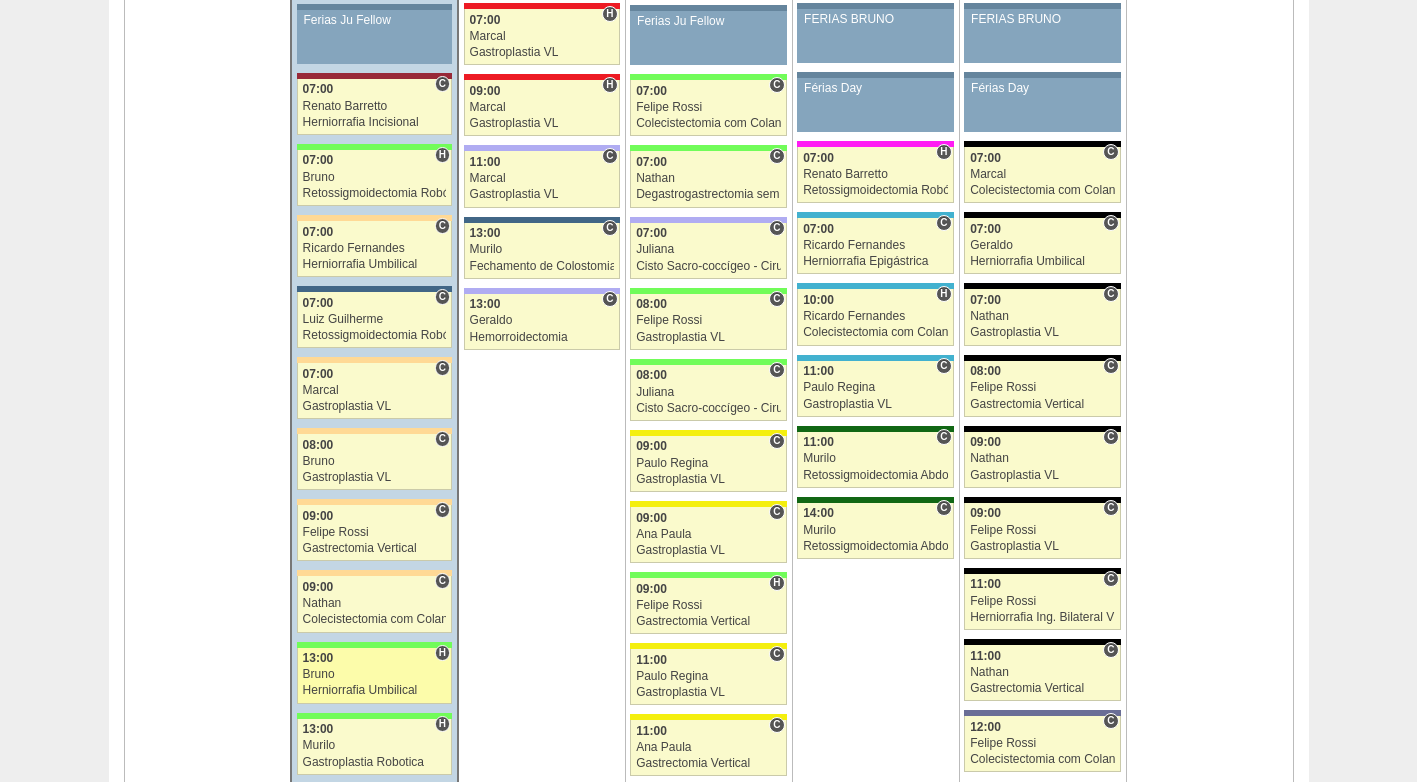 scroll, scrollTop: 1700, scrollLeft: 0, axis: vertical 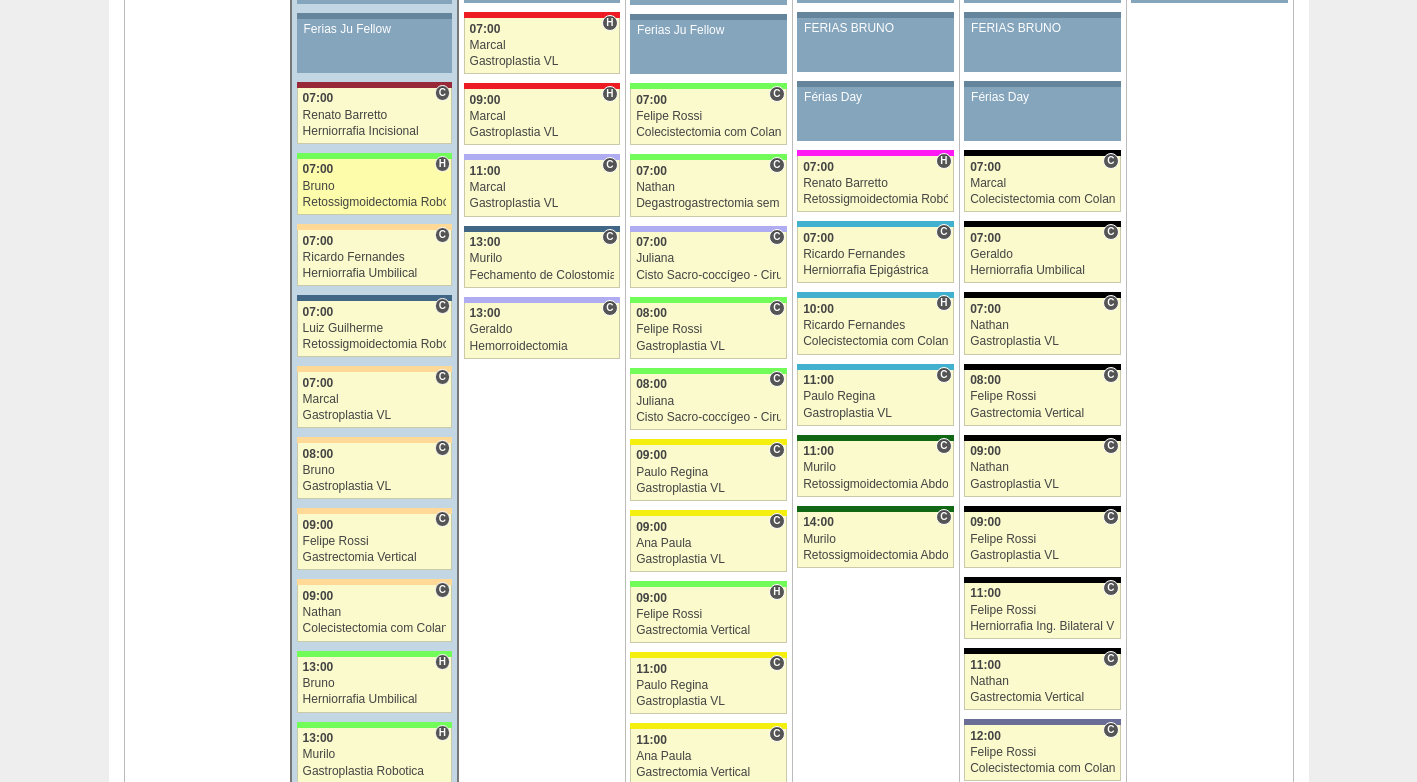 click on "Bruno" at bounding box center (375, 186) 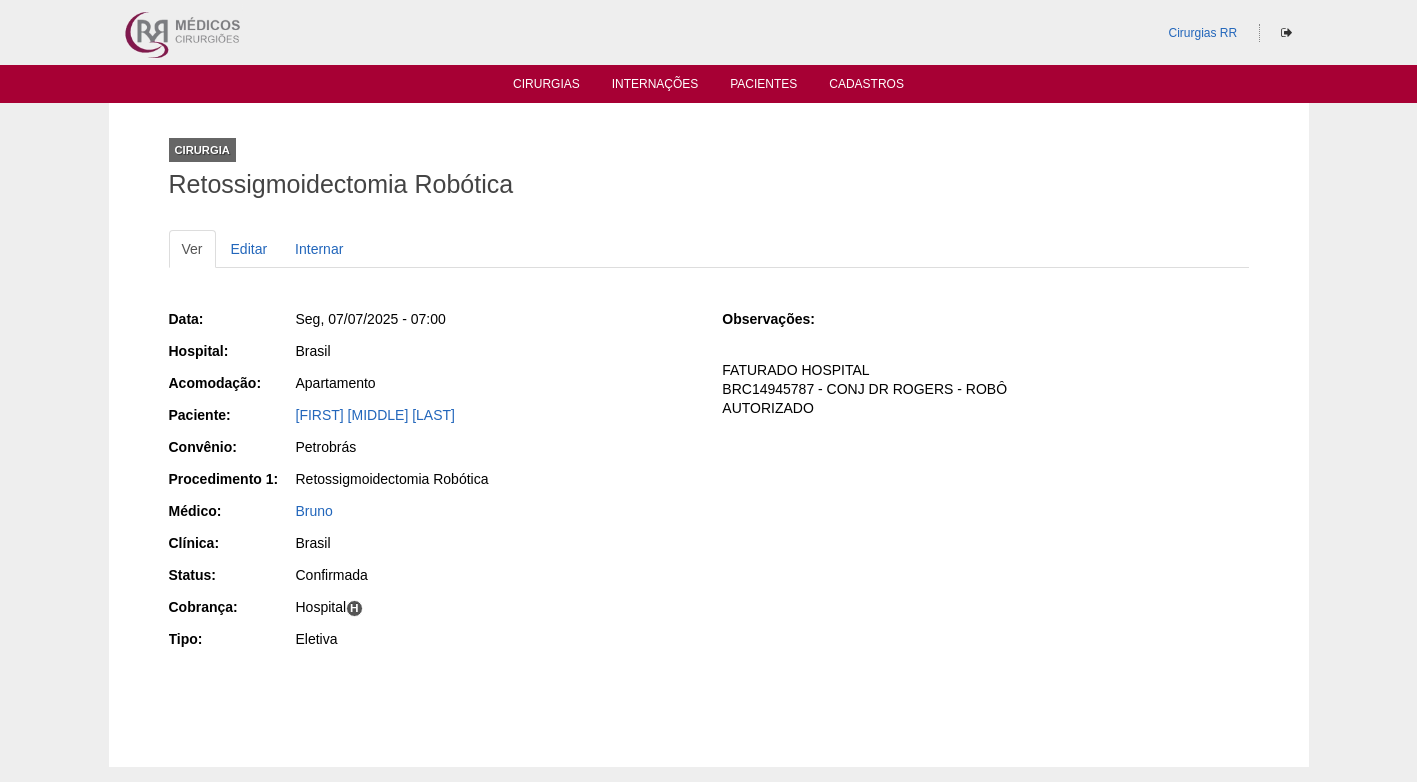 scroll, scrollTop: 0, scrollLeft: 0, axis: both 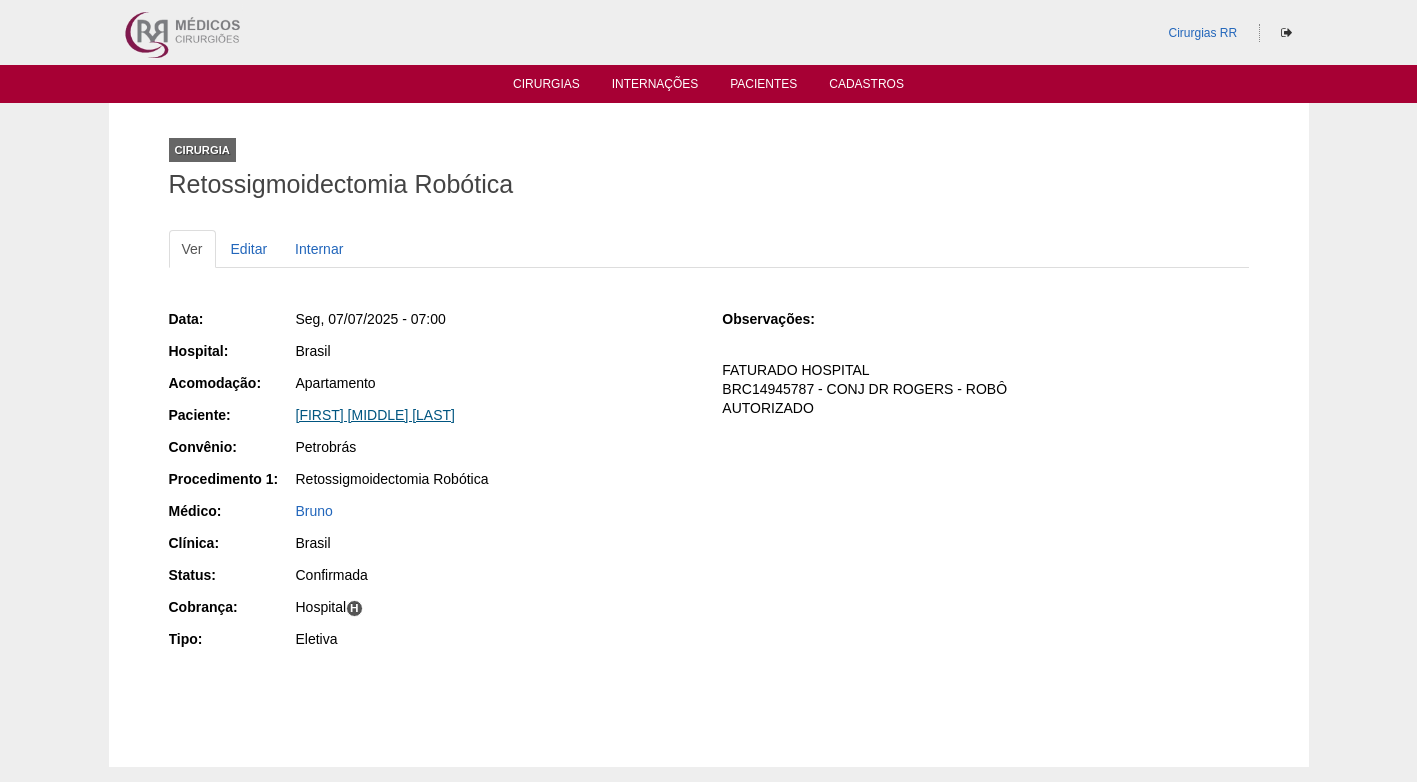 click on "[FIRST] [MIDDLE] [LAST]" at bounding box center [375, 415] 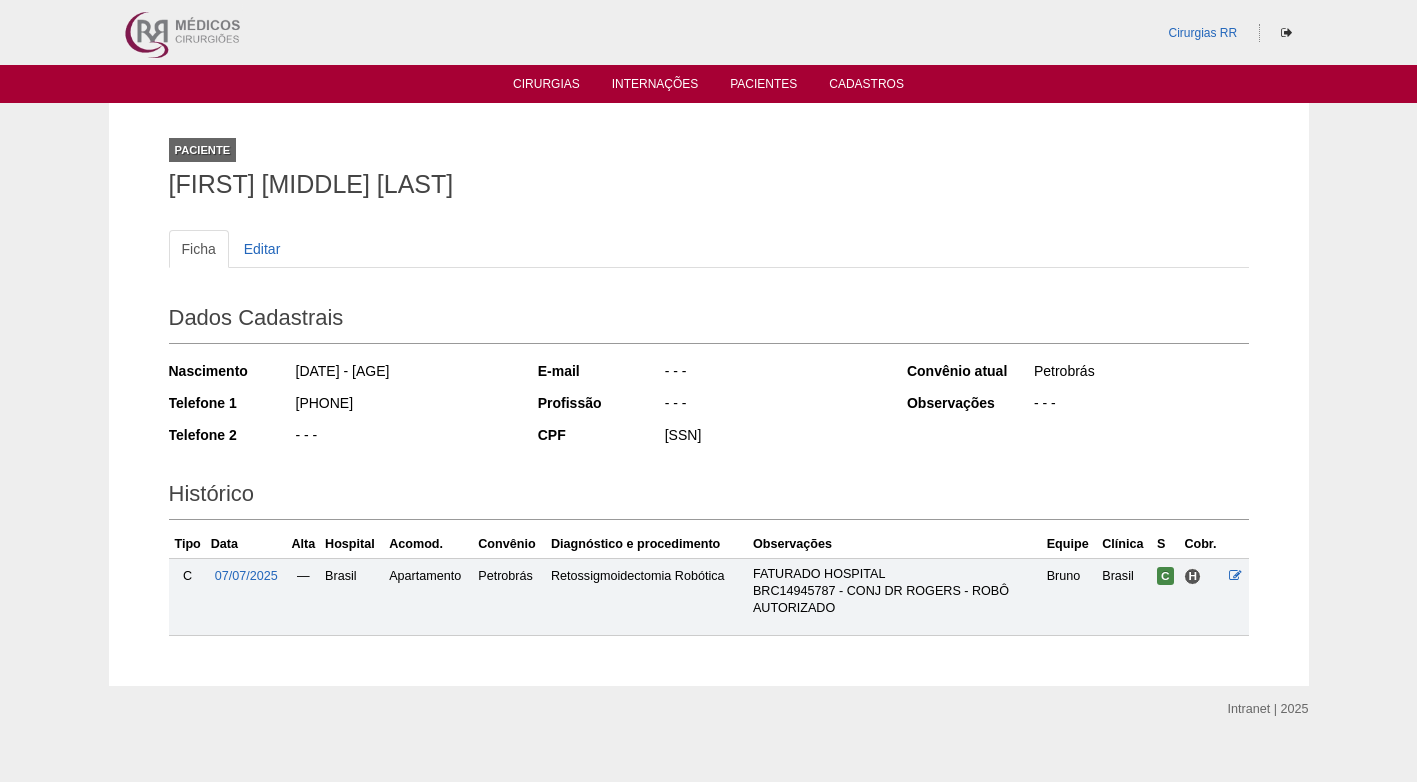 scroll, scrollTop: 0, scrollLeft: 0, axis: both 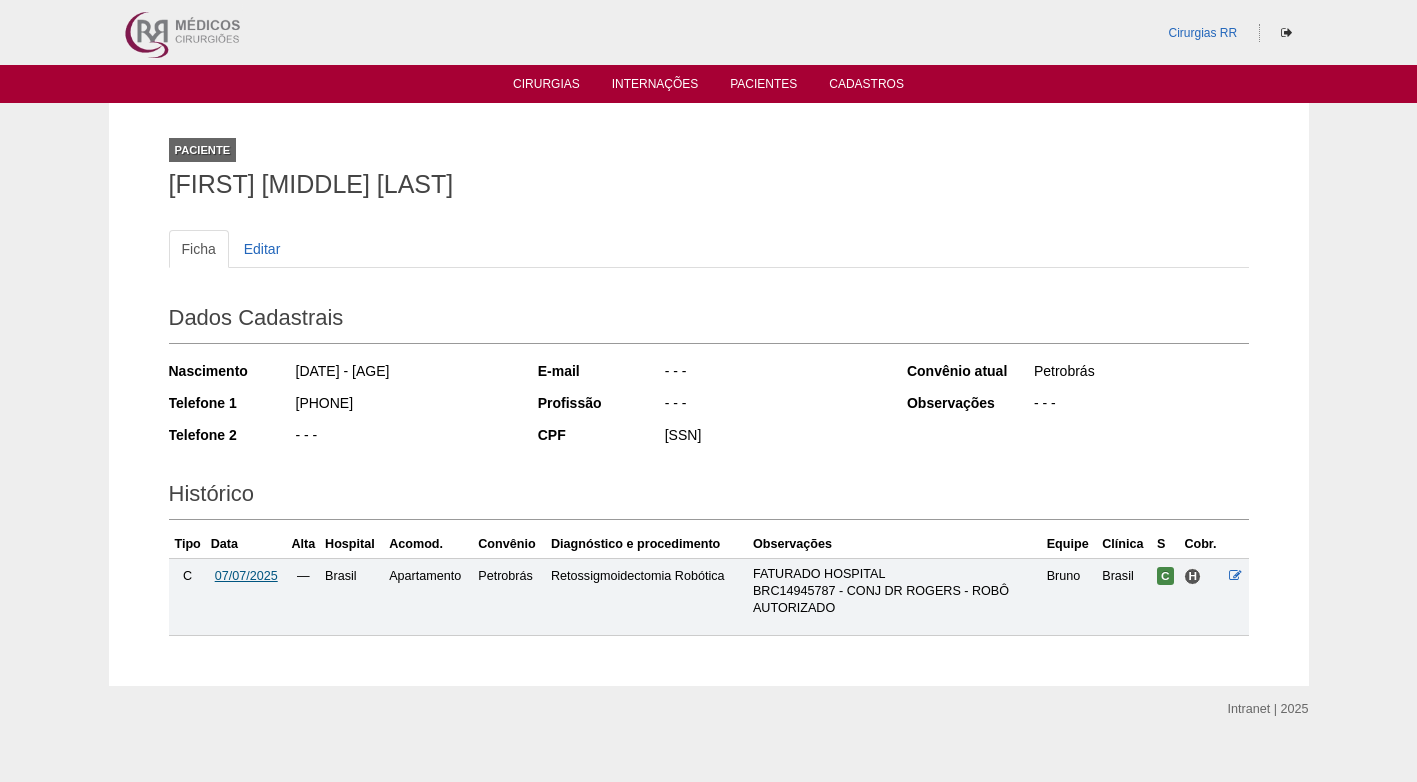 click on "07/07/2025" at bounding box center [246, 576] 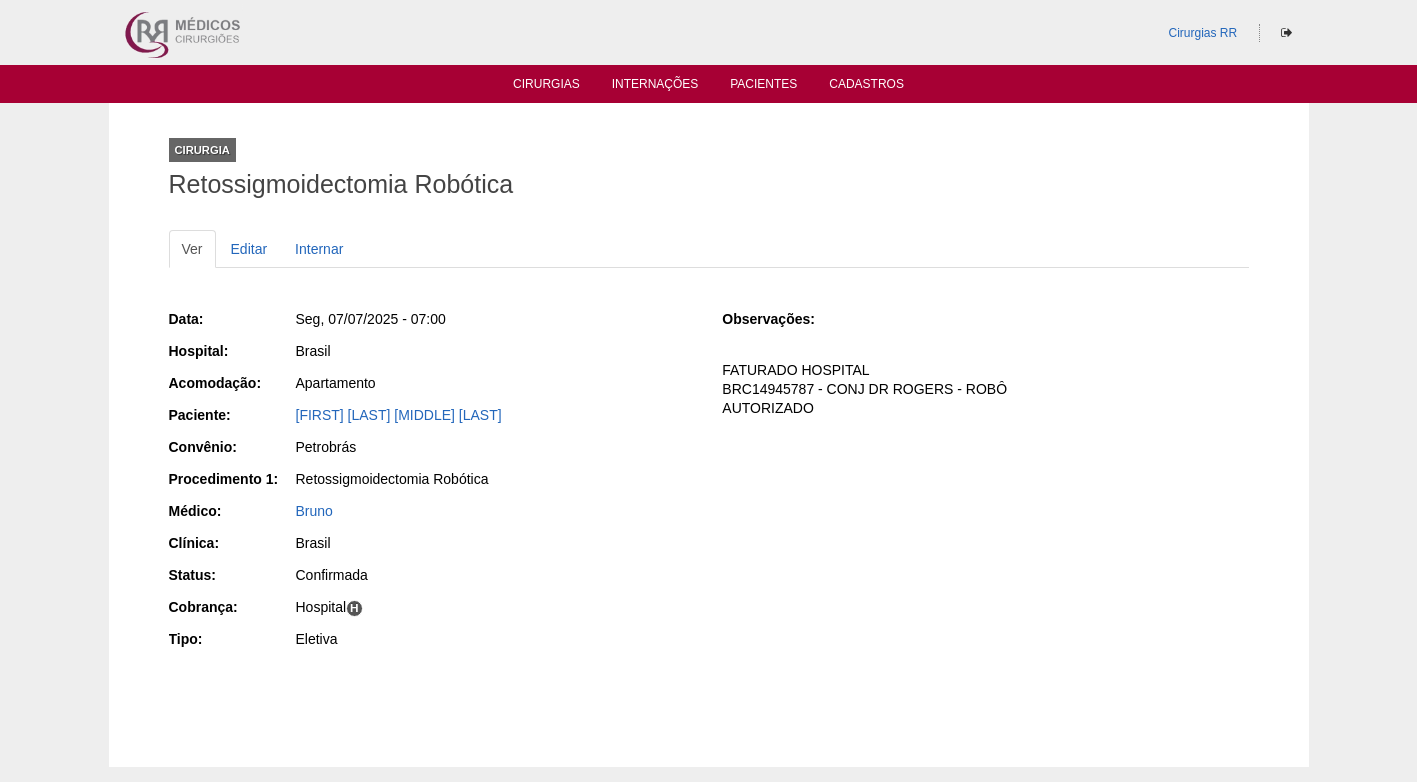 scroll, scrollTop: 0, scrollLeft: 0, axis: both 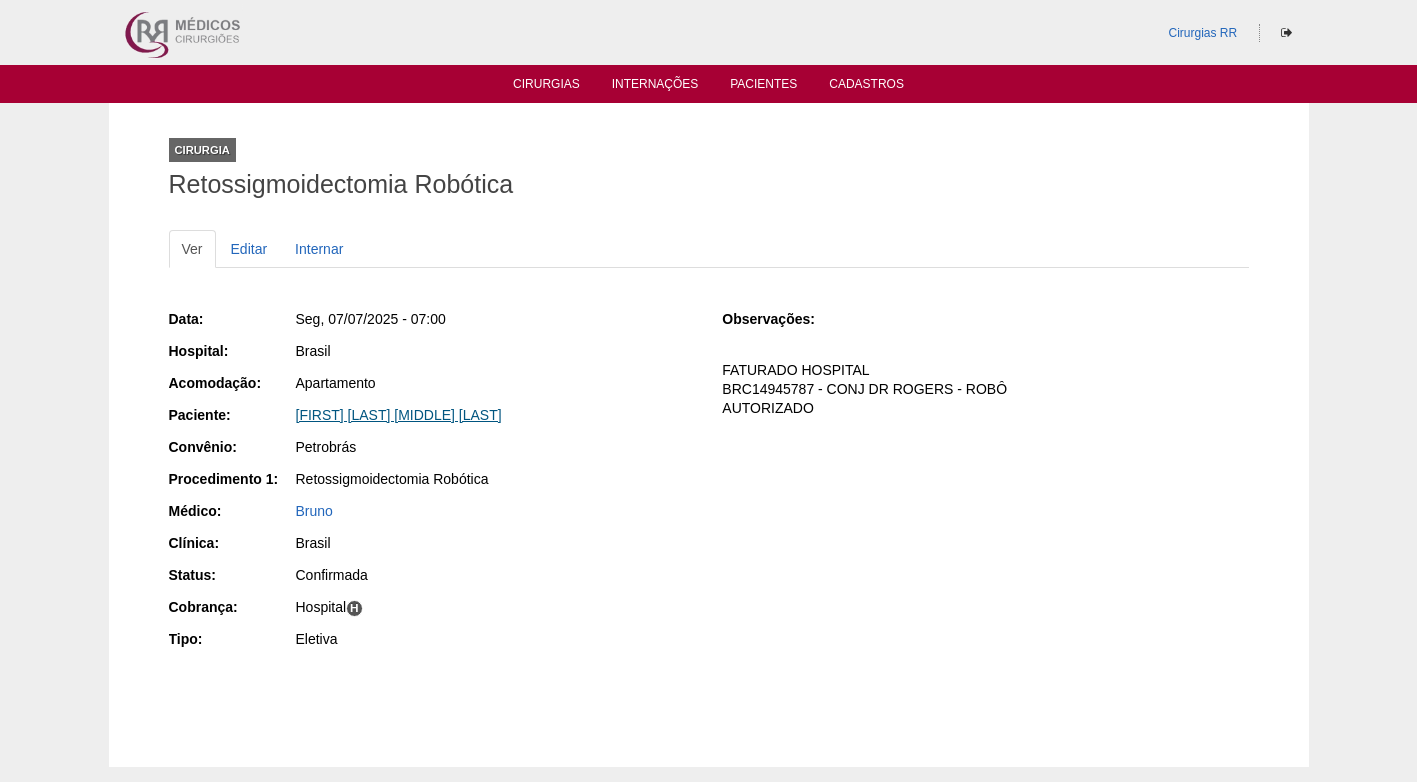 click on "[FIRST] [LAST] [MIDDLE] [LAST]" at bounding box center [399, 415] 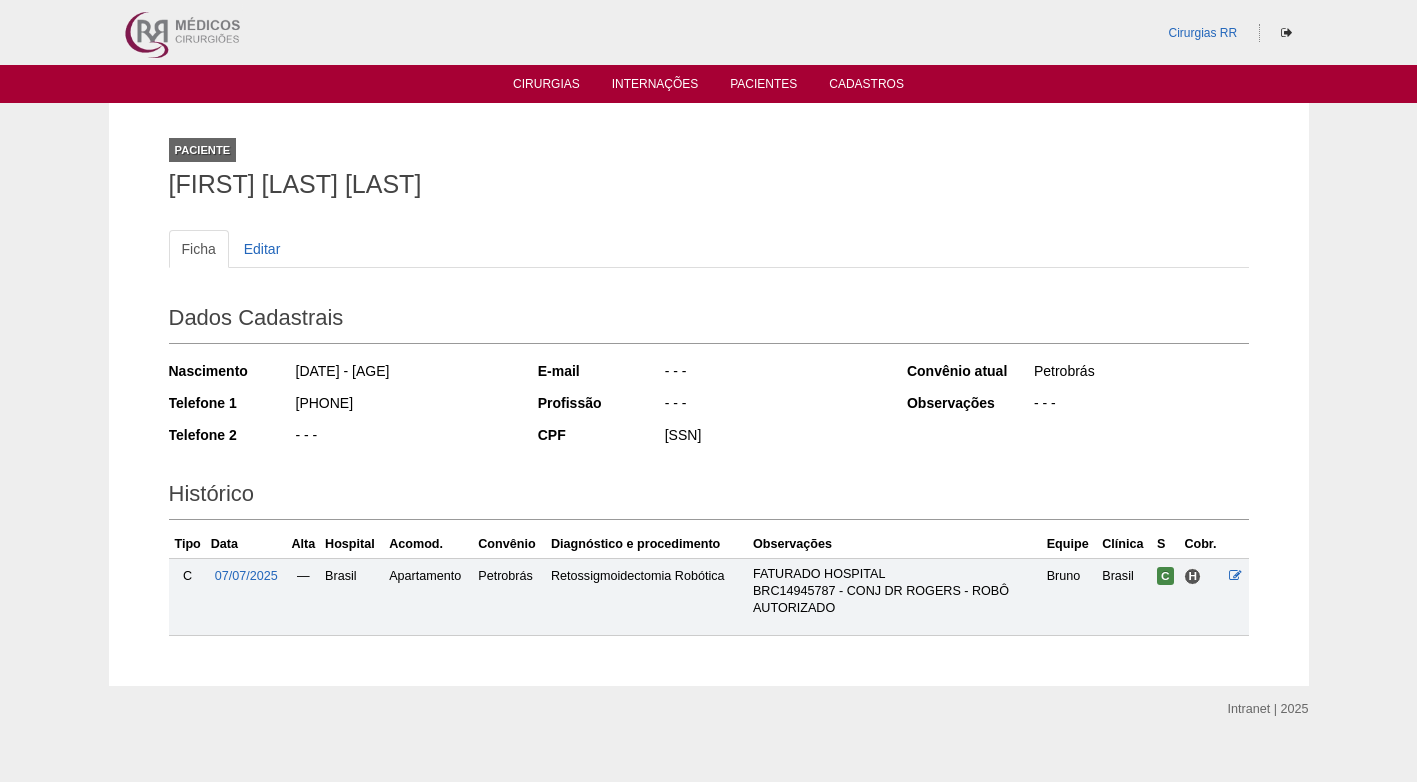scroll, scrollTop: 0, scrollLeft: 0, axis: both 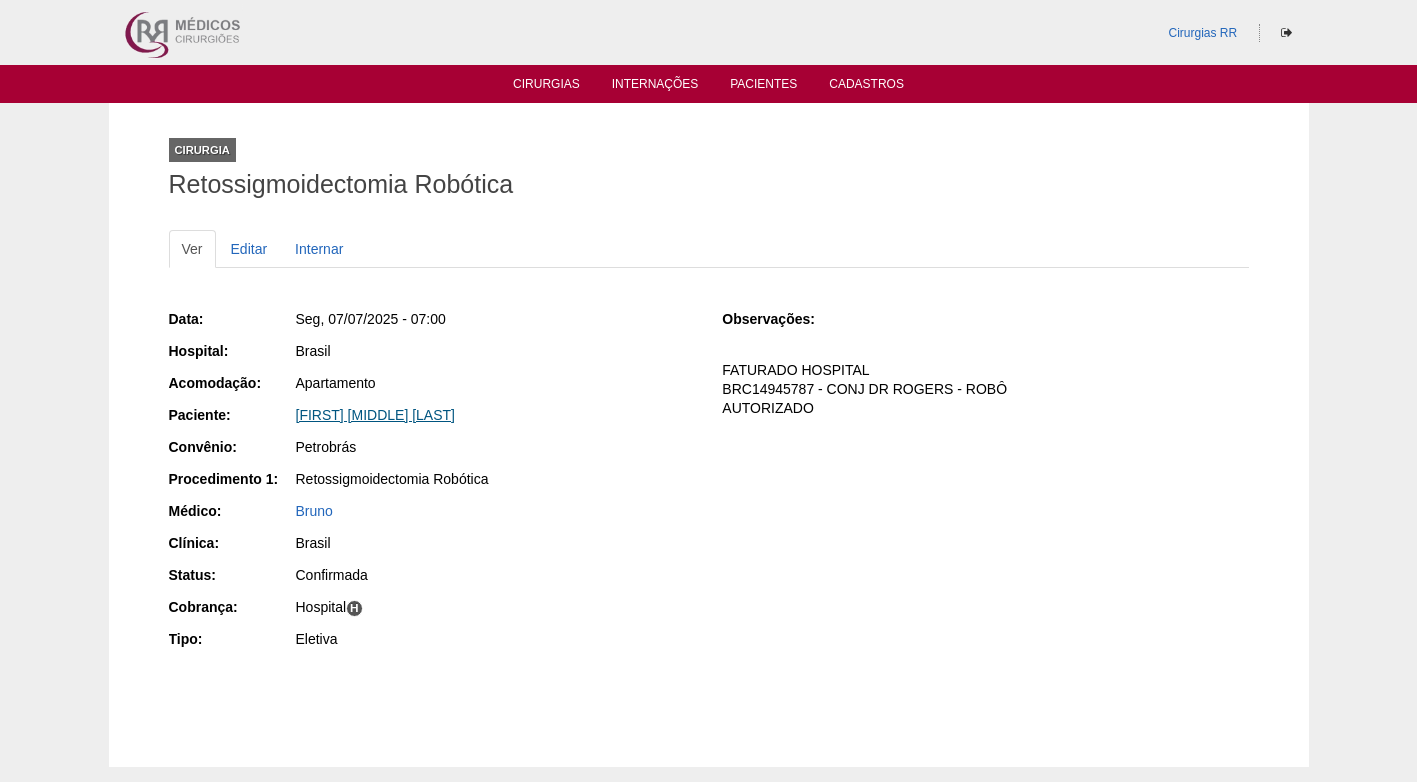 click on "[FIRST] [MIDDLE] [LAST]" at bounding box center [375, 415] 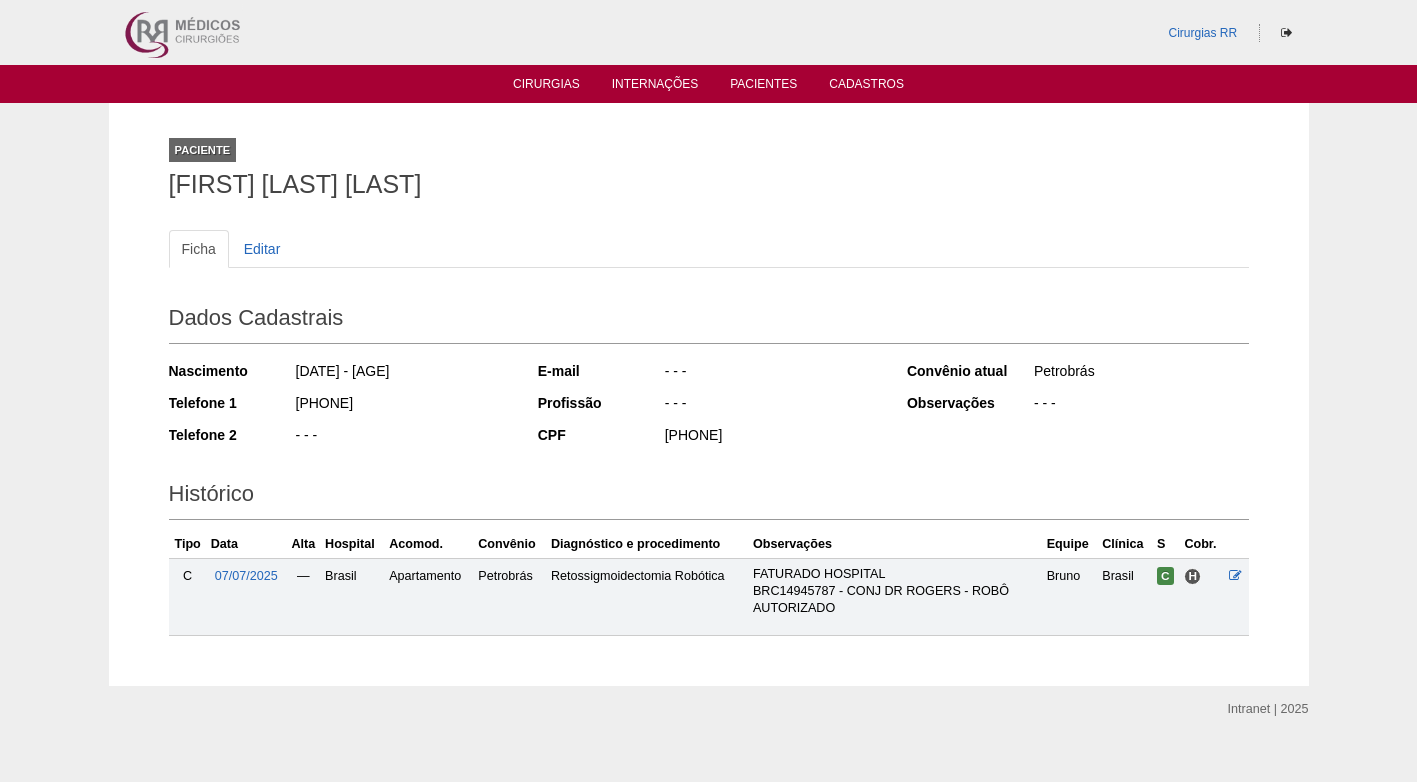 scroll, scrollTop: 0, scrollLeft: 0, axis: both 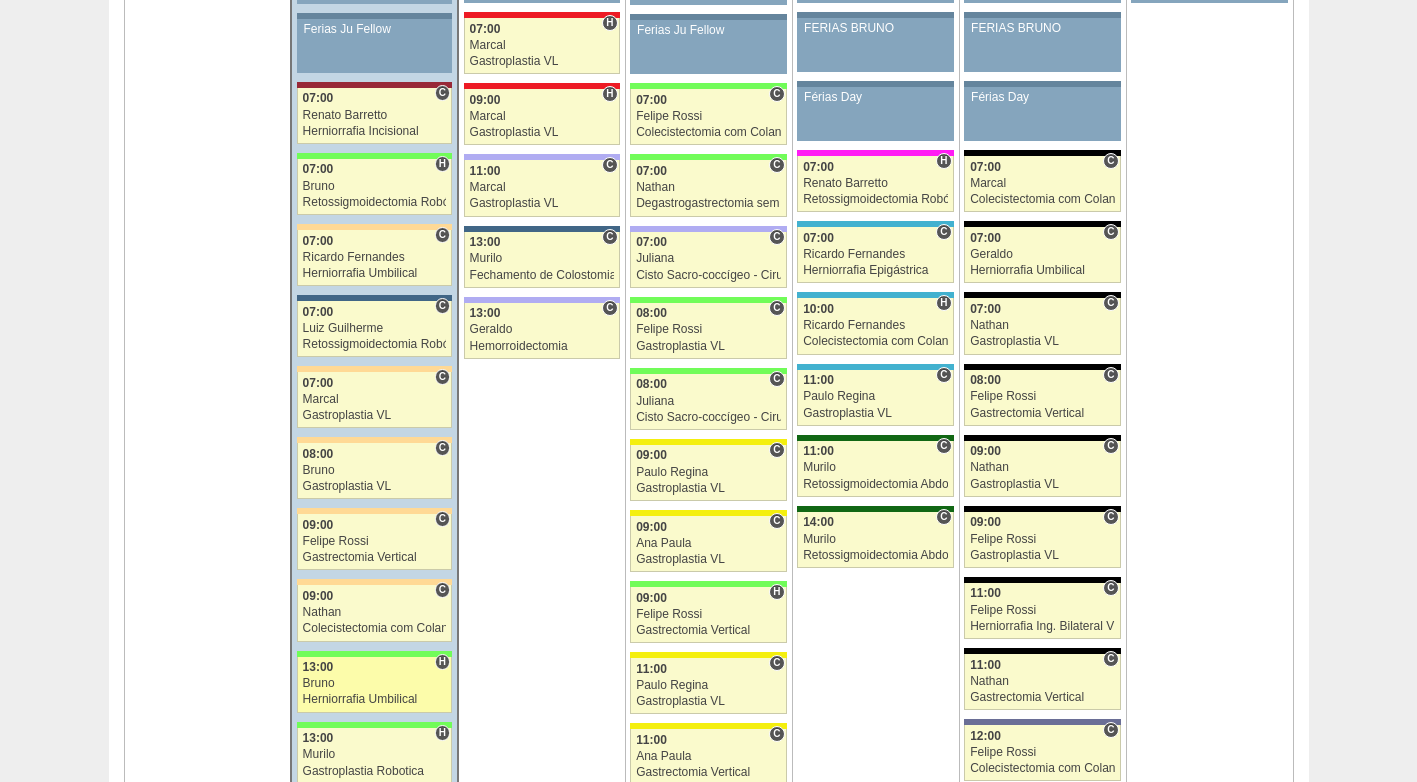 click on "Bruno" at bounding box center [375, 683] 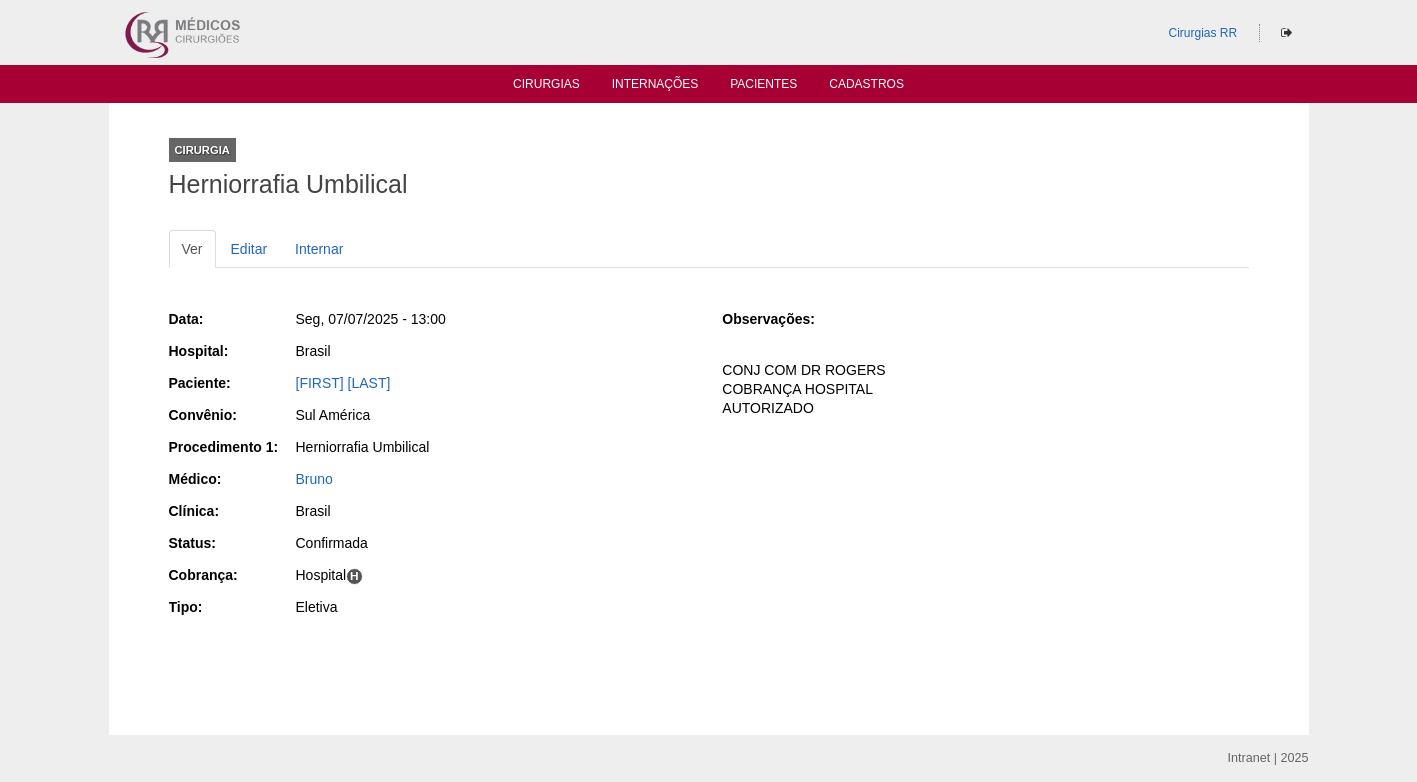 scroll, scrollTop: 0, scrollLeft: 0, axis: both 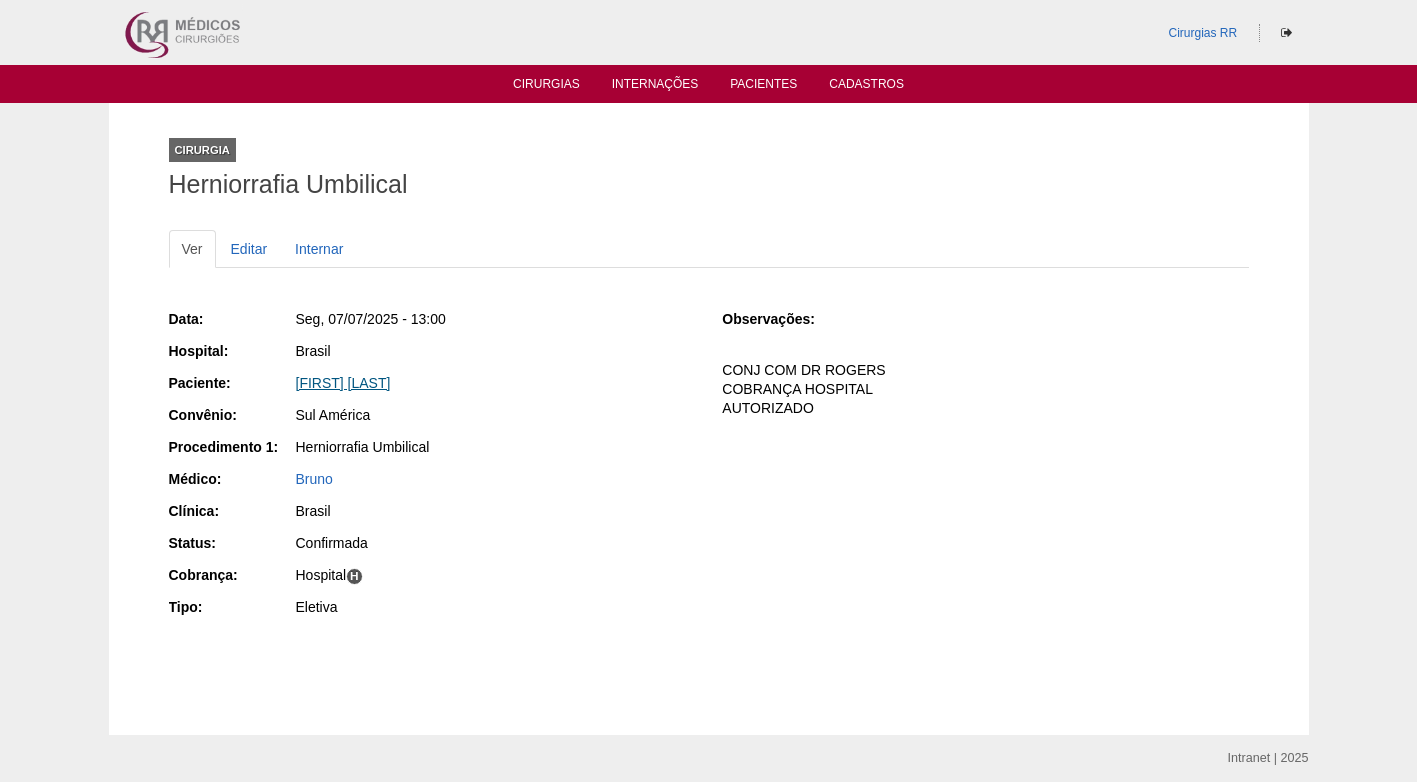 click on "PRISCILA SIQUEIRA" at bounding box center [343, 383] 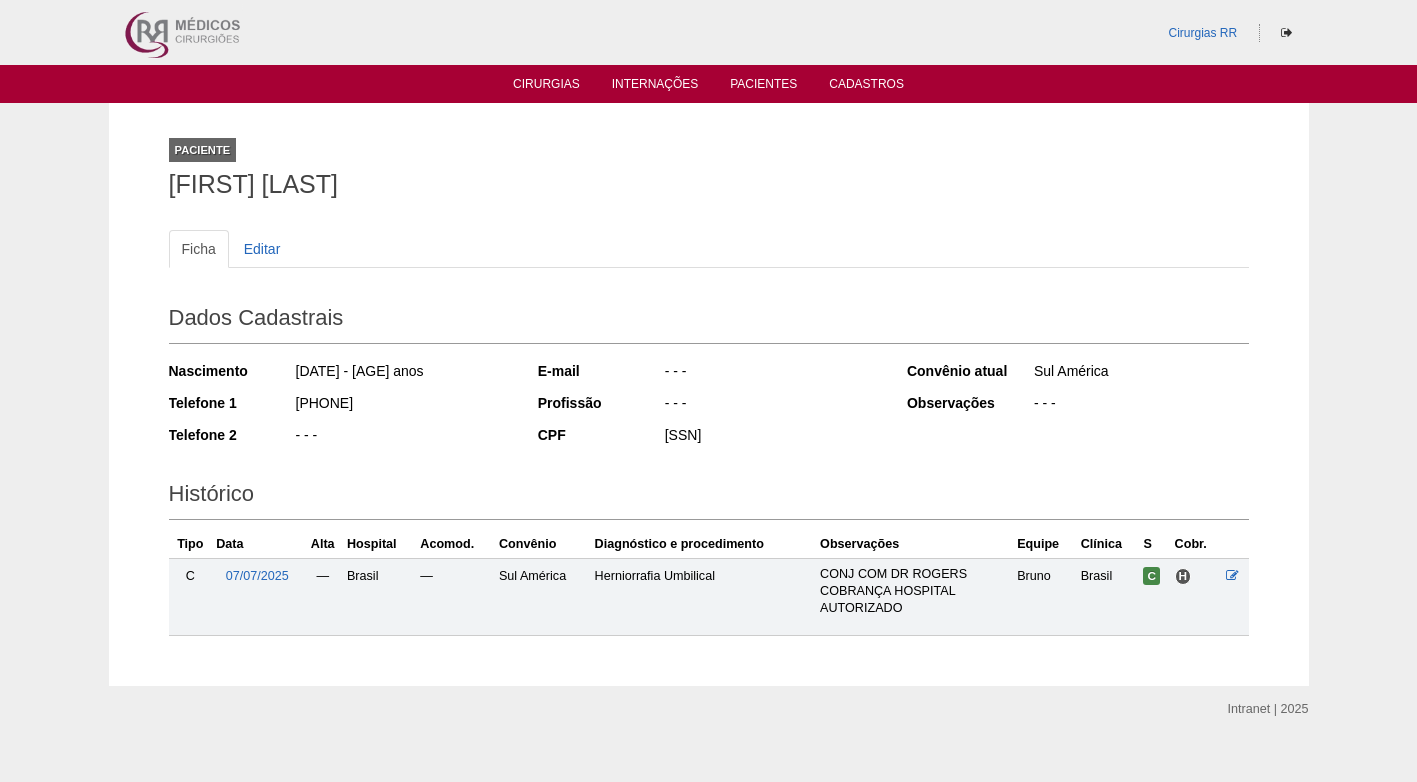 scroll, scrollTop: 0, scrollLeft: 0, axis: both 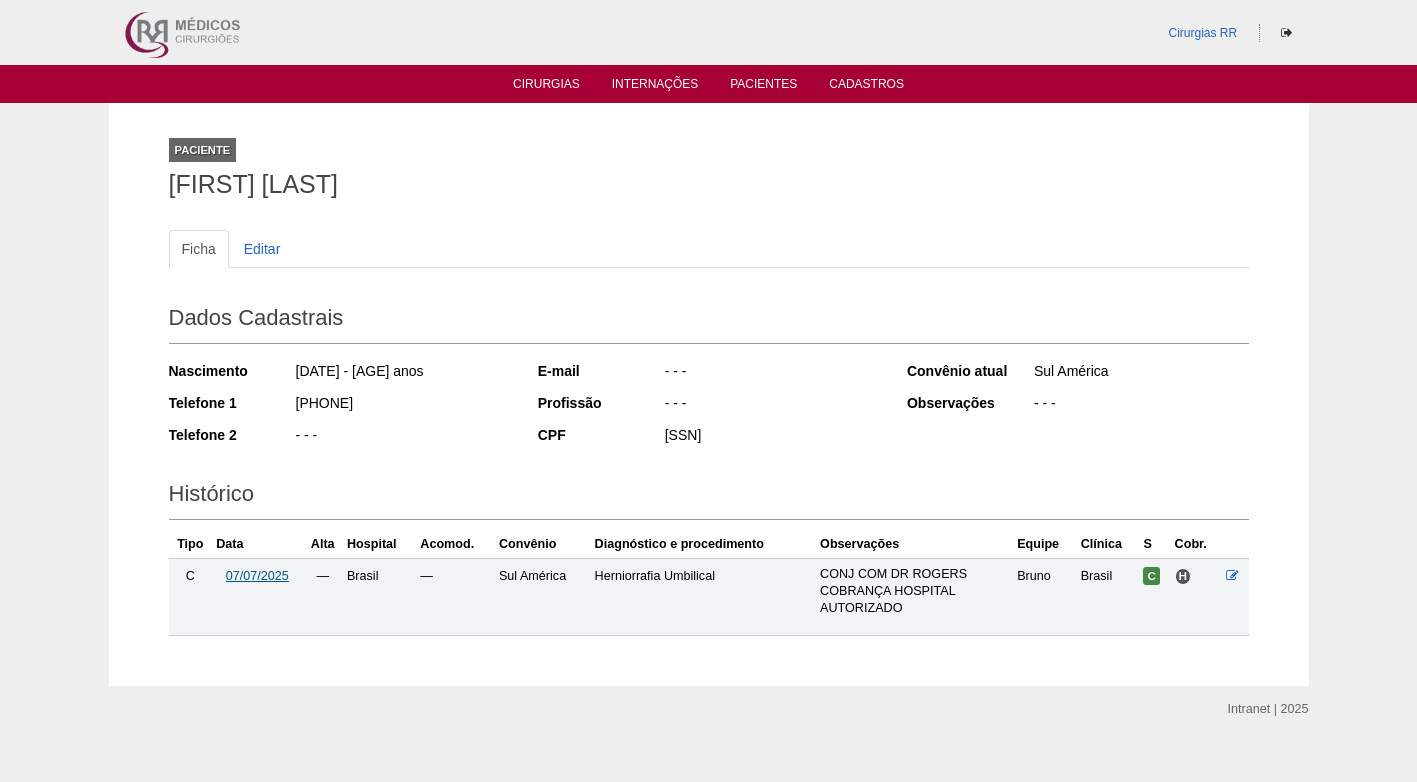 click on "07/07/2025" at bounding box center [257, 576] 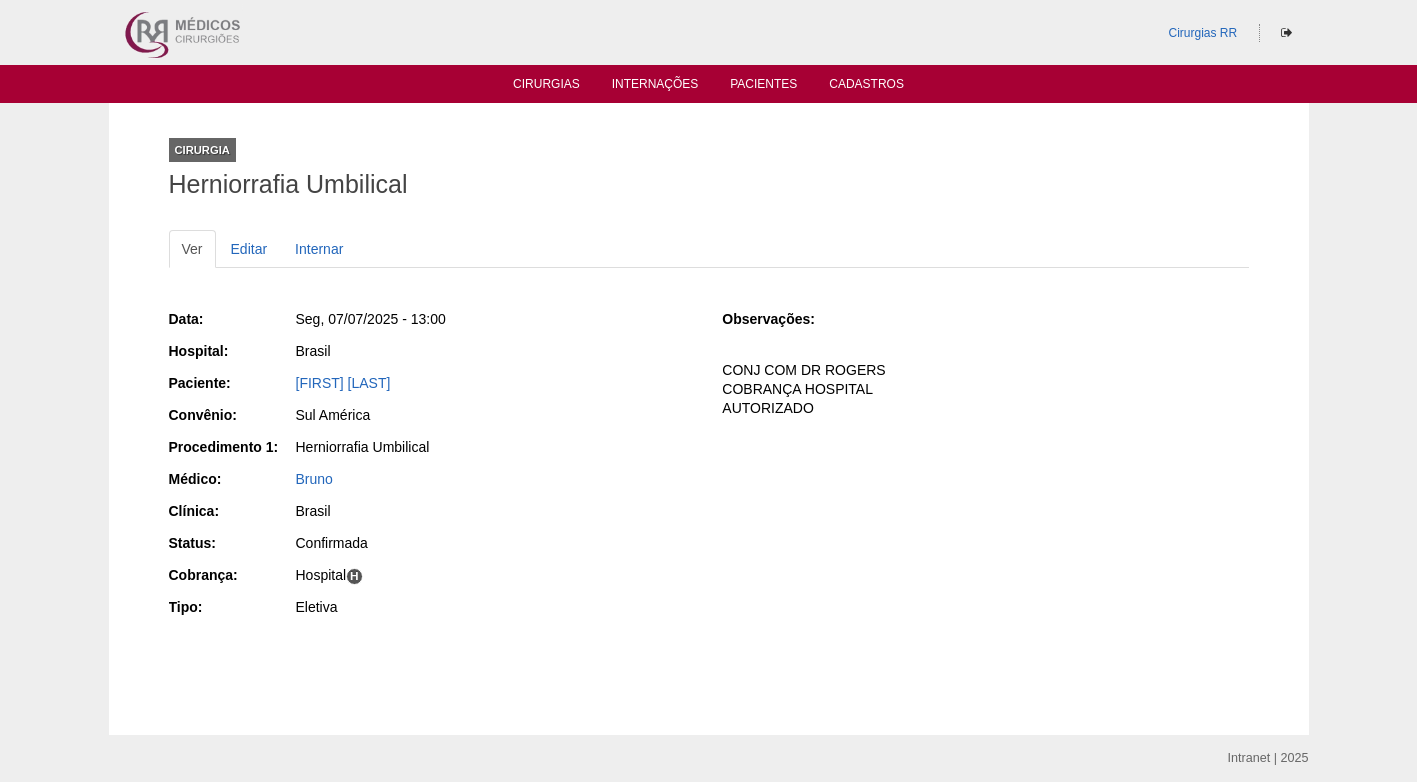 scroll, scrollTop: 0, scrollLeft: 0, axis: both 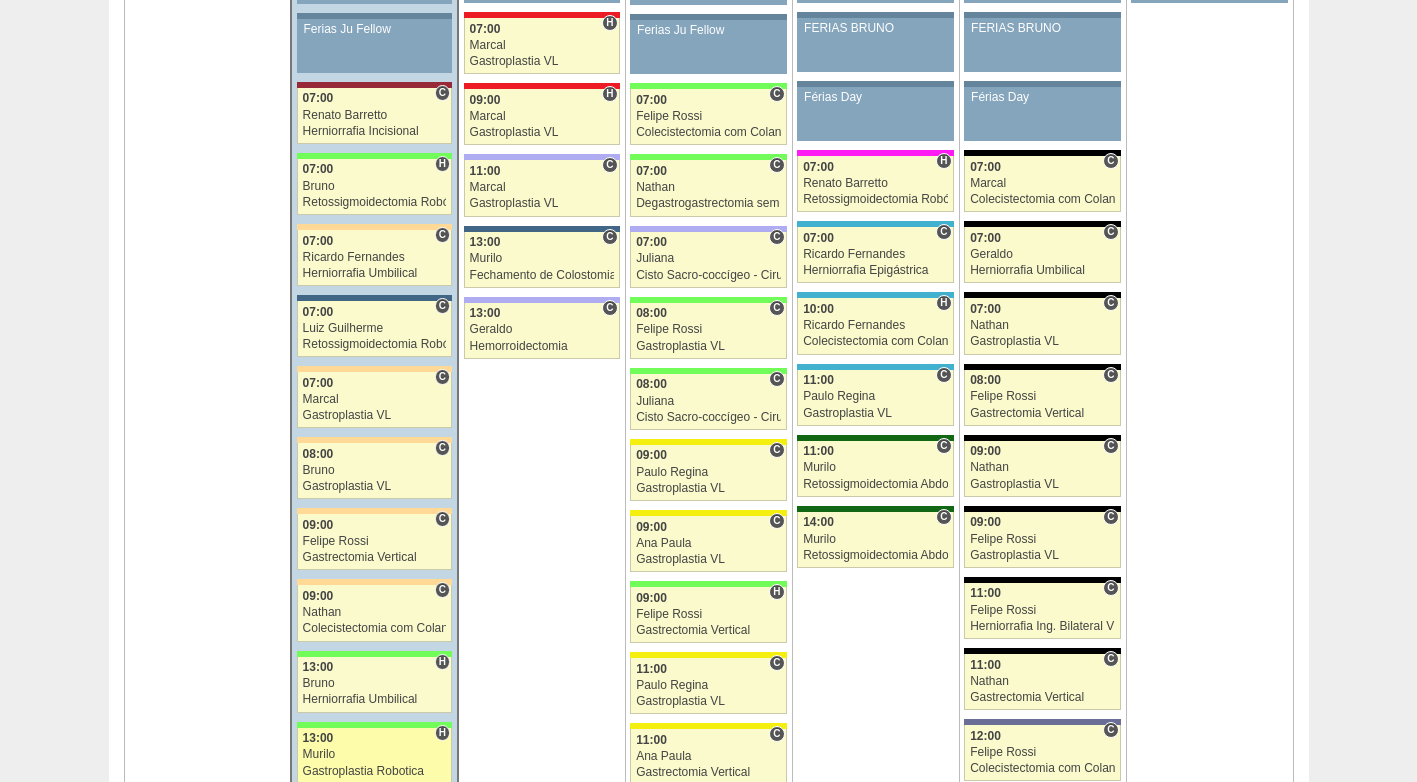 click on "Murilo" at bounding box center (375, 754) 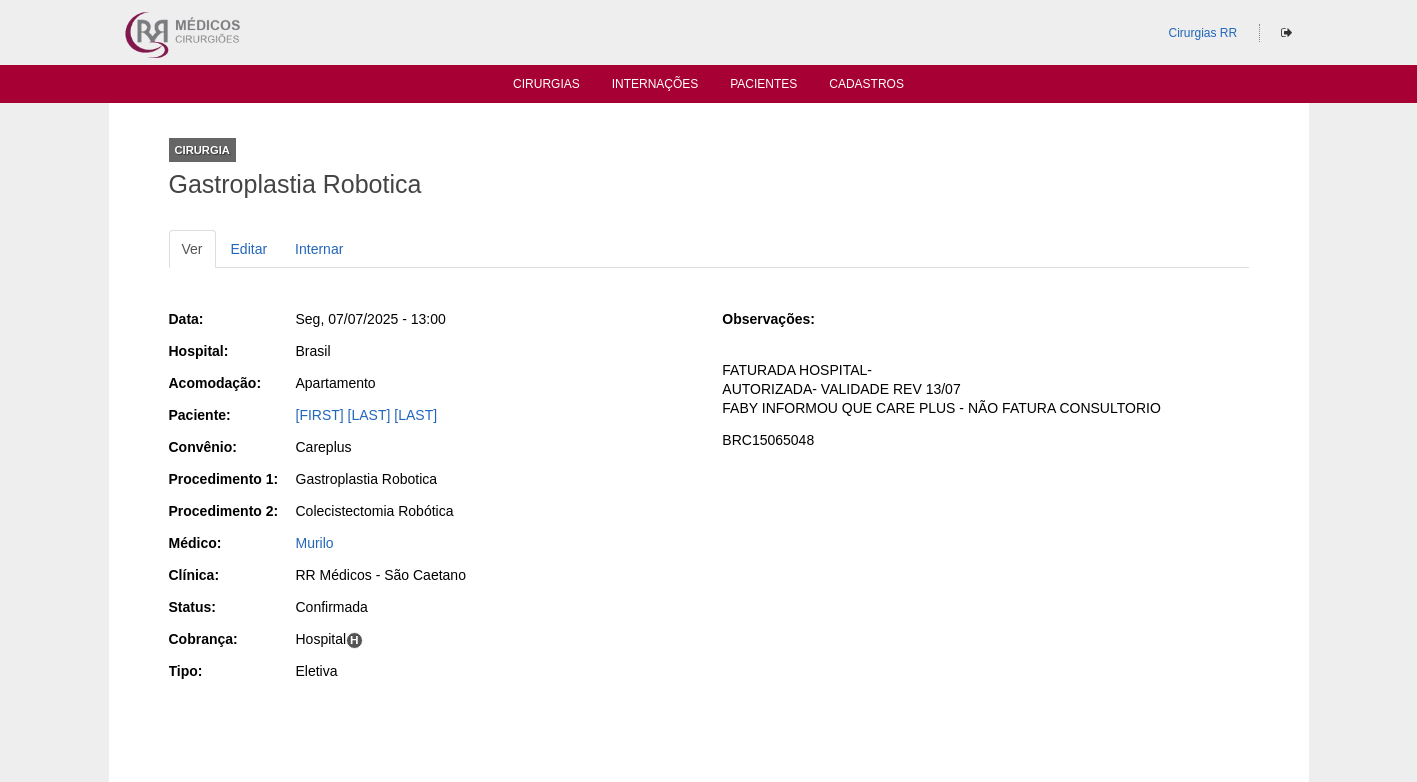 scroll, scrollTop: 0, scrollLeft: 0, axis: both 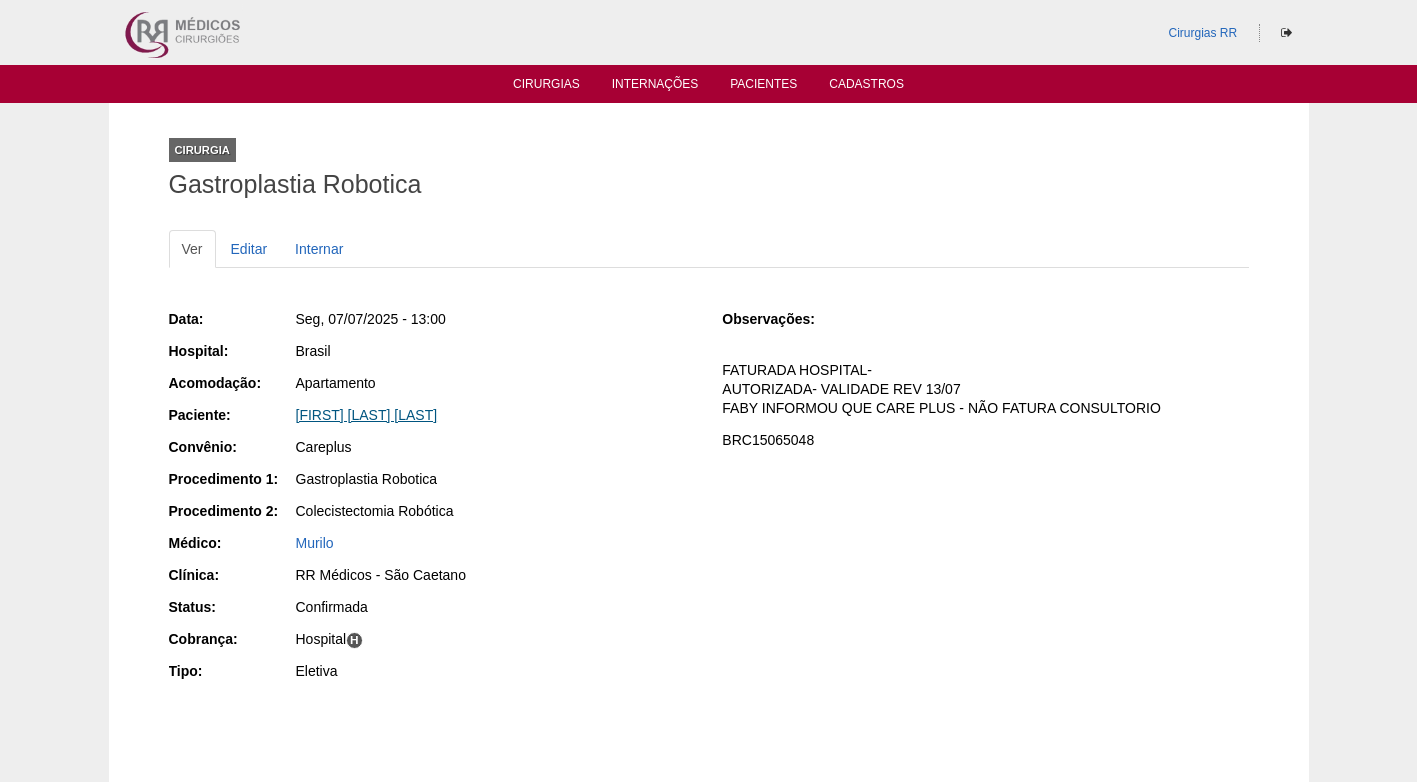 click on "[FIRST] [LAST] [LAST]" at bounding box center (367, 415) 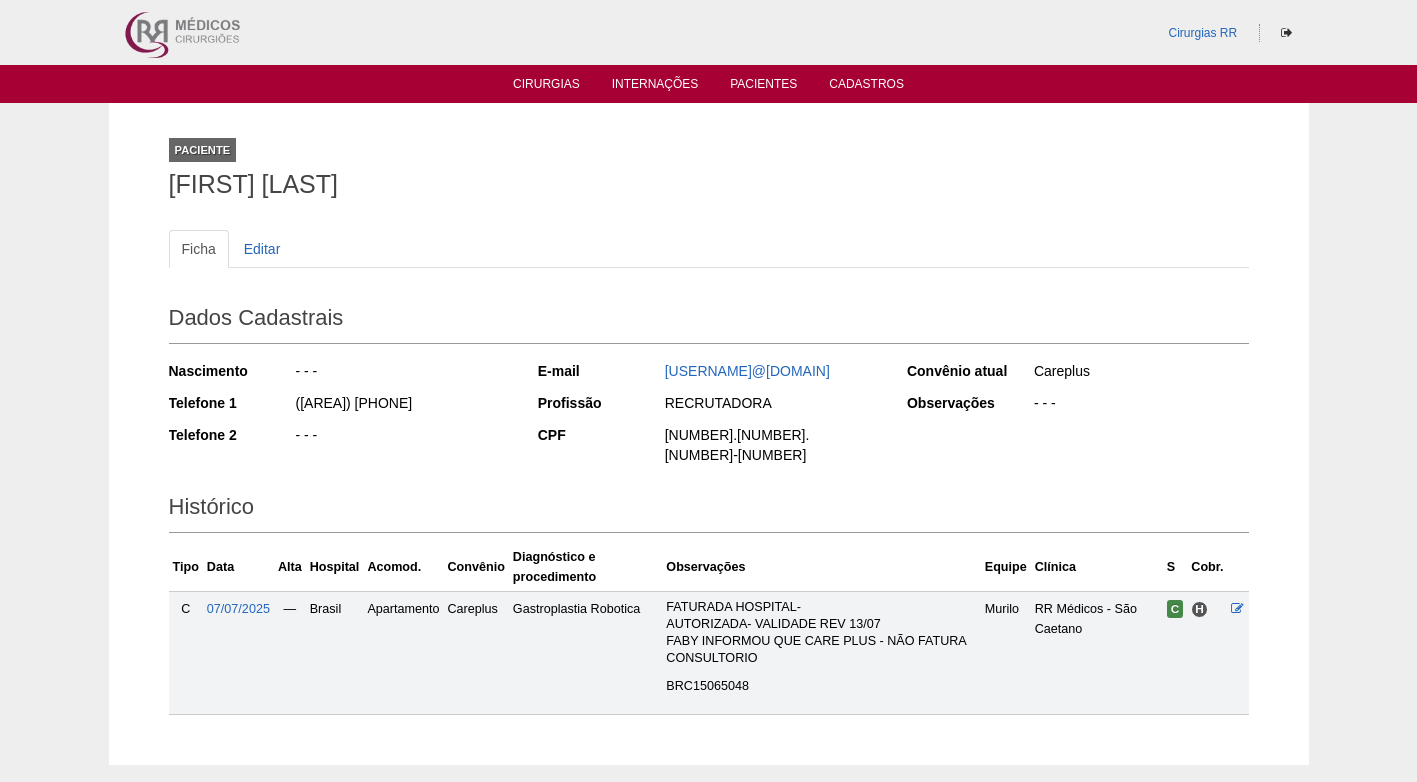 scroll, scrollTop: 0, scrollLeft: 0, axis: both 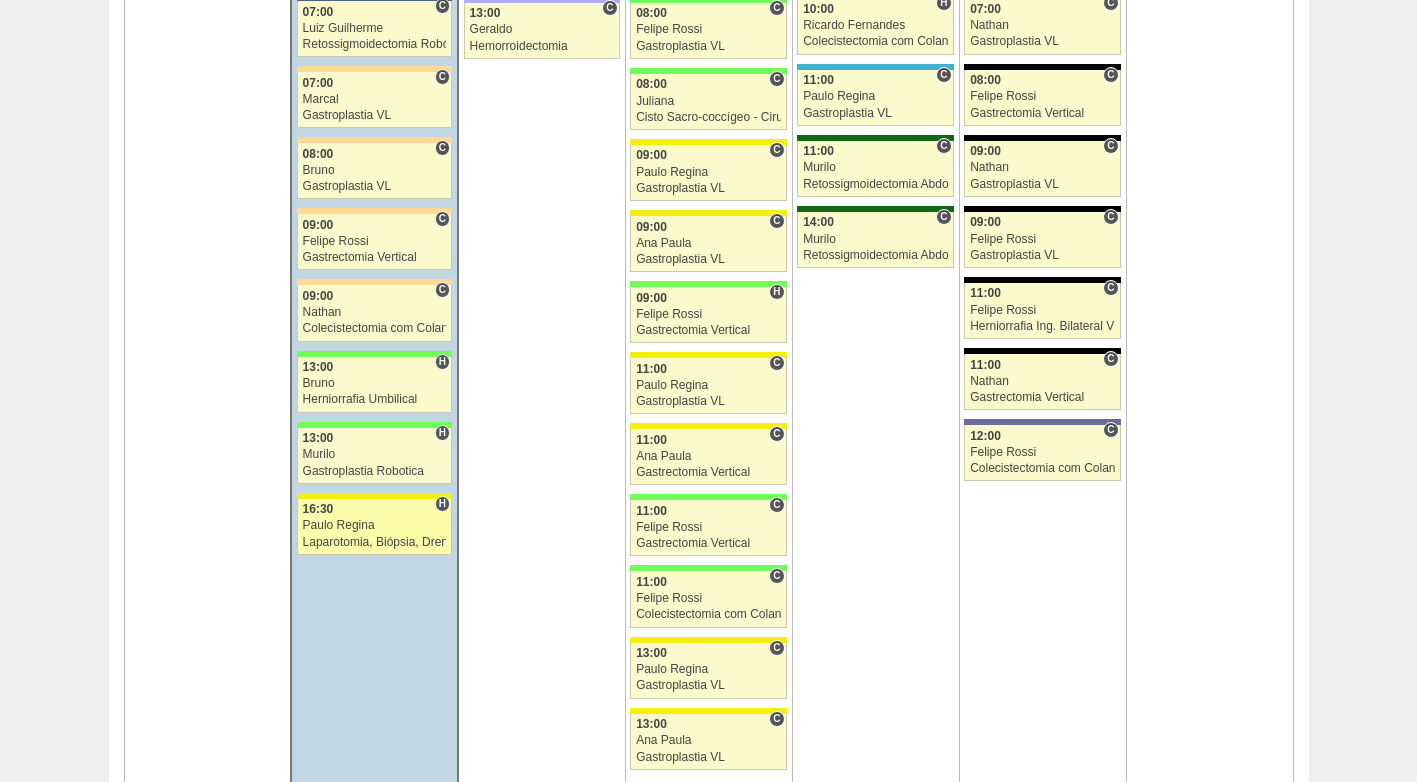 click on "Paulo Regina" at bounding box center (375, 525) 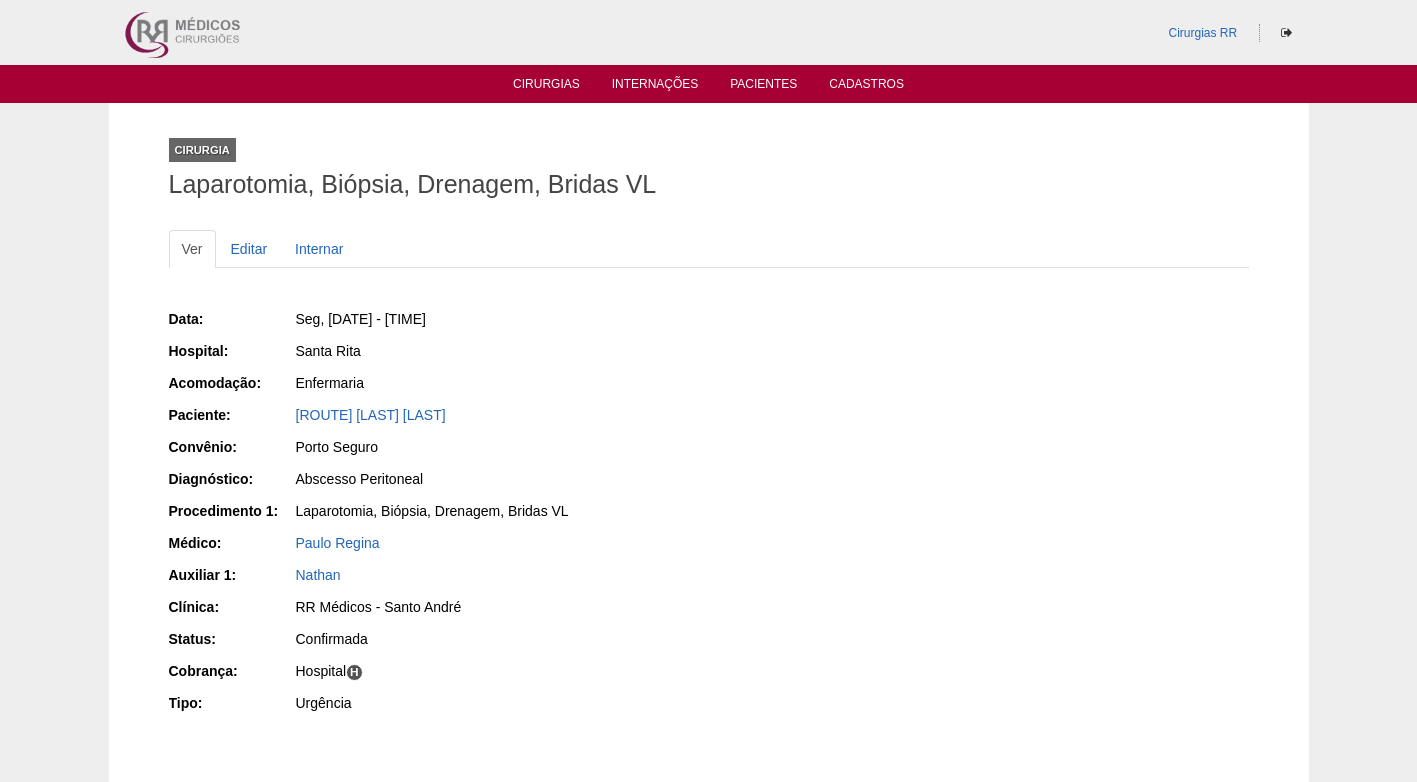 scroll, scrollTop: 0, scrollLeft: 0, axis: both 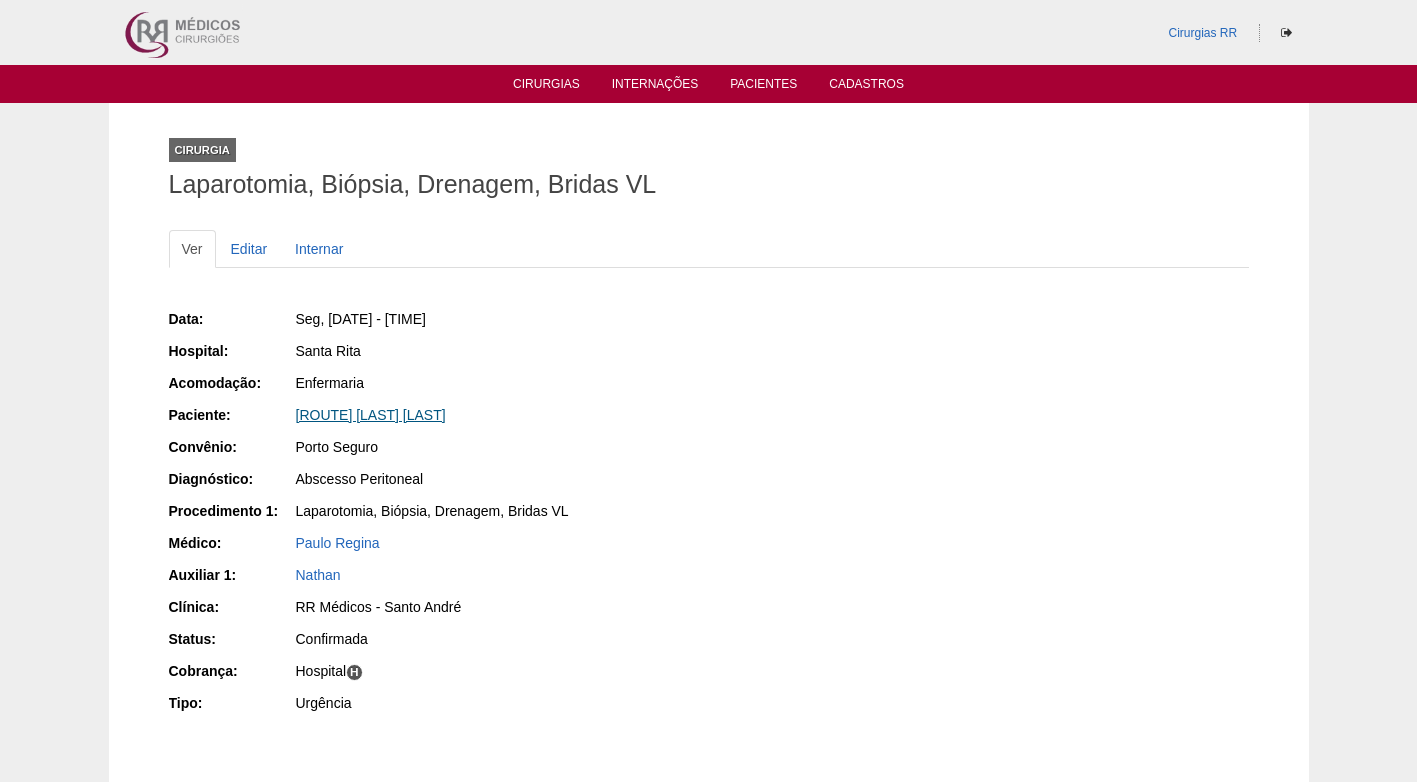 click on "Rute Monteiro Pimenta" at bounding box center (371, 415) 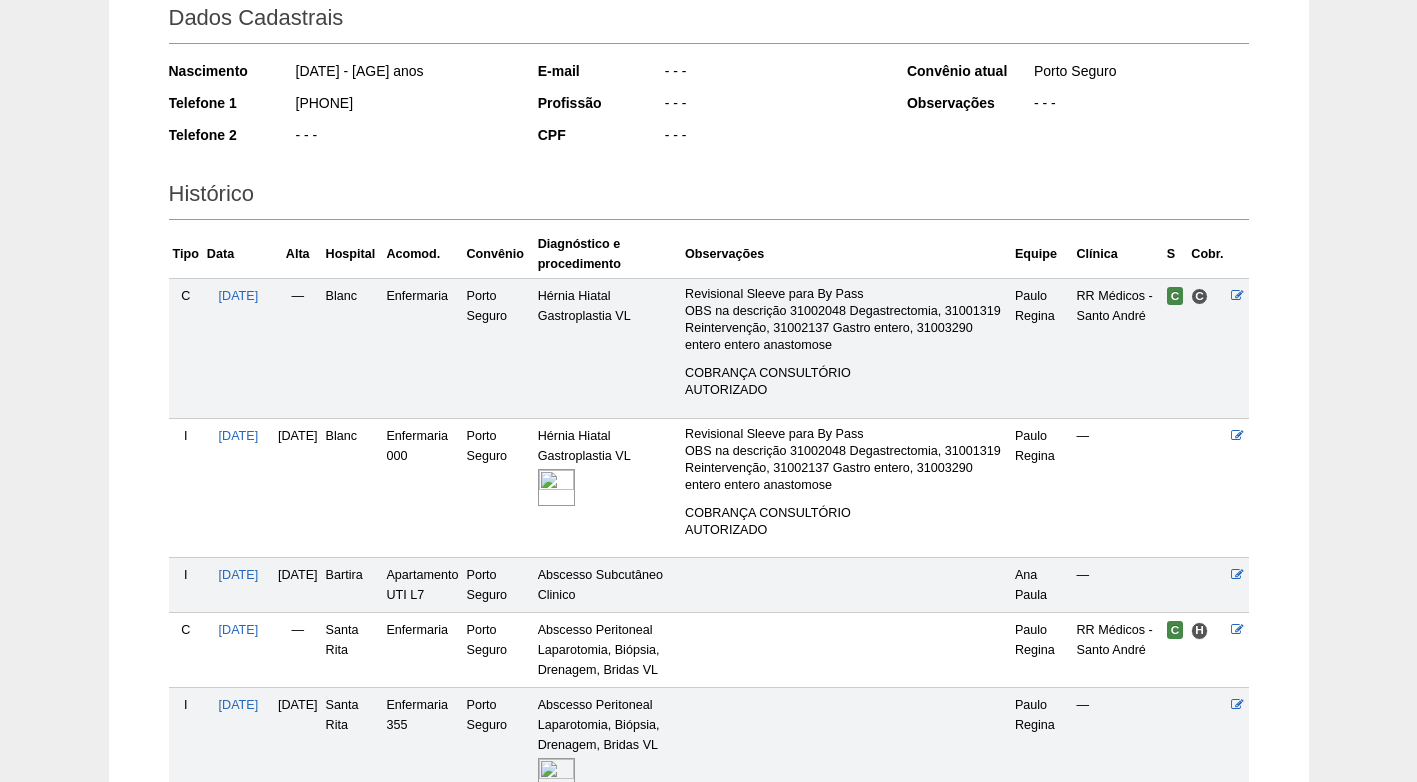 scroll, scrollTop: 700, scrollLeft: 0, axis: vertical 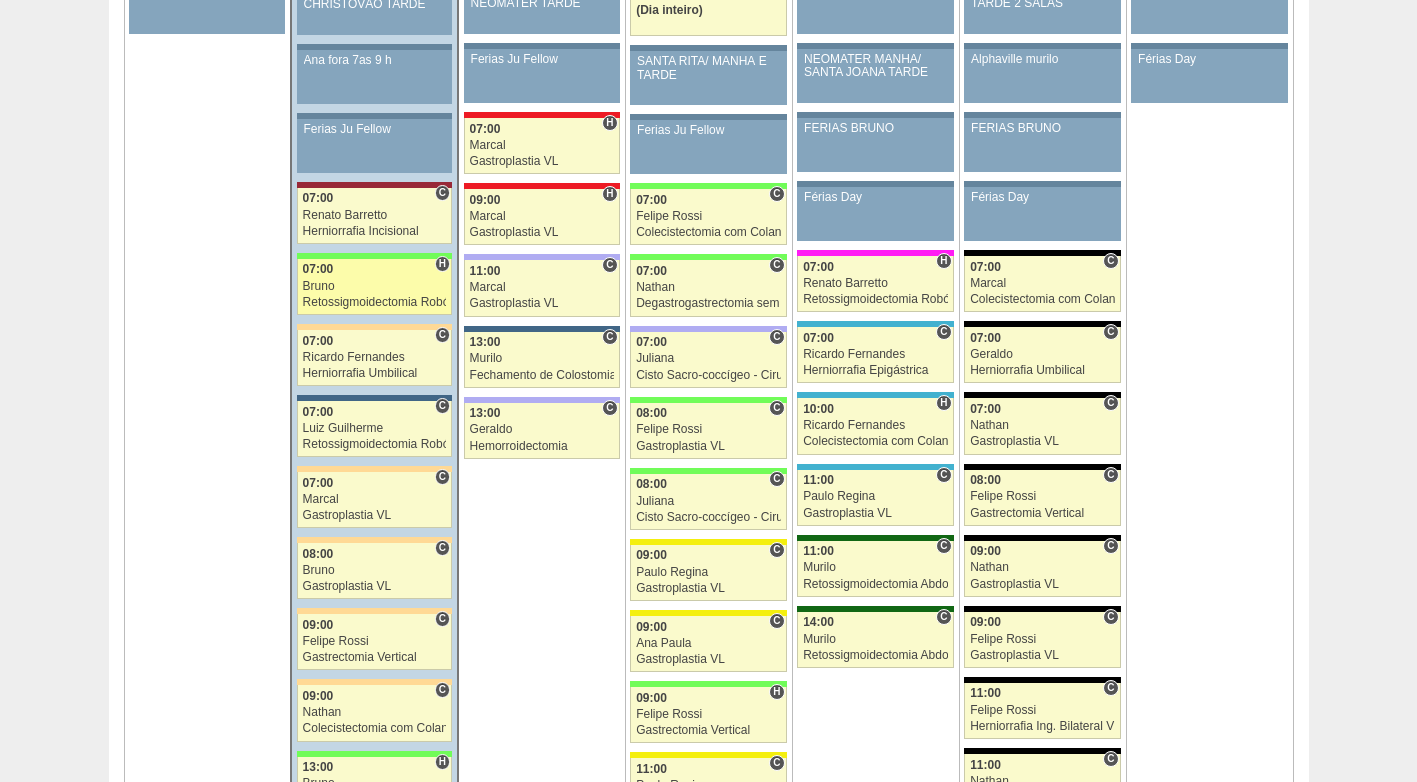 click on "07:00" at bounding box center (375, 269) 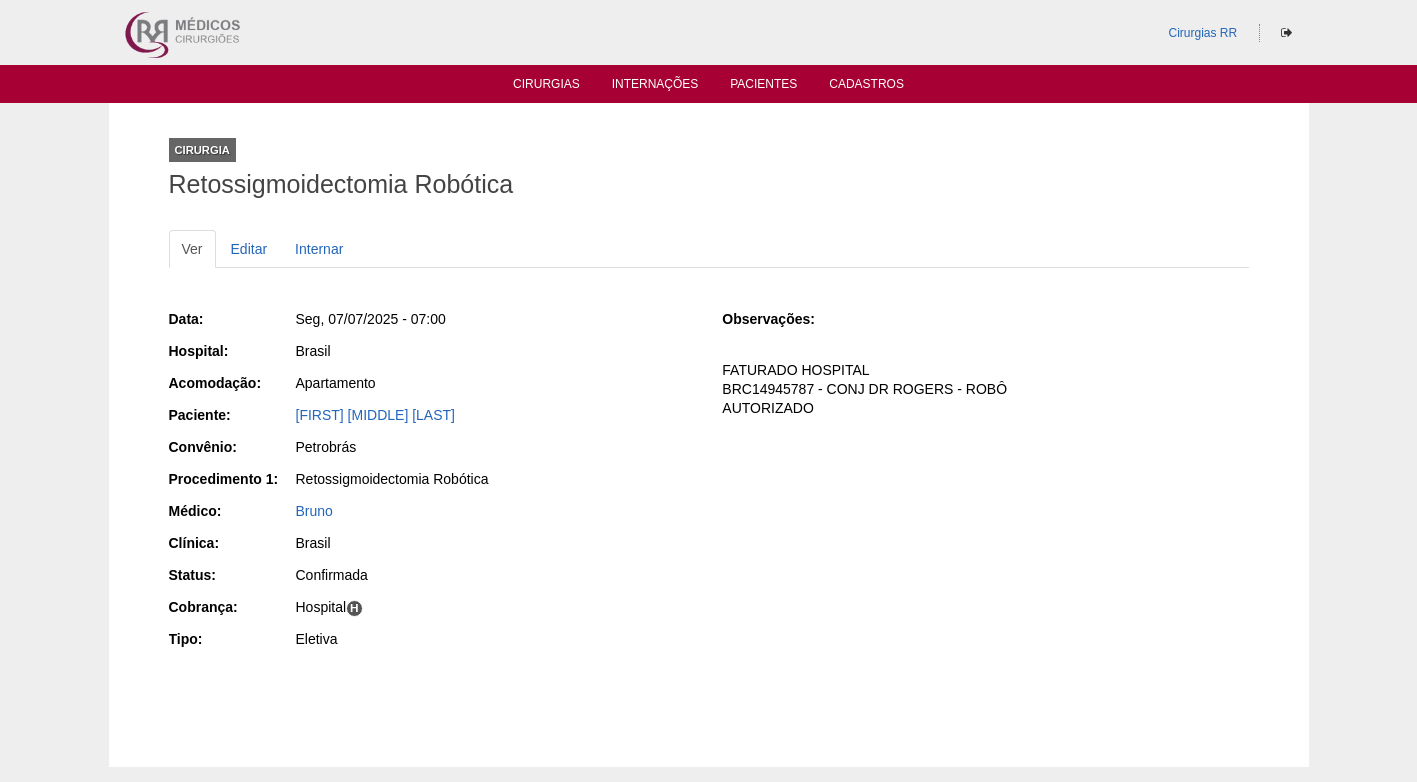 scroll, scrollTop: 0, scrollLeft: 0, axis: both 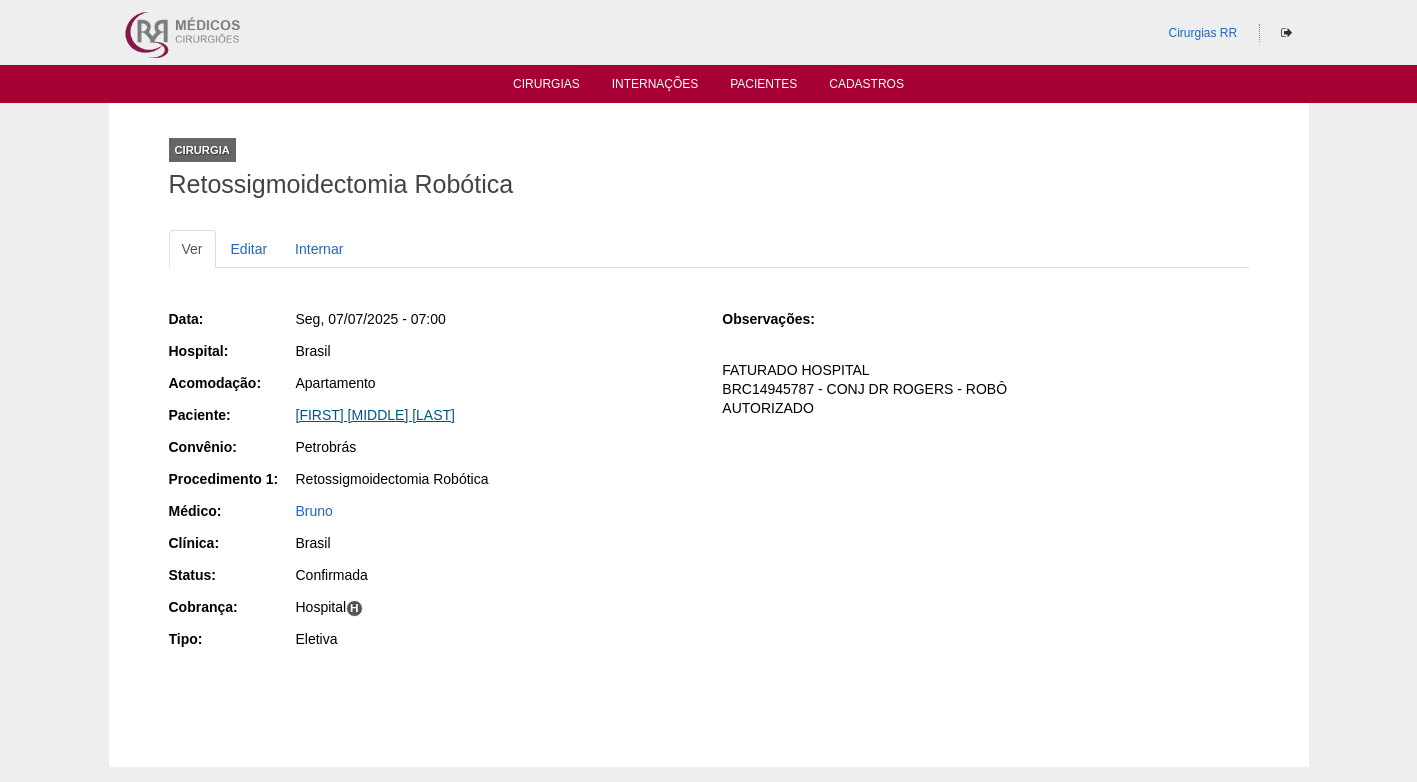 click on "[FIRST] [MIDDLE] [LAST]" at bounding box center [375, 415] 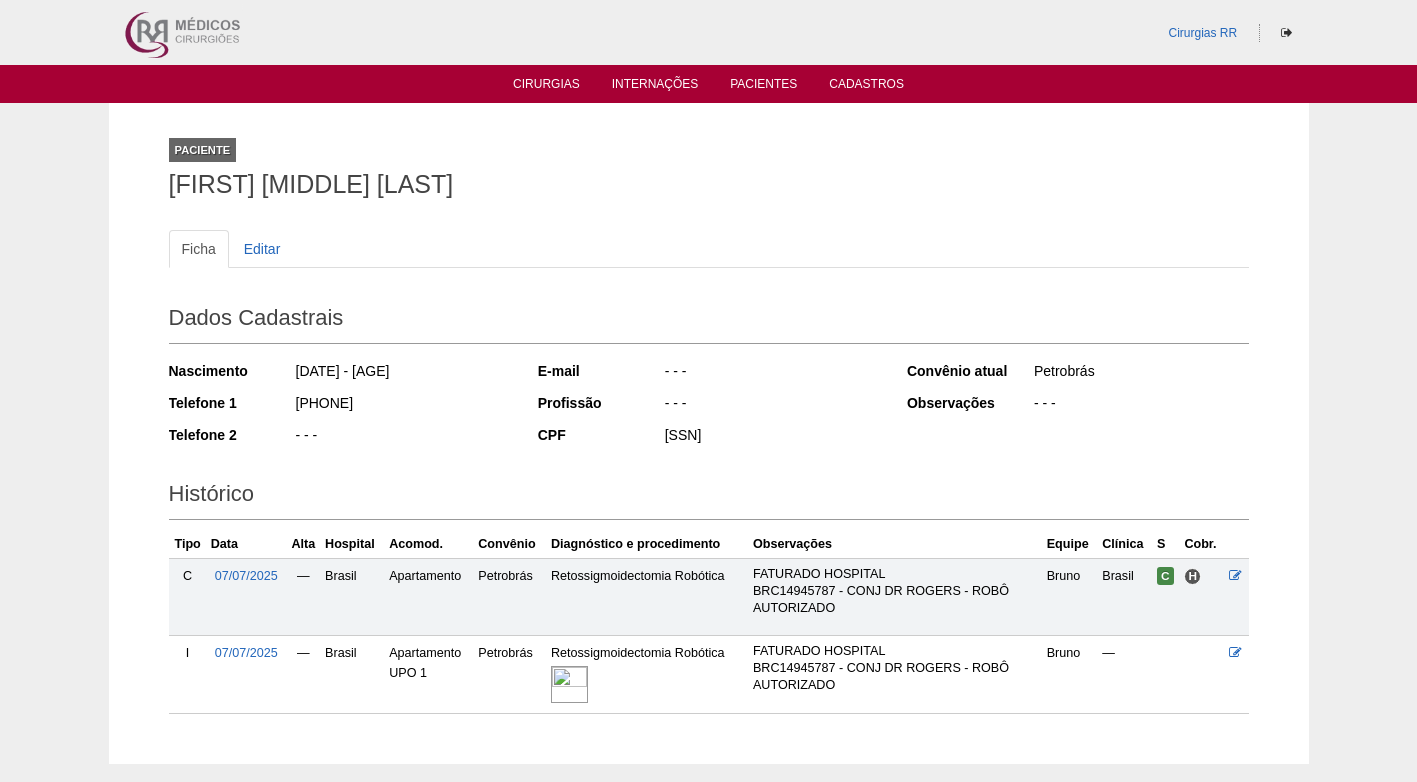 scroll, scrollTop: 0, scrollLeft: 0, axis: both 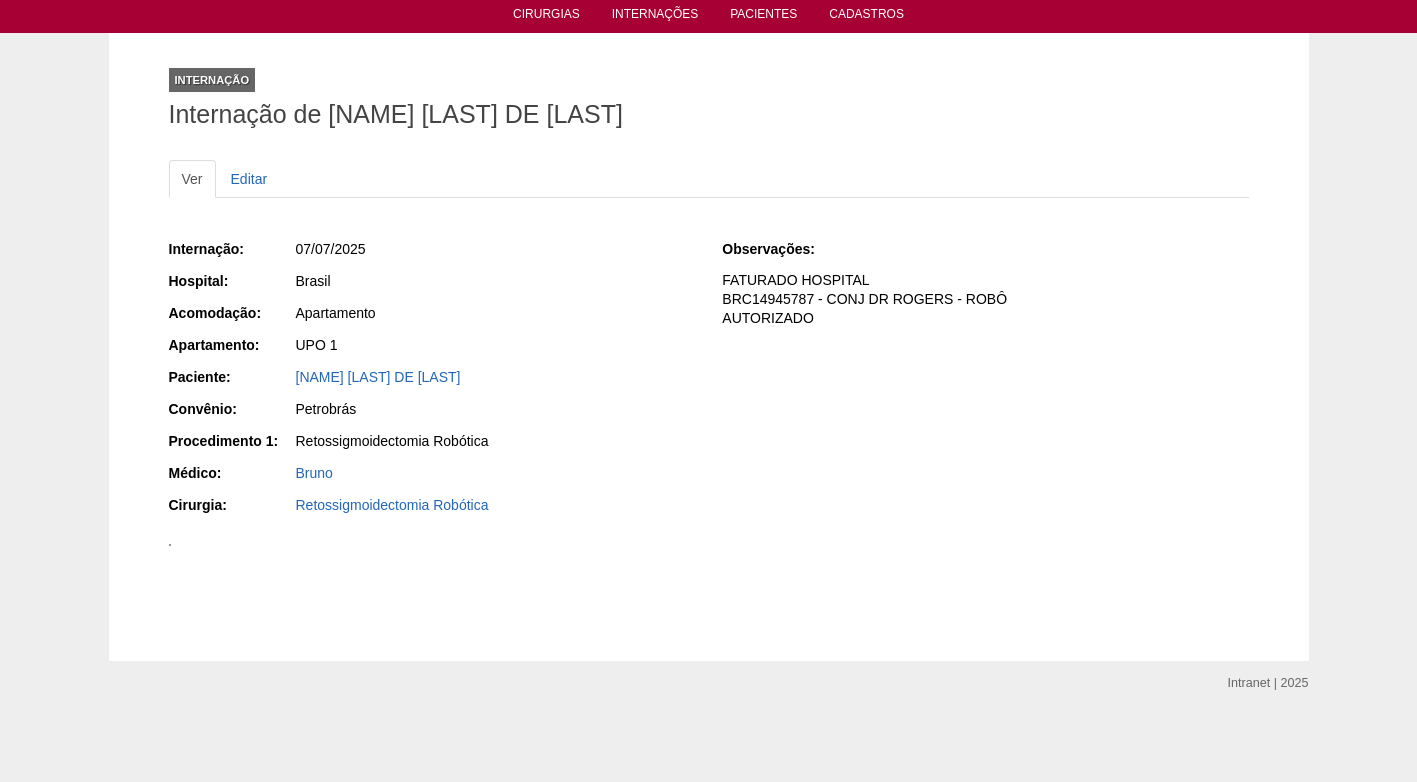 click at bounding box center (170, 545) 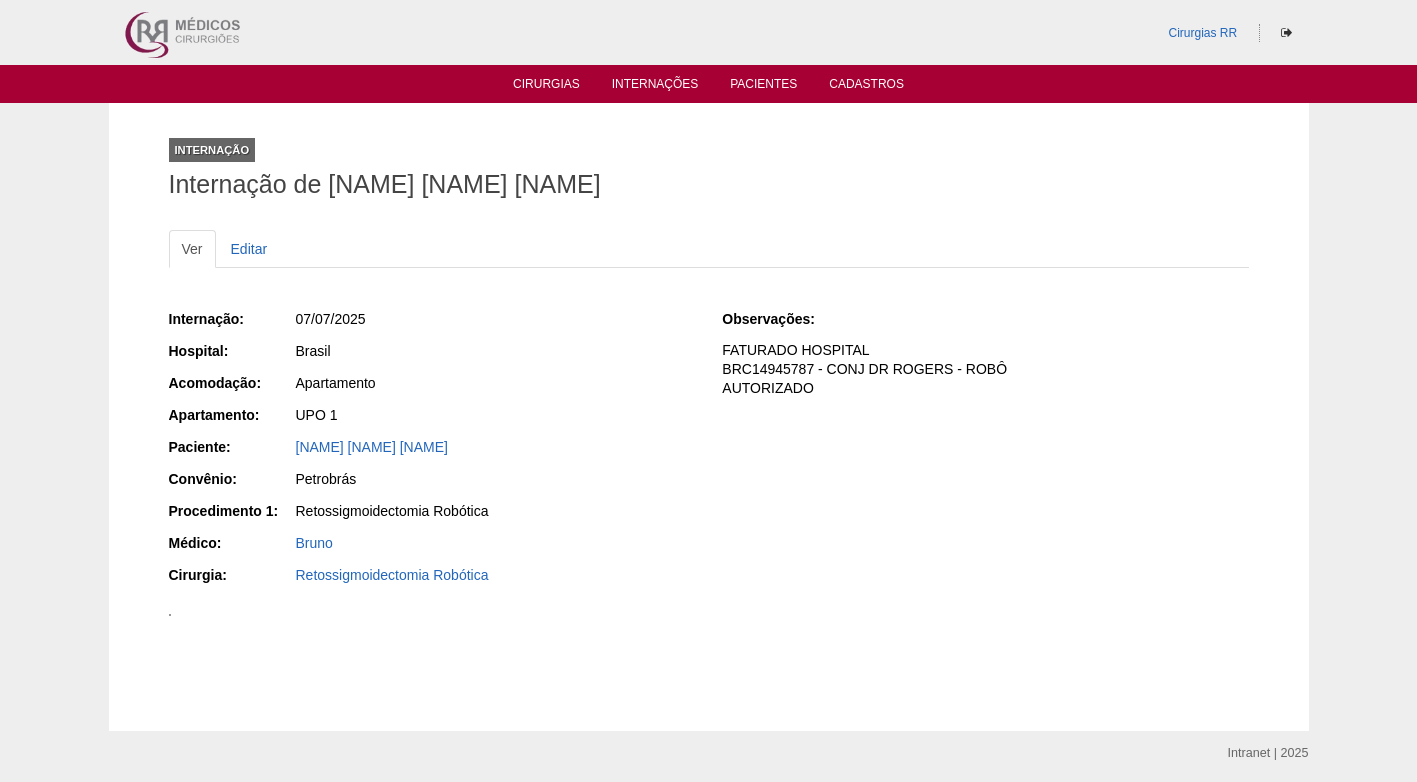 scroll, scrollTop: 900, scrollLeft: 0, axis: vertical 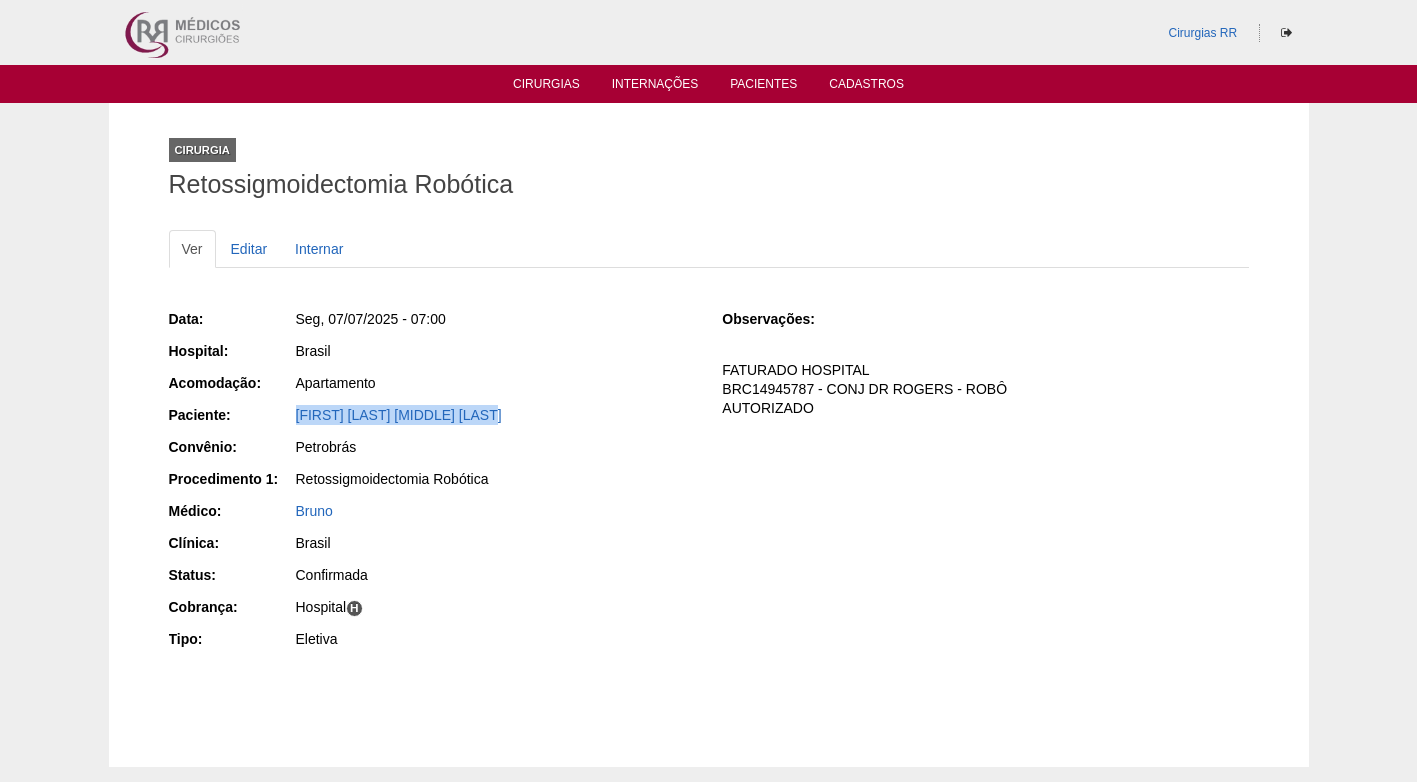 drag, startPoint x: 511, startPoint y: 399, endPoint x: 296, endPoint y: 404, distance: 215.05814 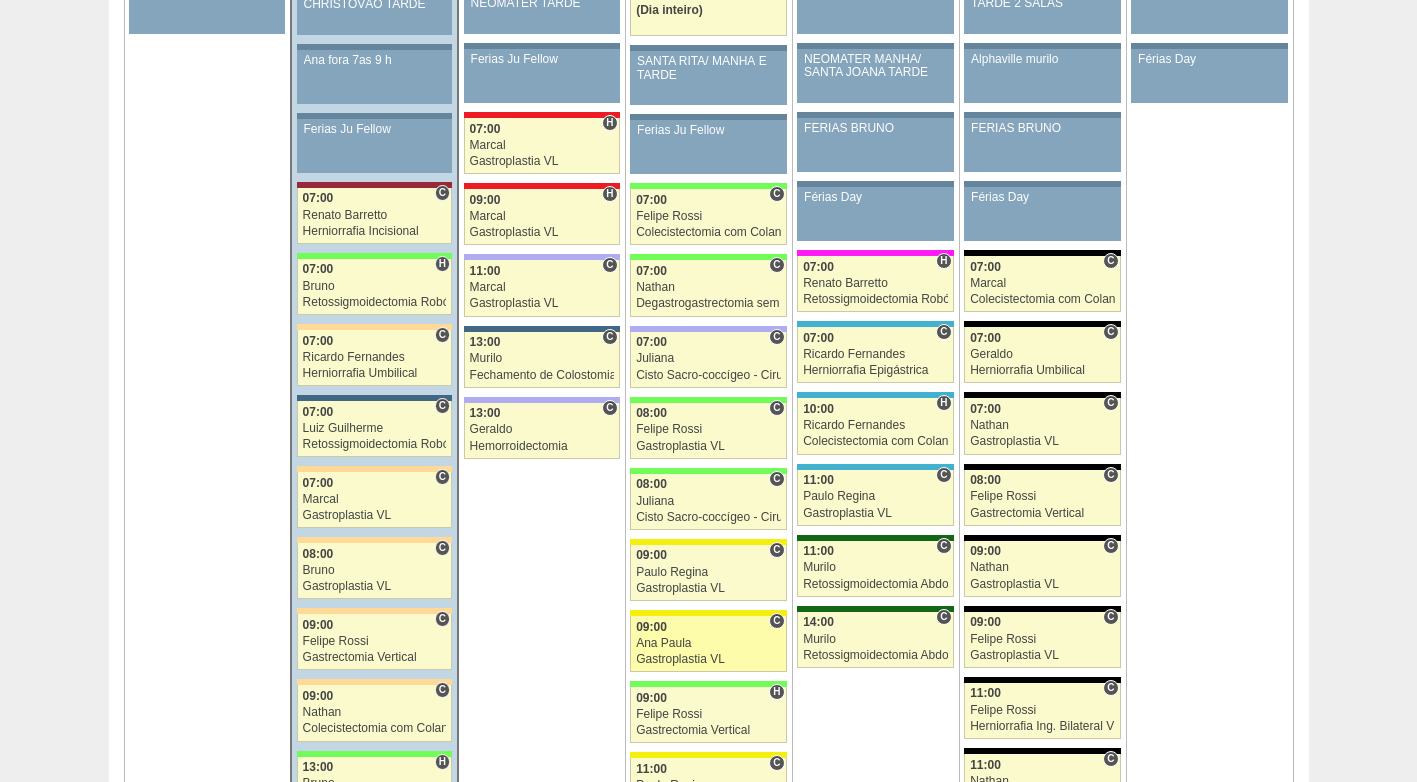 scroll, scrollTop: 1600, scrollLeft: 0, axis: vertical 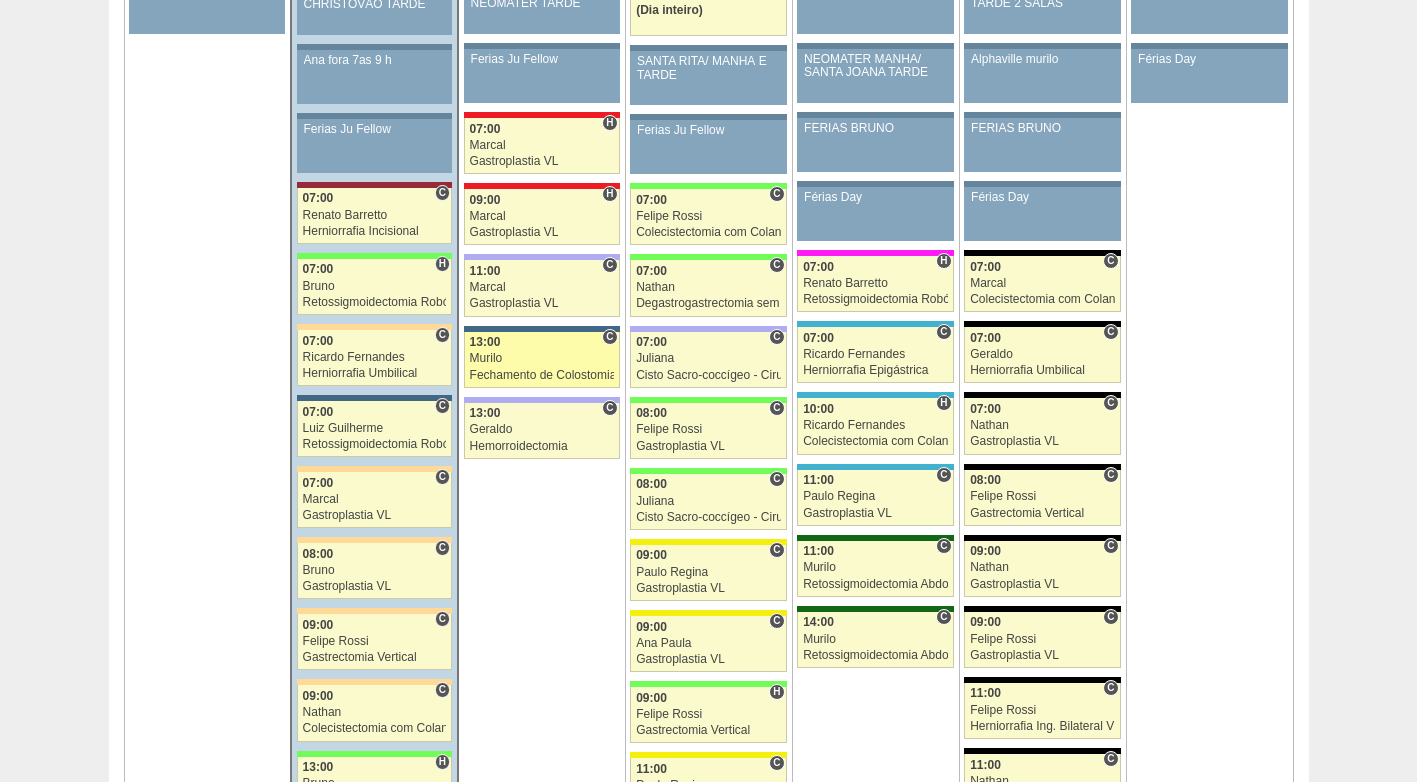 click on "Fechamento de Colostomia ou Enterostomia" at bounding box center (542, 375) 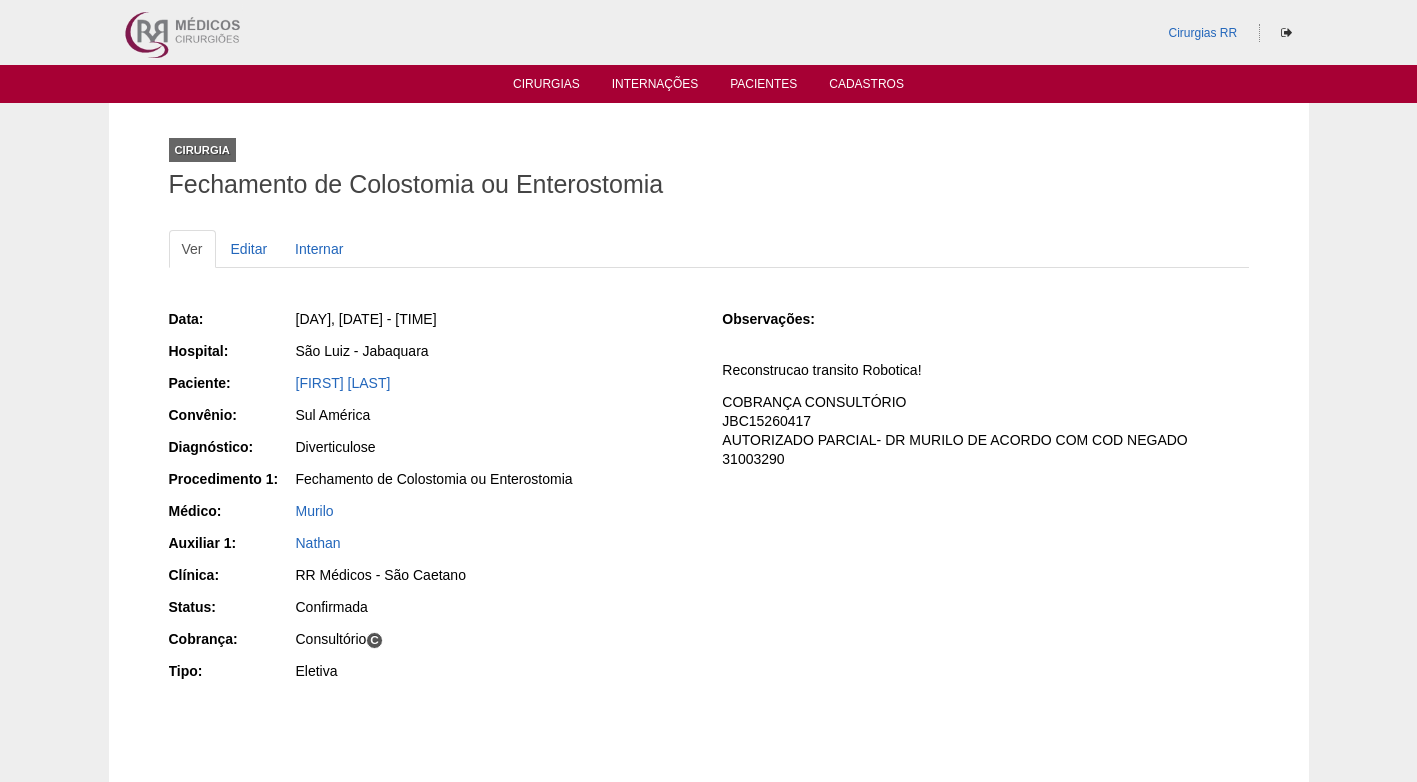 scroll, scrollTop: 0, scrollLeft: 0, axis: both 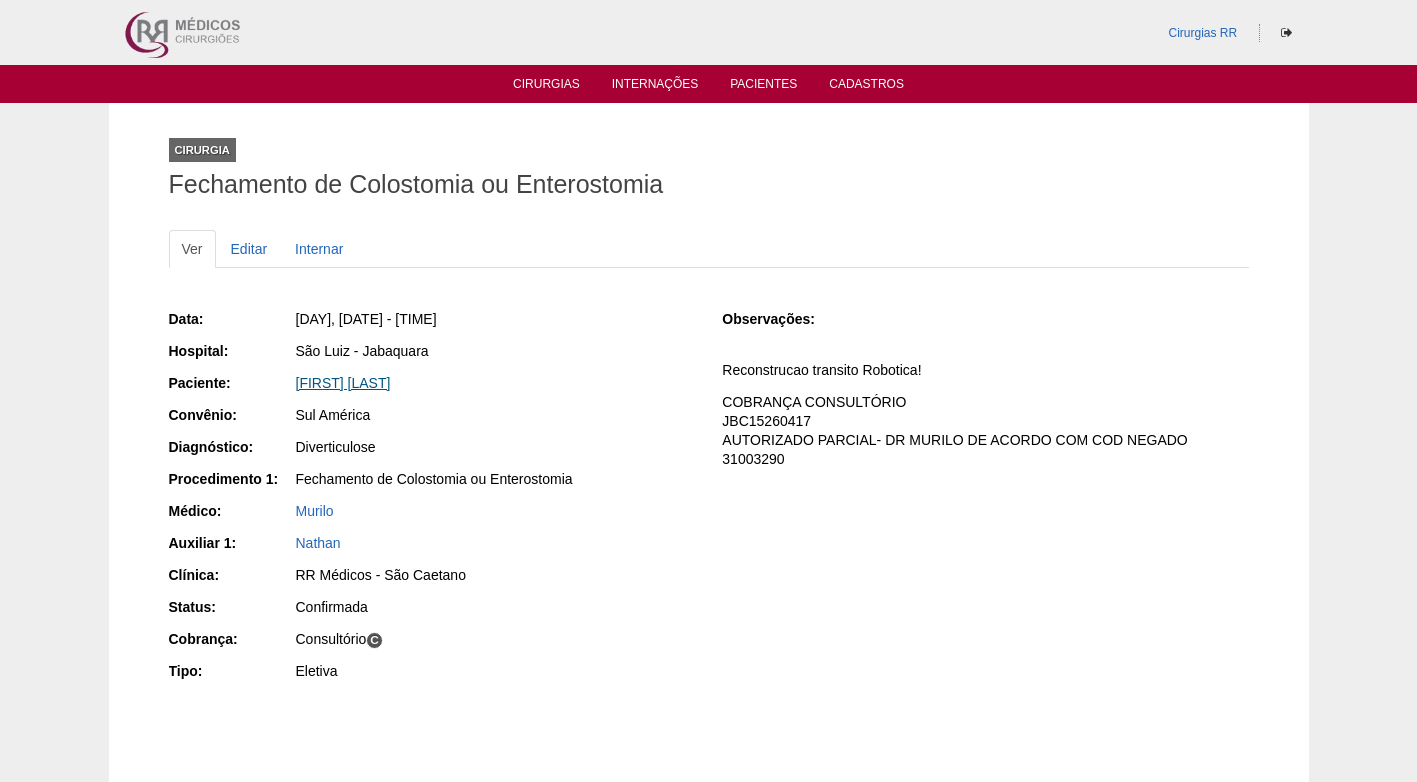 drag, startPoint x: 489, startPoint y: 378, endPoint x: 299, endPoint y: 383, distance: 190.06578 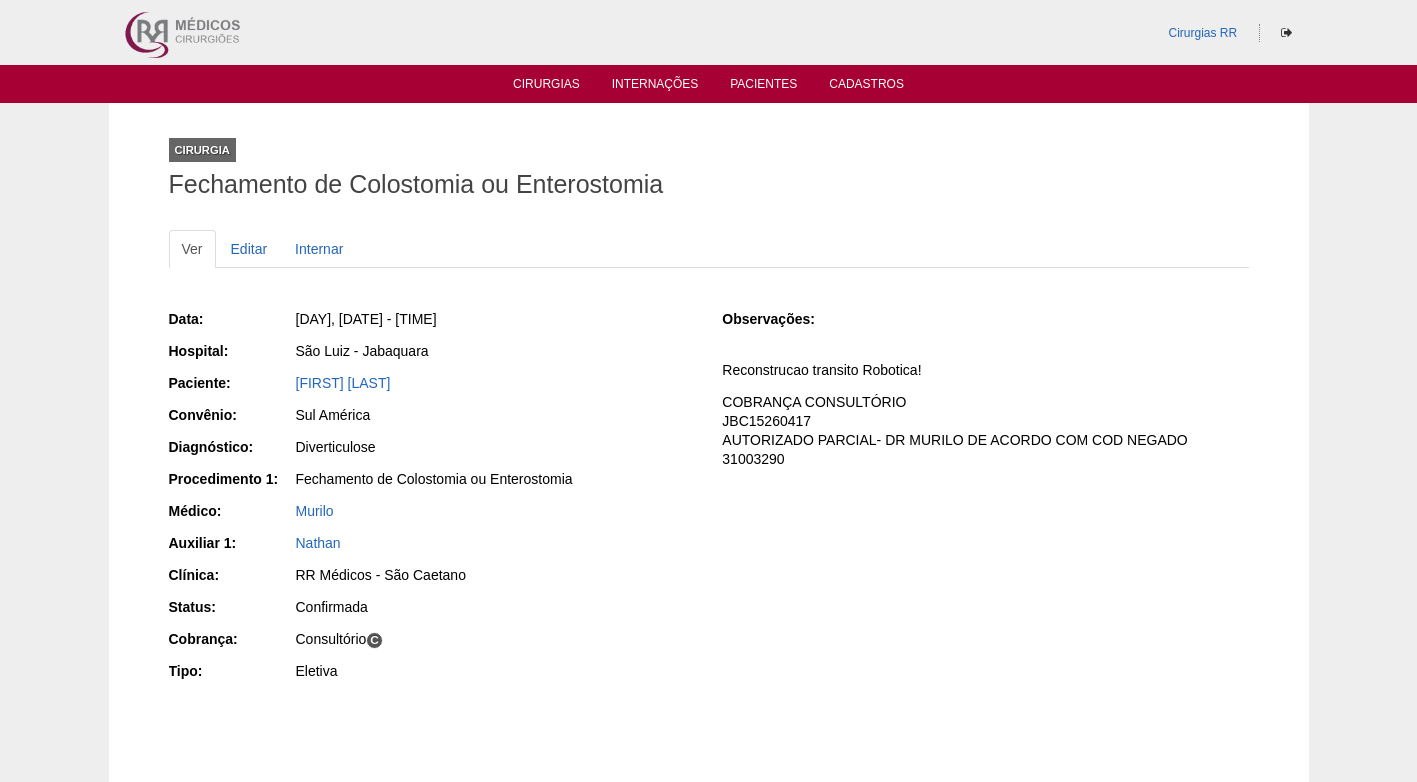 copy on "Elaine Scarin Medeiros" 